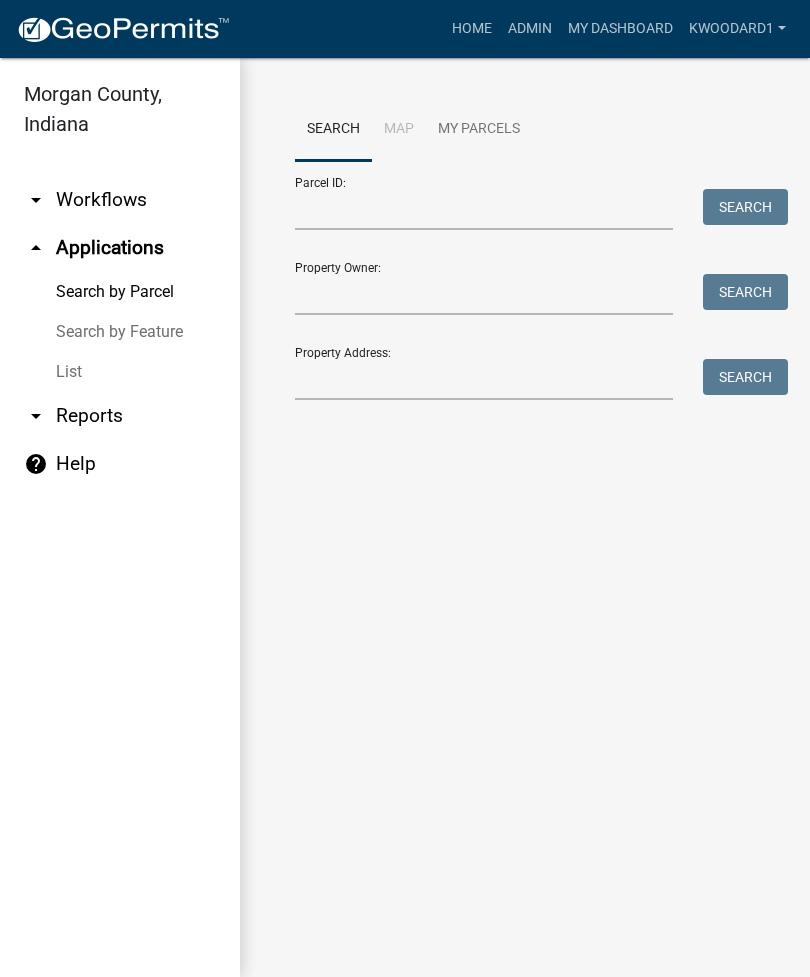 scroll, scrollTop: 0, scrollLeft: 0, axis: both 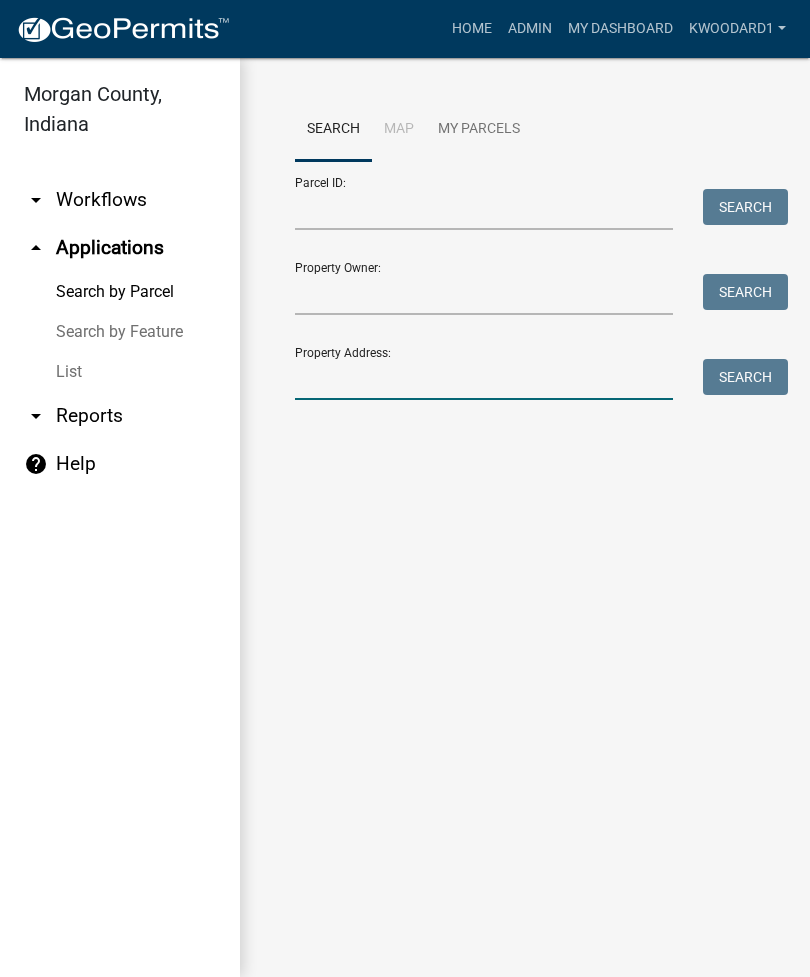 click on "Property Address:" at bounding box center (484, 379) 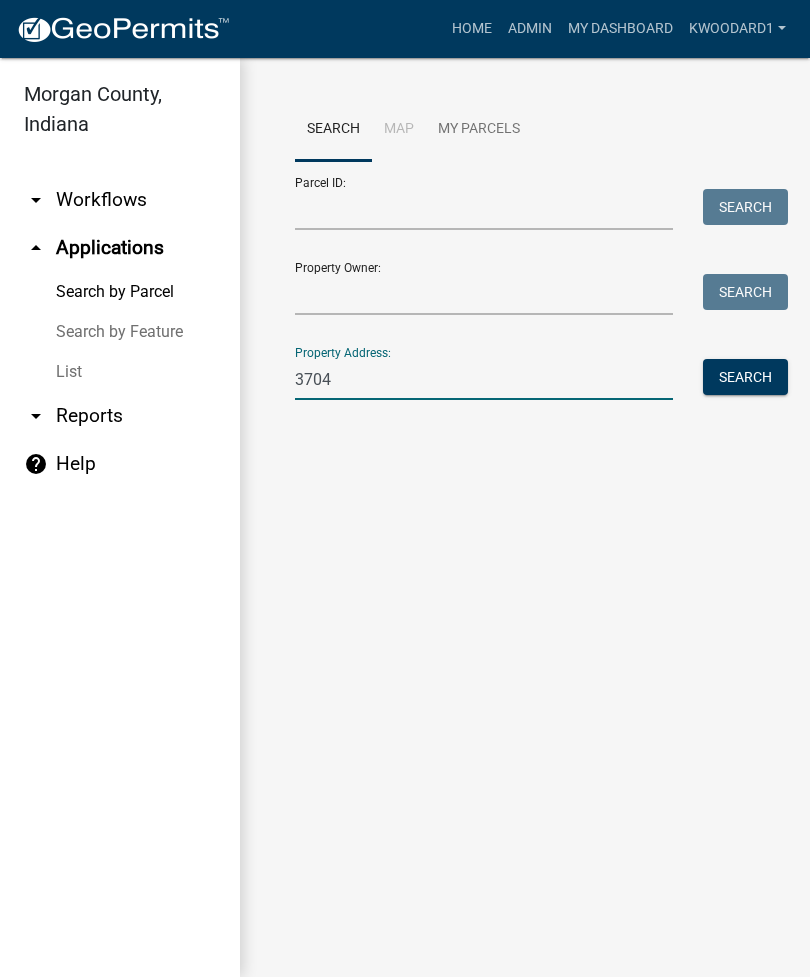 type on "3704" 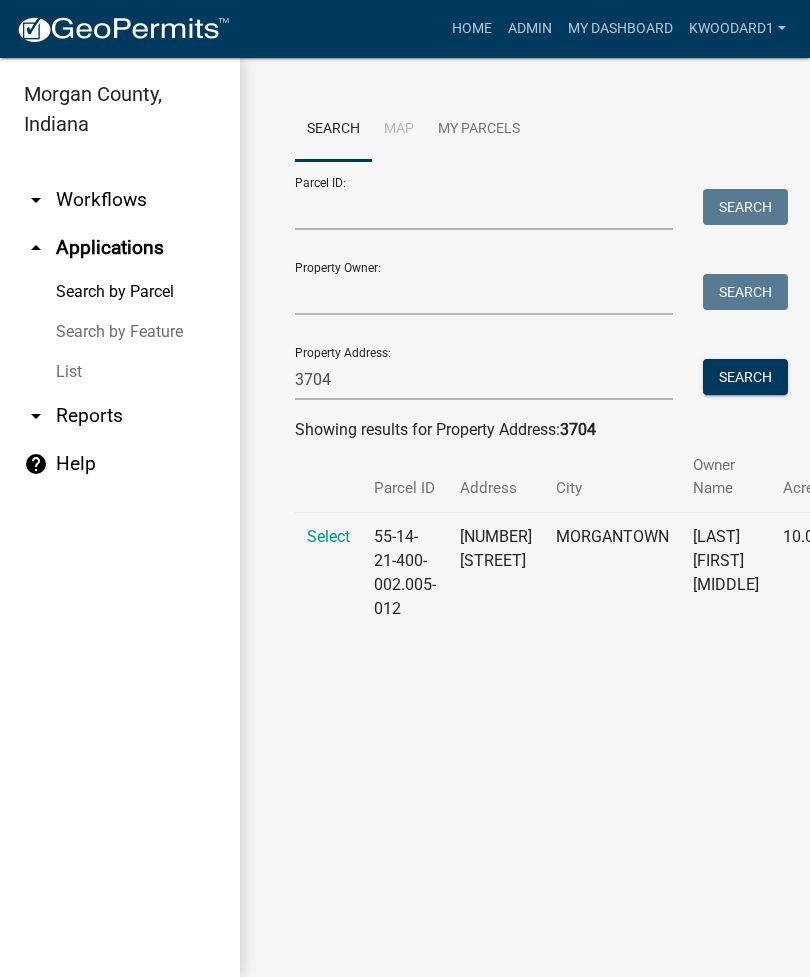 click on "Select" at bounding box center (328, 536) 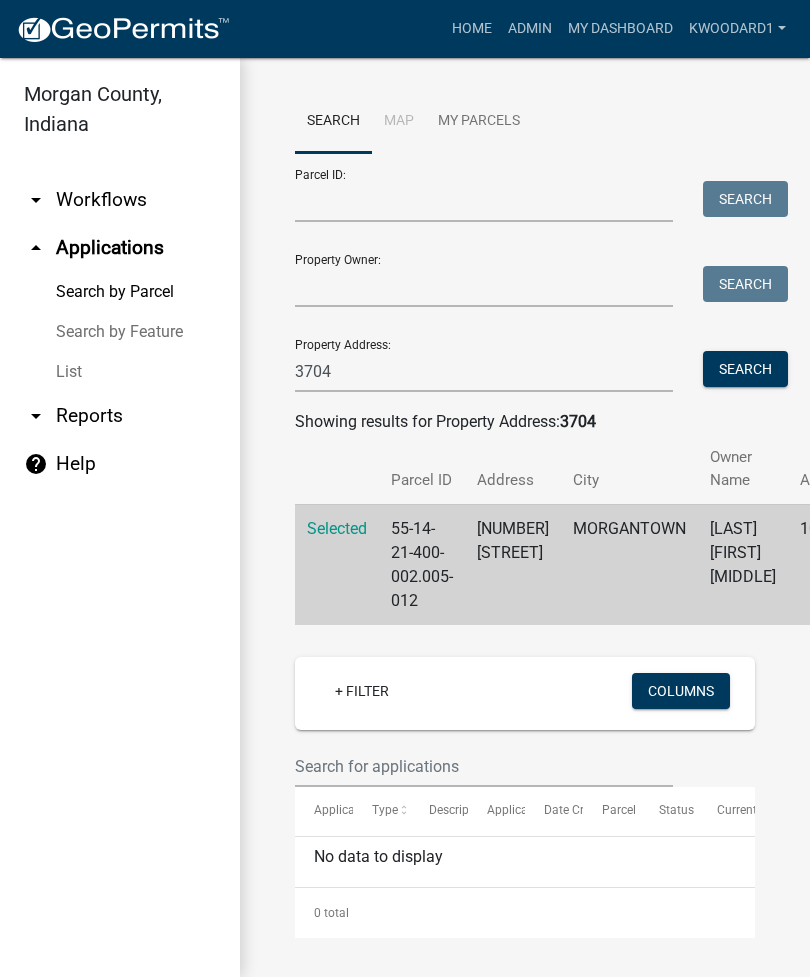 scroll, scrollTop: 7, scrollLeft: 0, axis: vertical 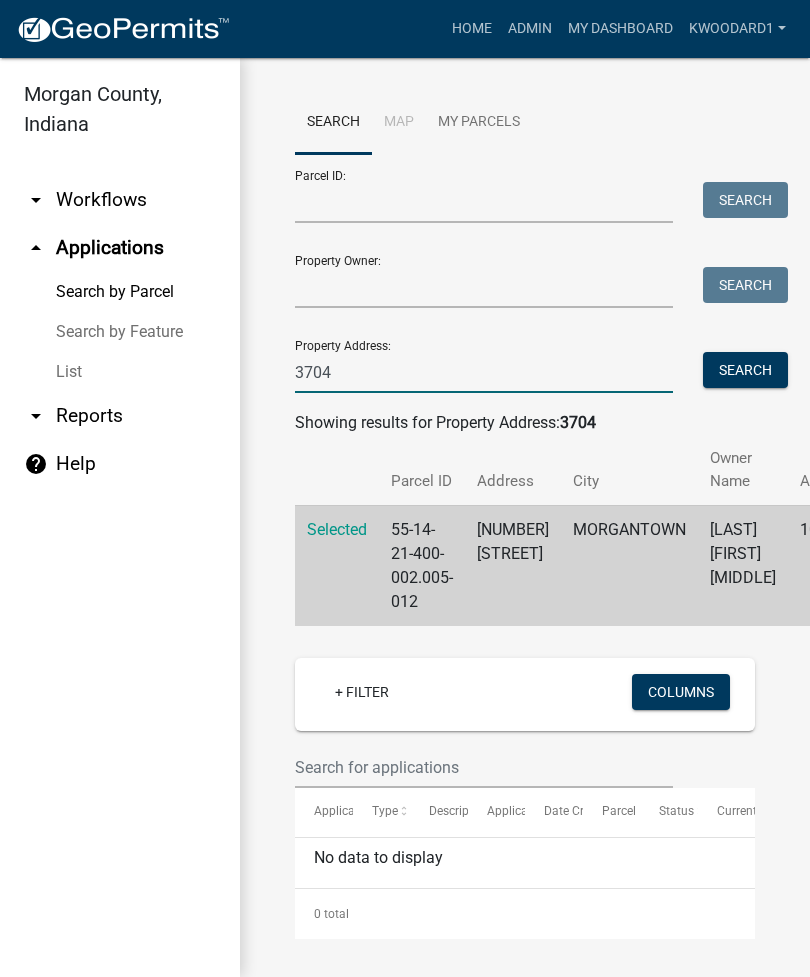 click on "3704" at bounding box center [484, 372] 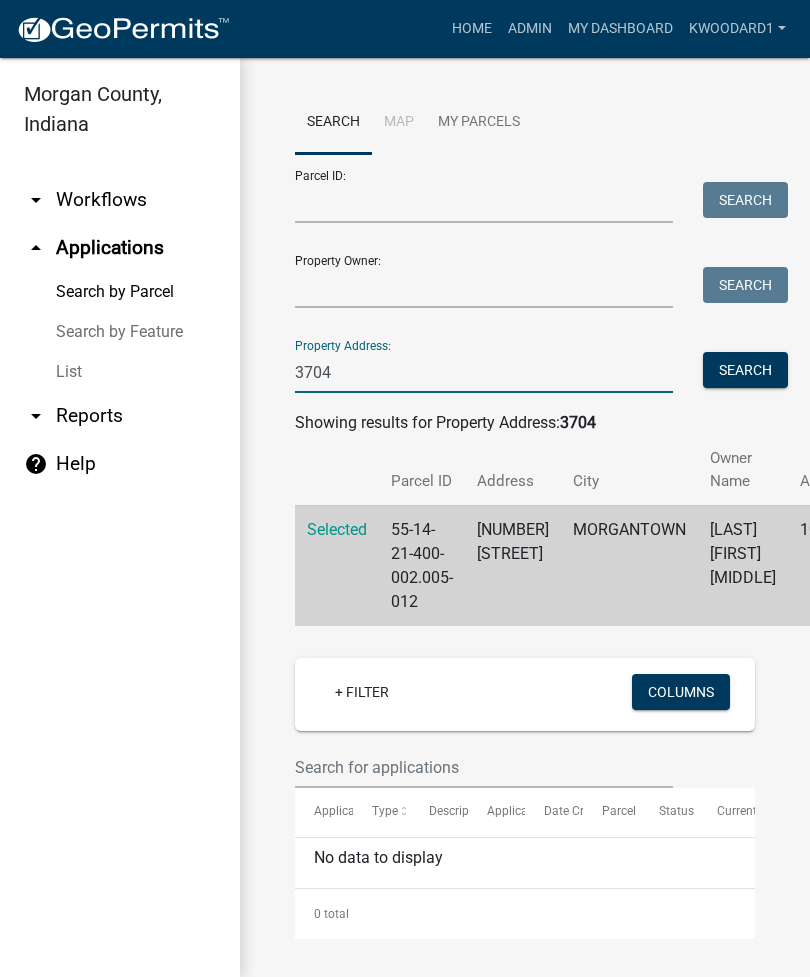 click on "3704" at bounding box center [484, 372] 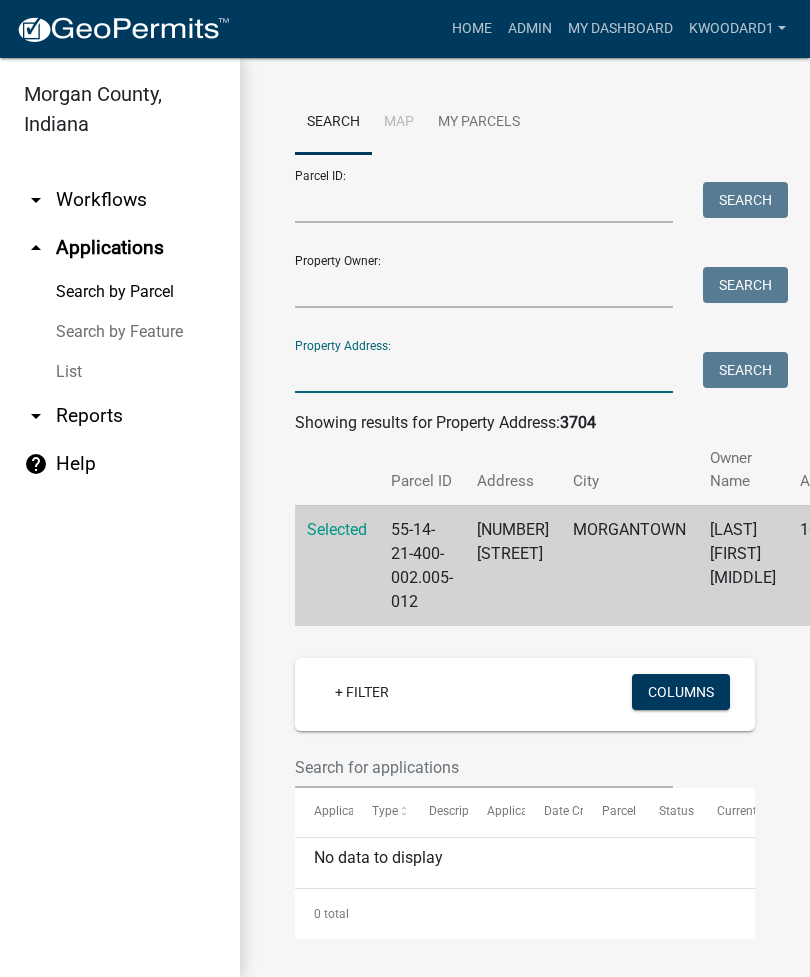 click on "List" at bounding box center [120, 372] 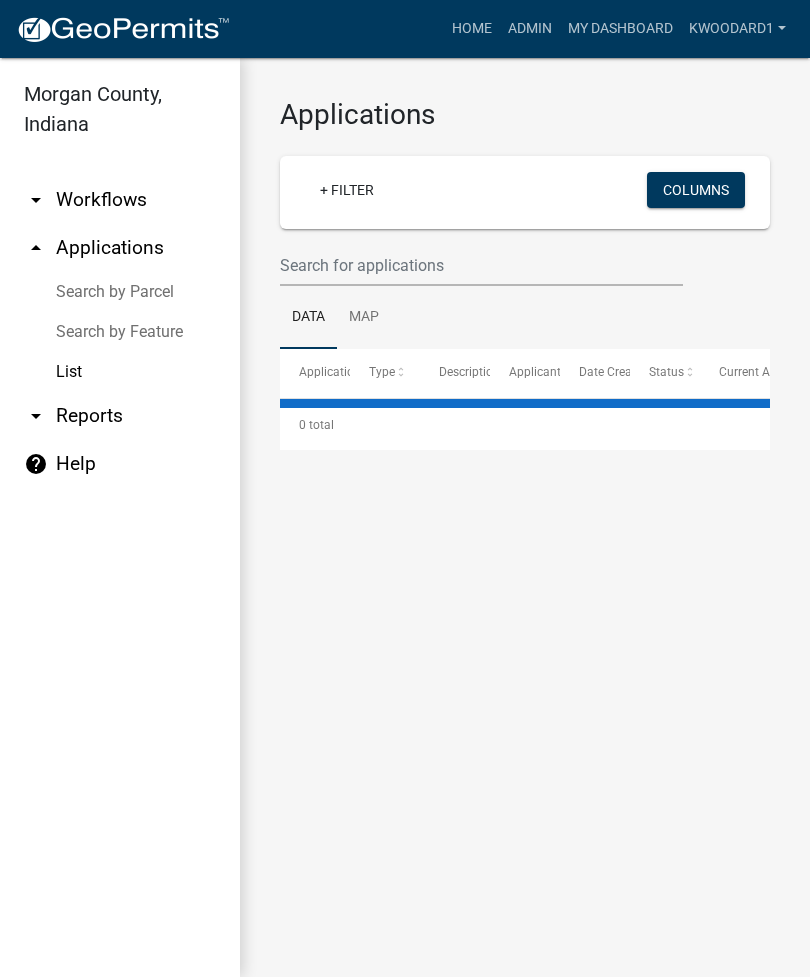 scroll, scrollTop: 0, scrollLeft: 0, axis: both 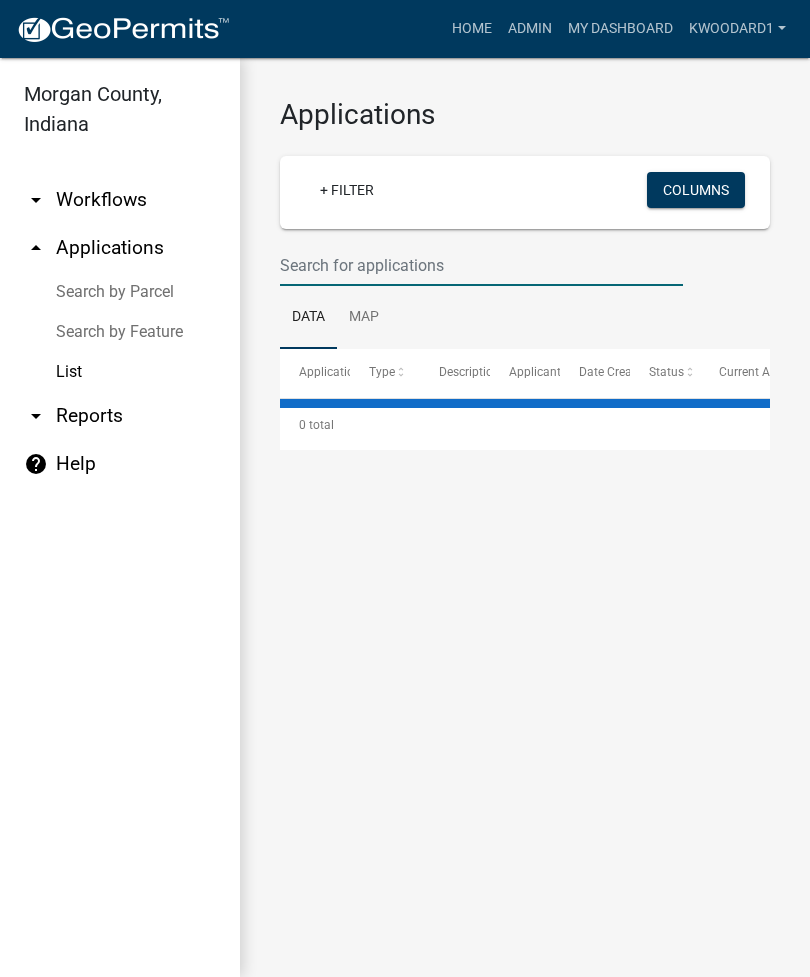 click at bounding box center [481, 265] 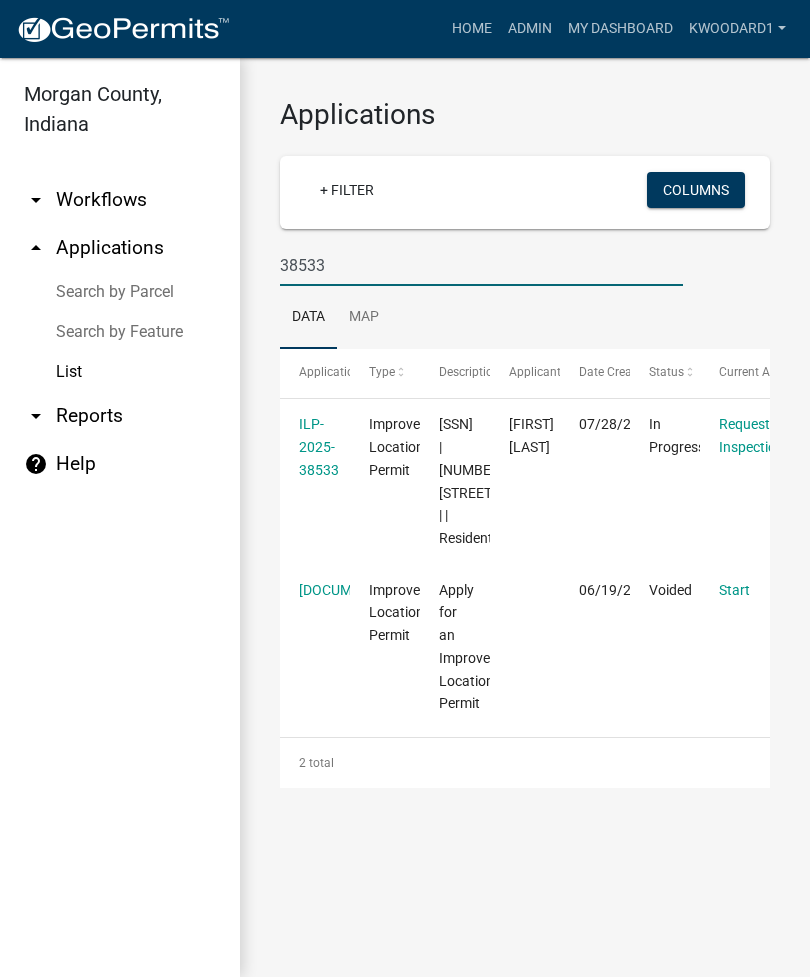 type on "38533" 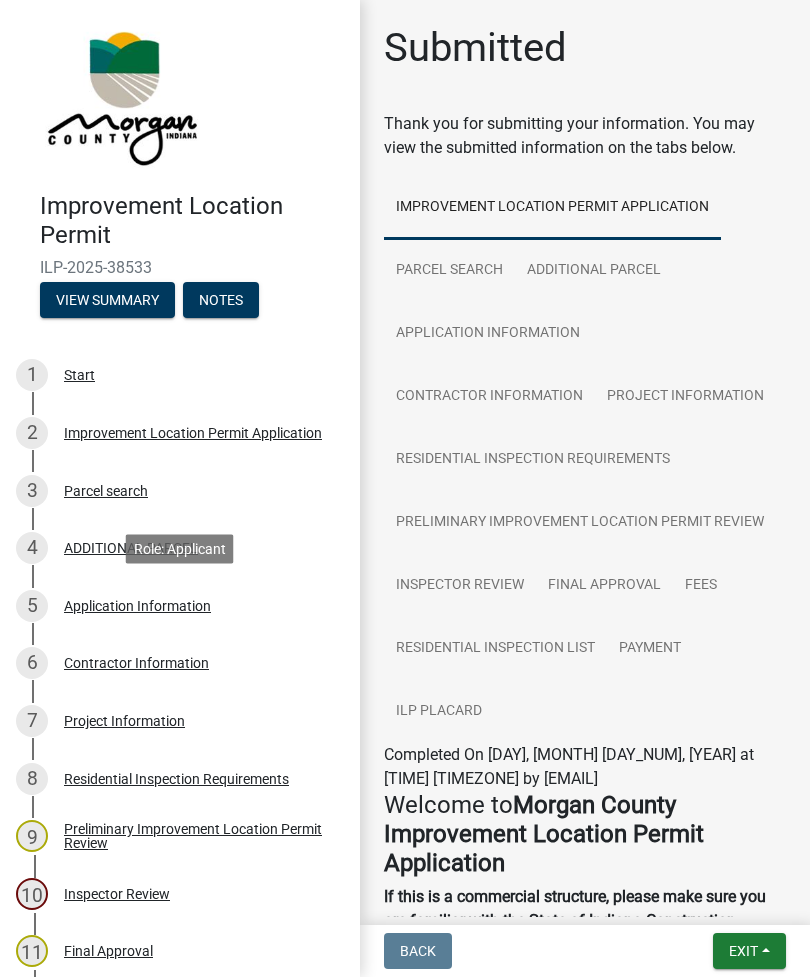 click on "Application Information" at bounding box center (137, 606) 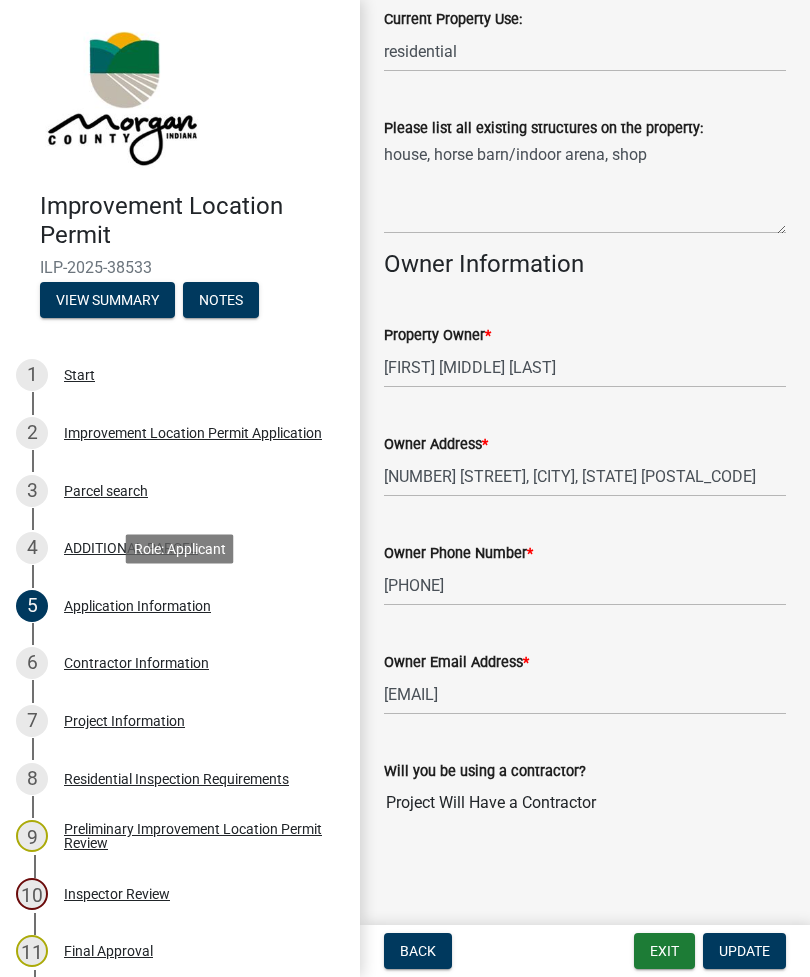 scroll, scrollTop: 818, scrollLeft: 0, axis: vertical 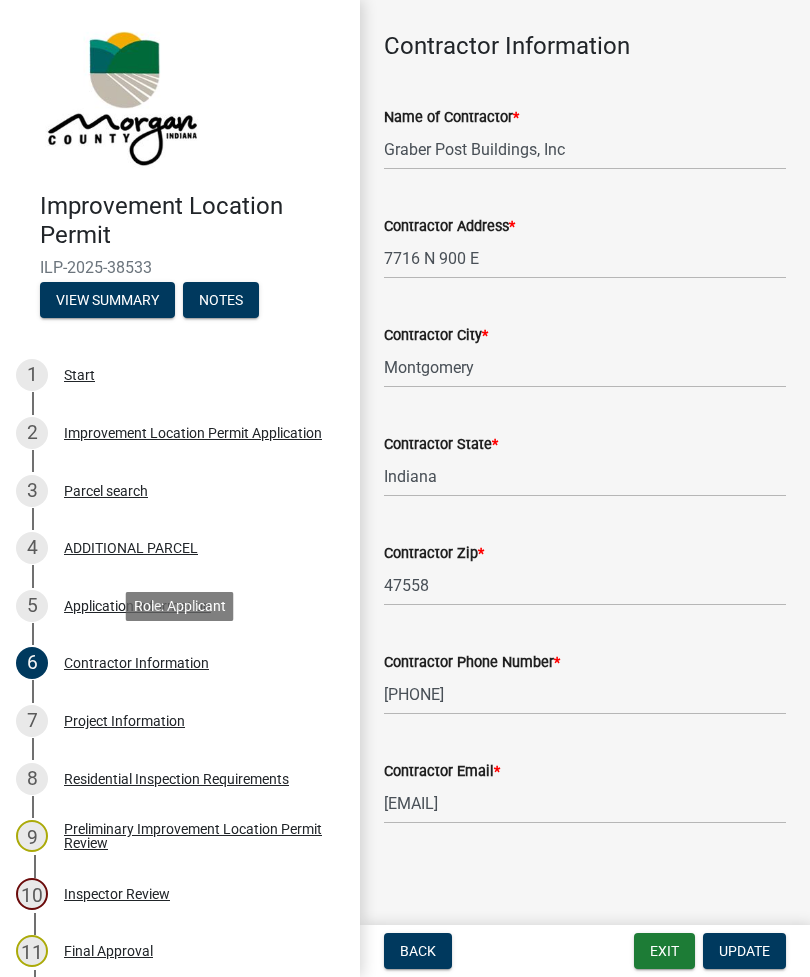 click on "Exit" at bounding box center [664, 951] 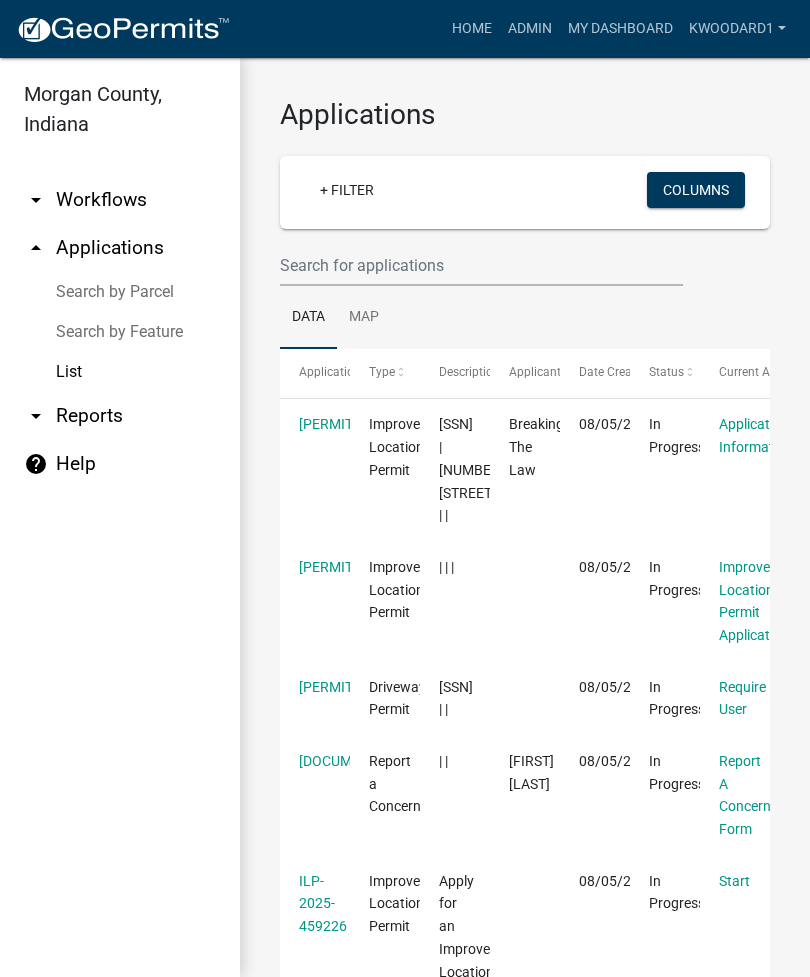 click on "Search by Parcel" at bounding box center [120, 292] 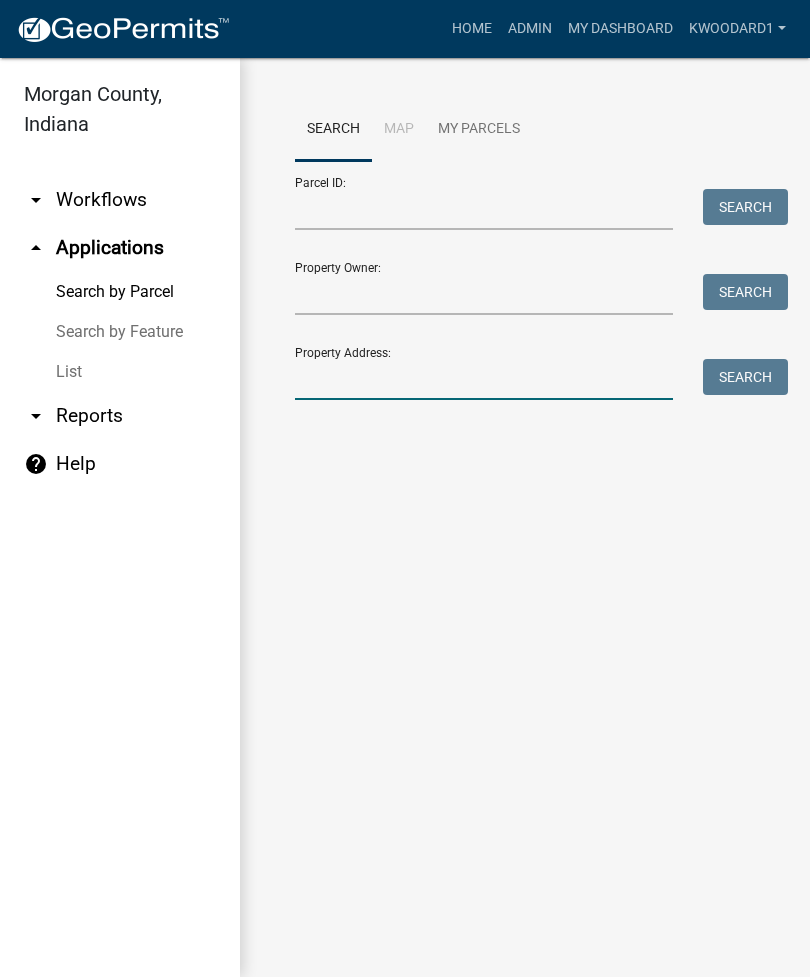 click on "Property Address:" at bounding box center (484, 379) 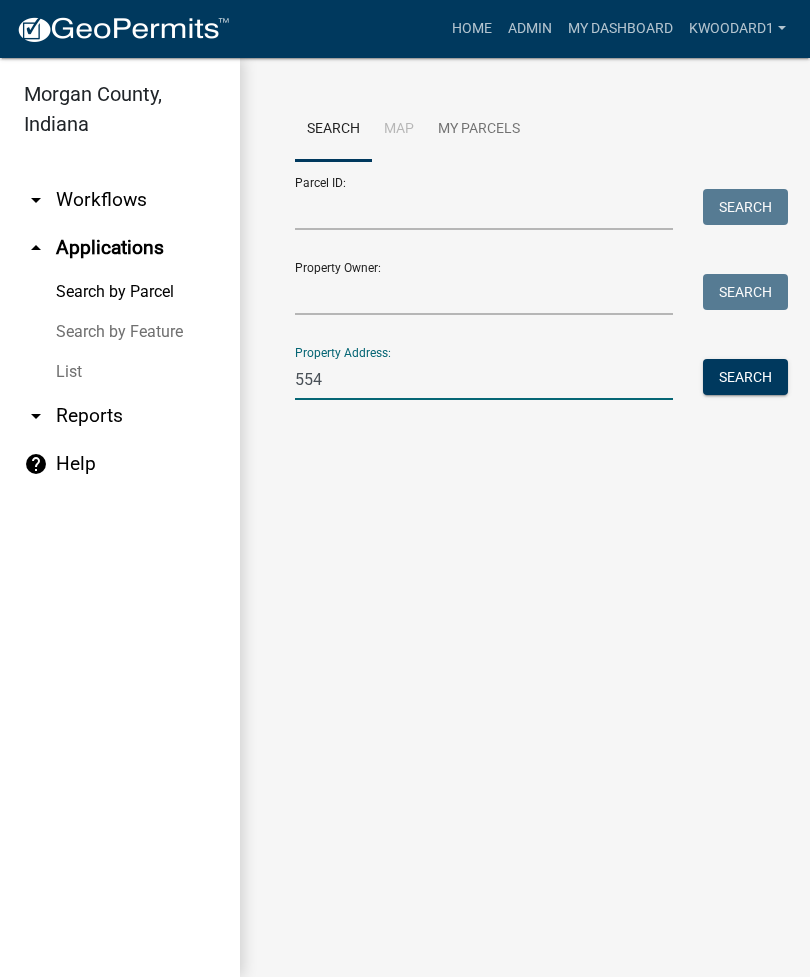 type on "554" 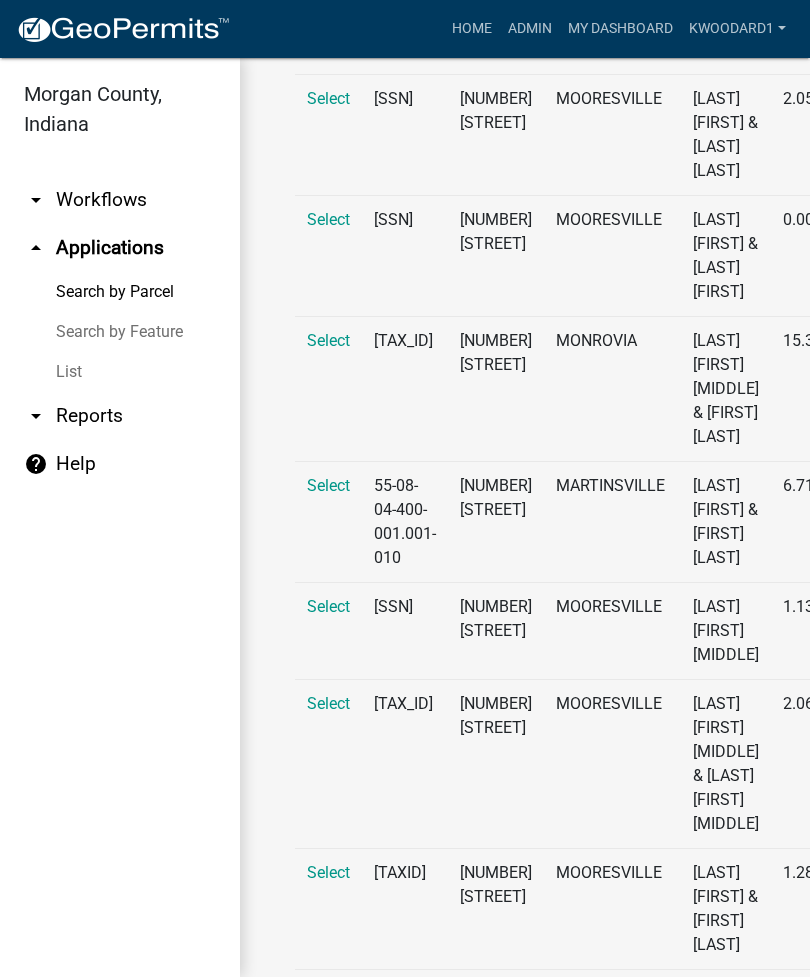 scroll, scrollTop: 1235, scrollLeft: 0, axis: vertical 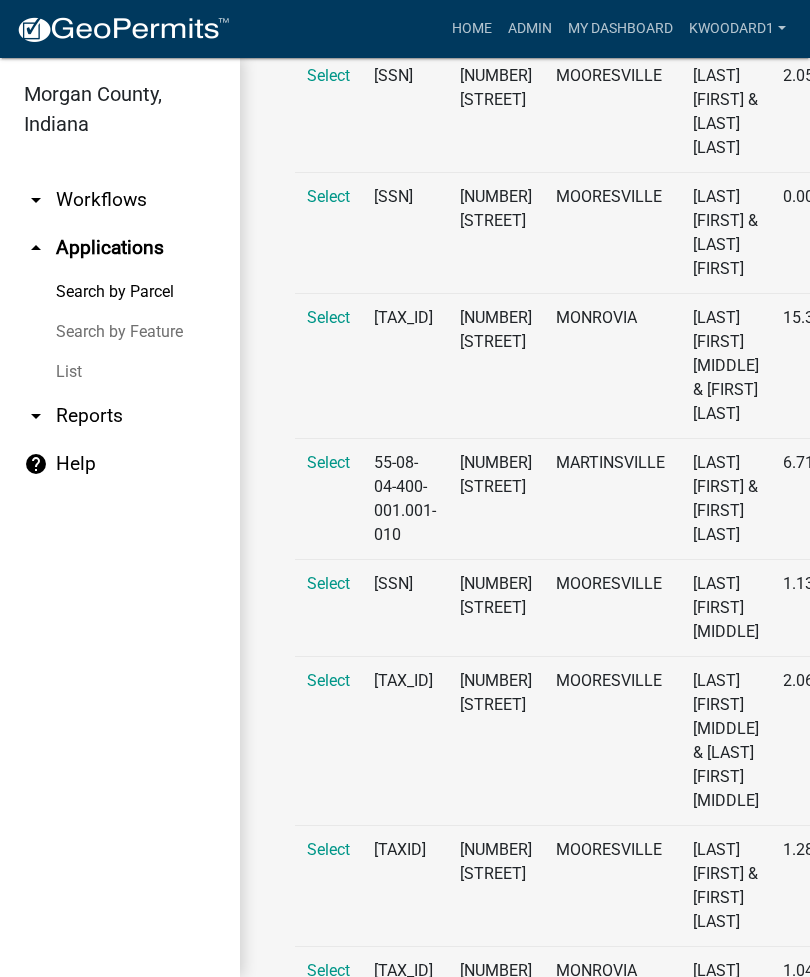 click on "Select" at bounding box center [328, 849] 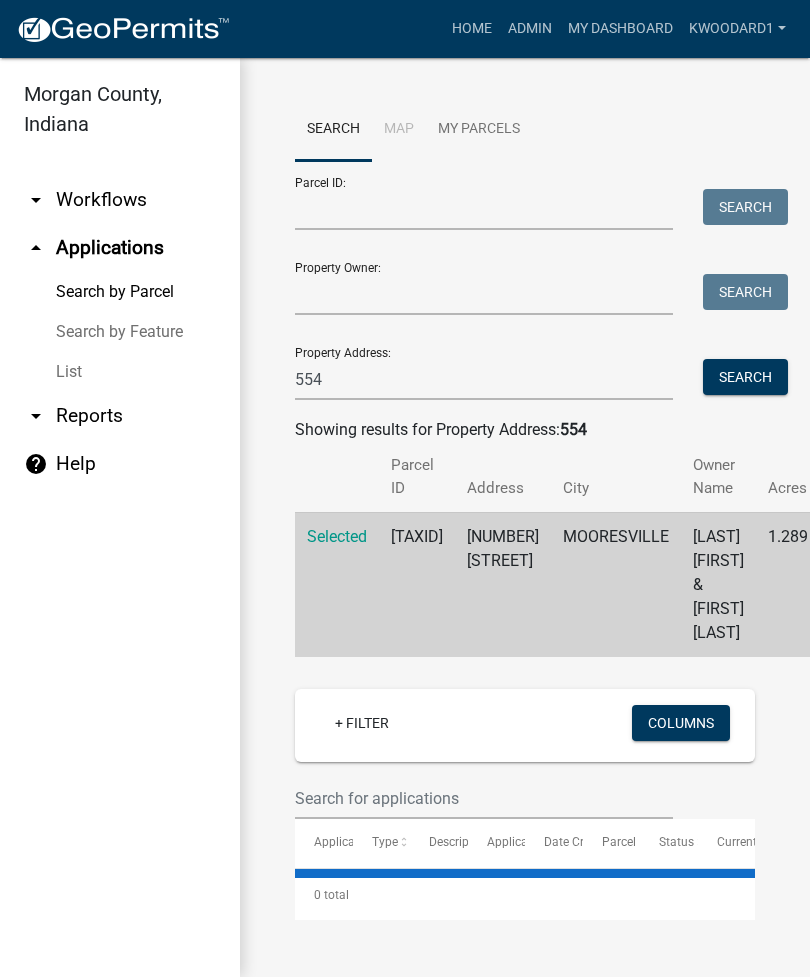 scroll, scrollTop: 0, scrollLeft: 0, axis: both 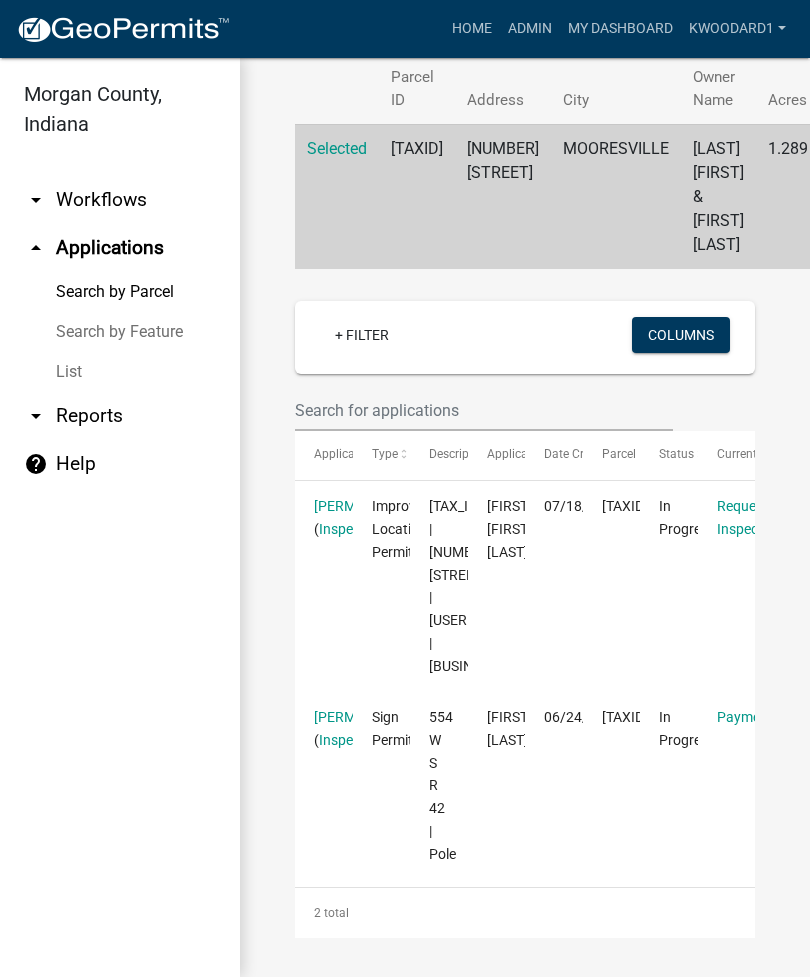 click on "[PERMIT_ID]" 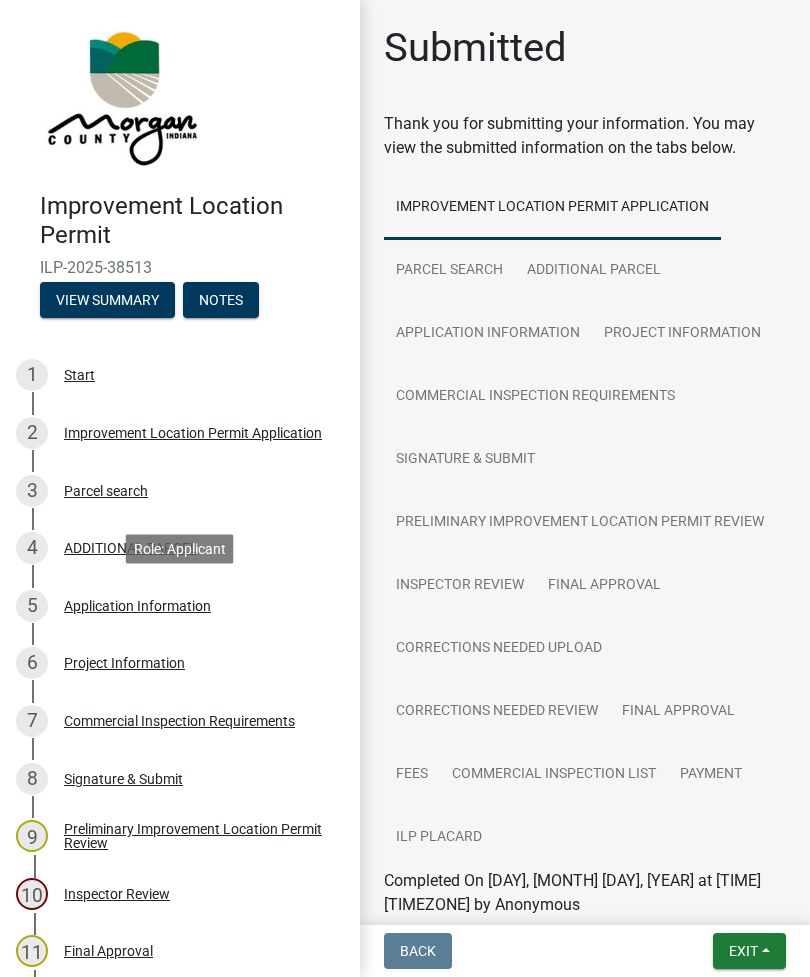 click on "Application Information" at bounding box center [137, 606] 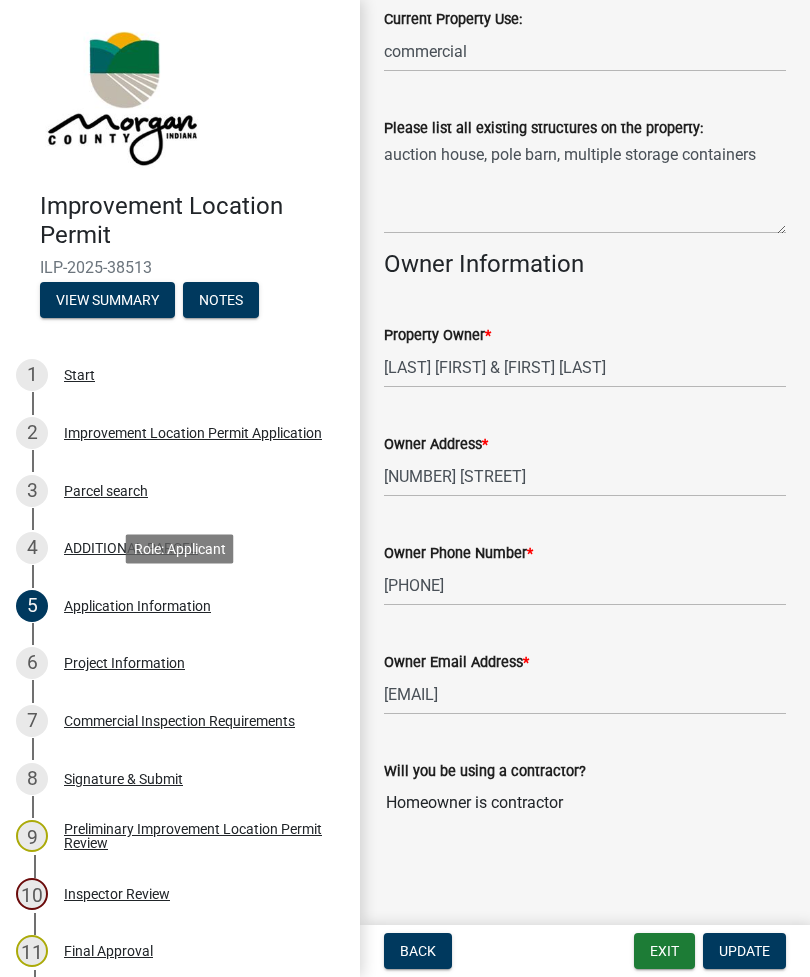 scroll, scrollTop: 818, scrollLeft: 0, axis: vertical 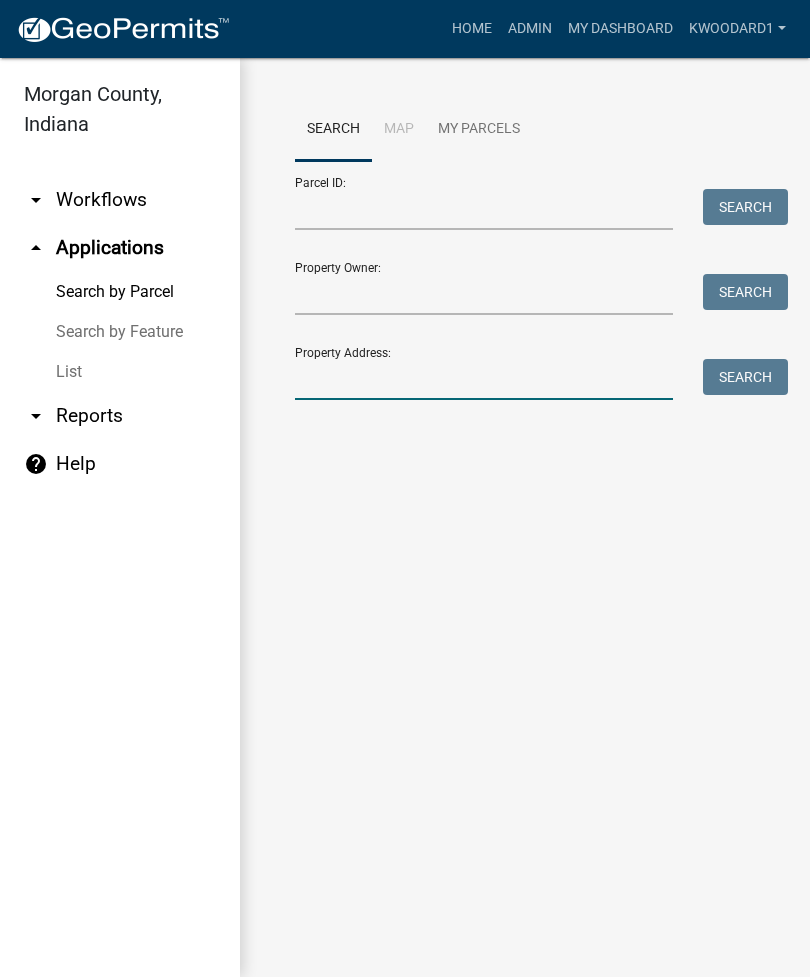 click on "Property Address:" at bounding box center [484, 379] 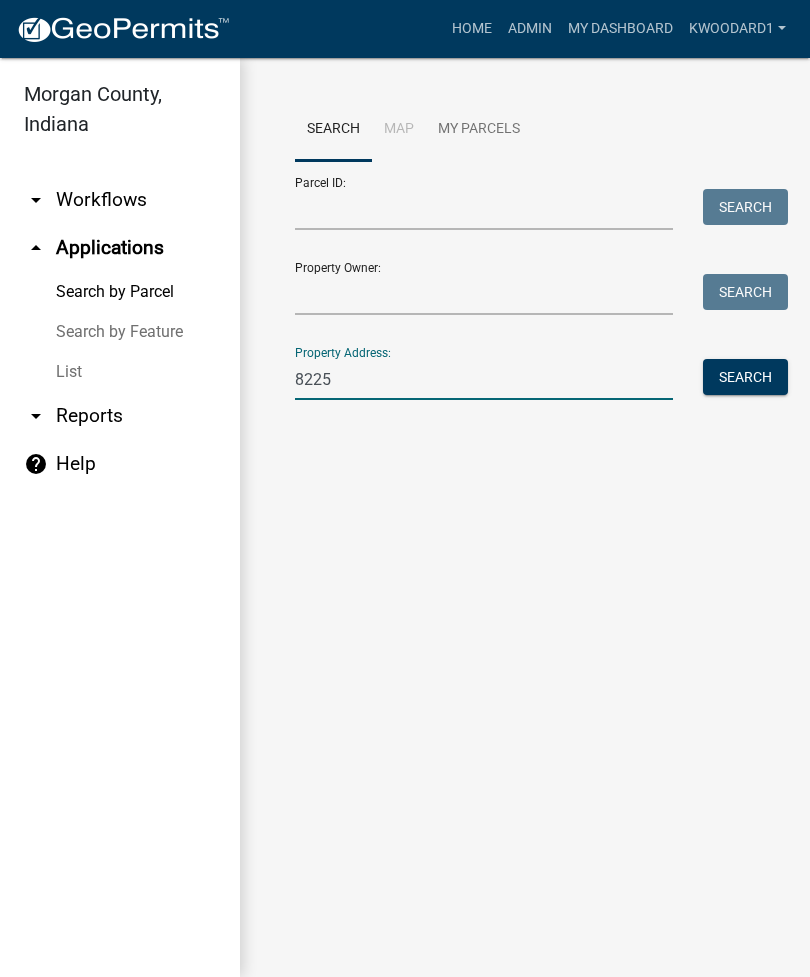 type on "8225" 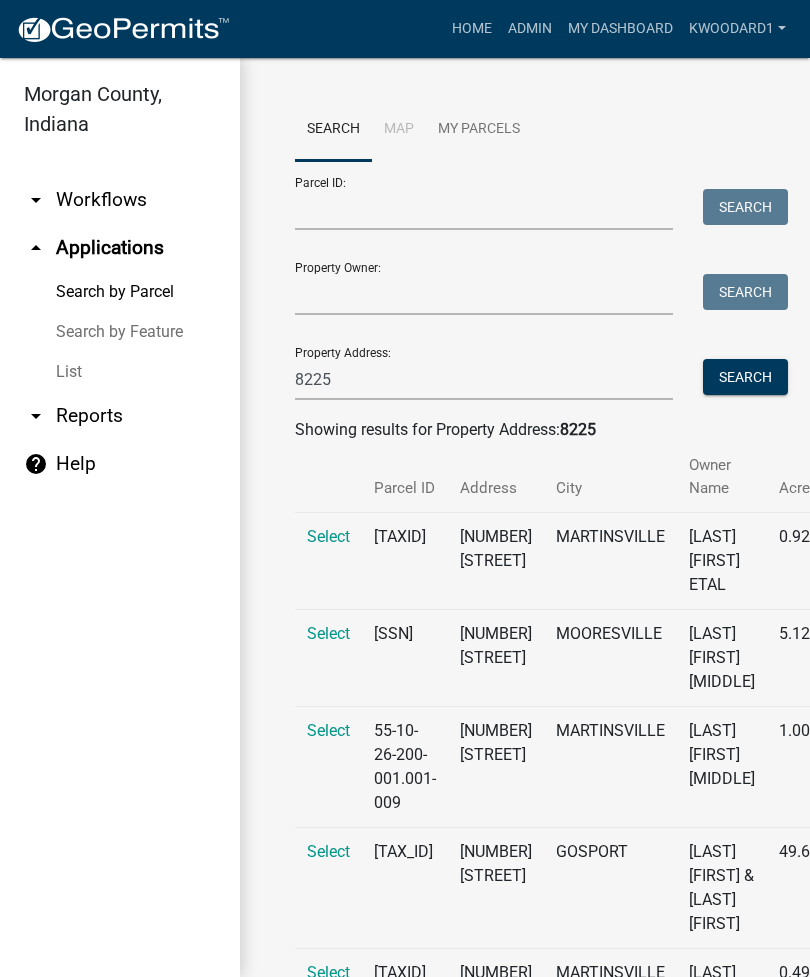 click on "Select" at bounding box center [328, 730] 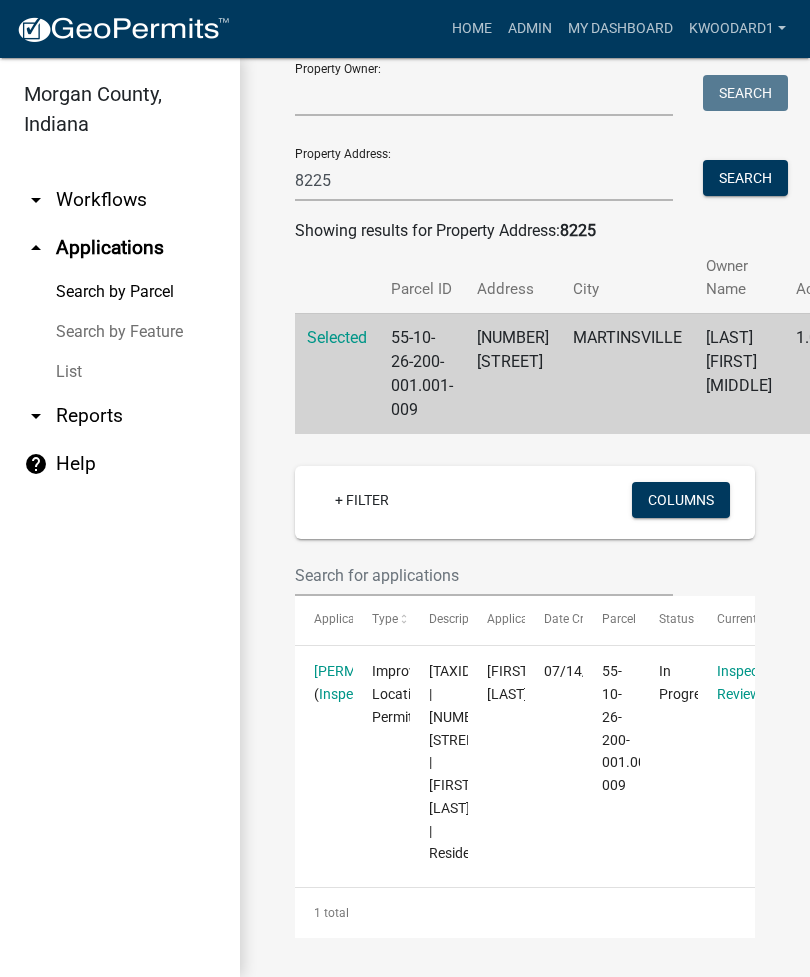 scroll, scrollTop: 323, scrollLeft: 0, axis: vertical 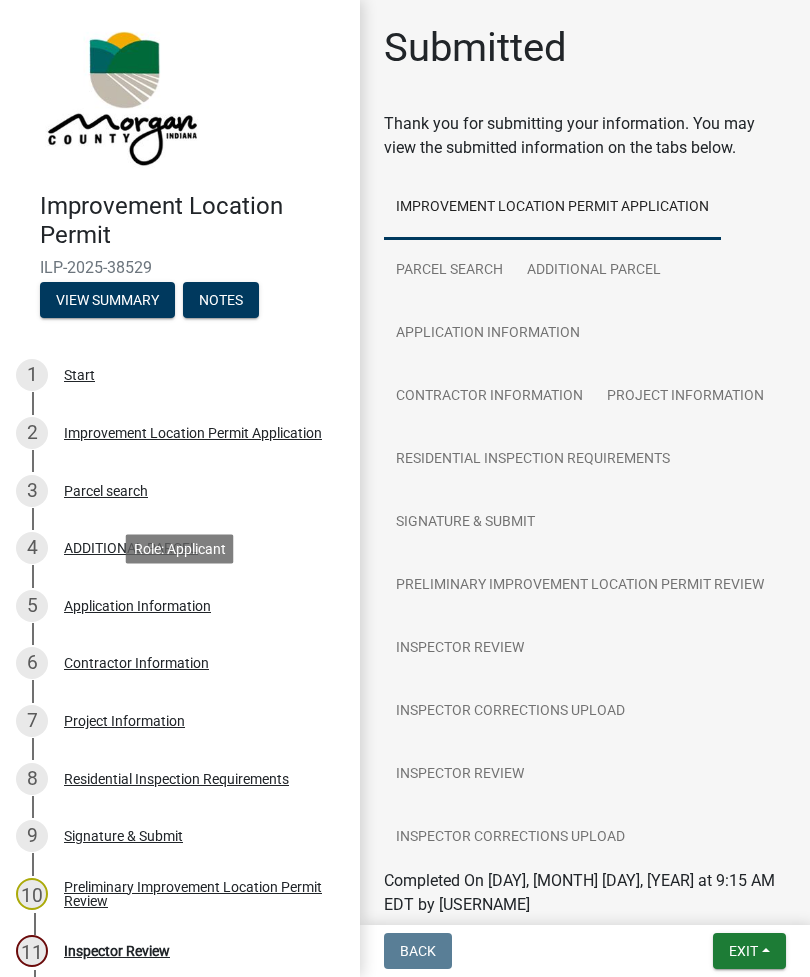 click on "5     Application Information" at bounding box center (172, 606) 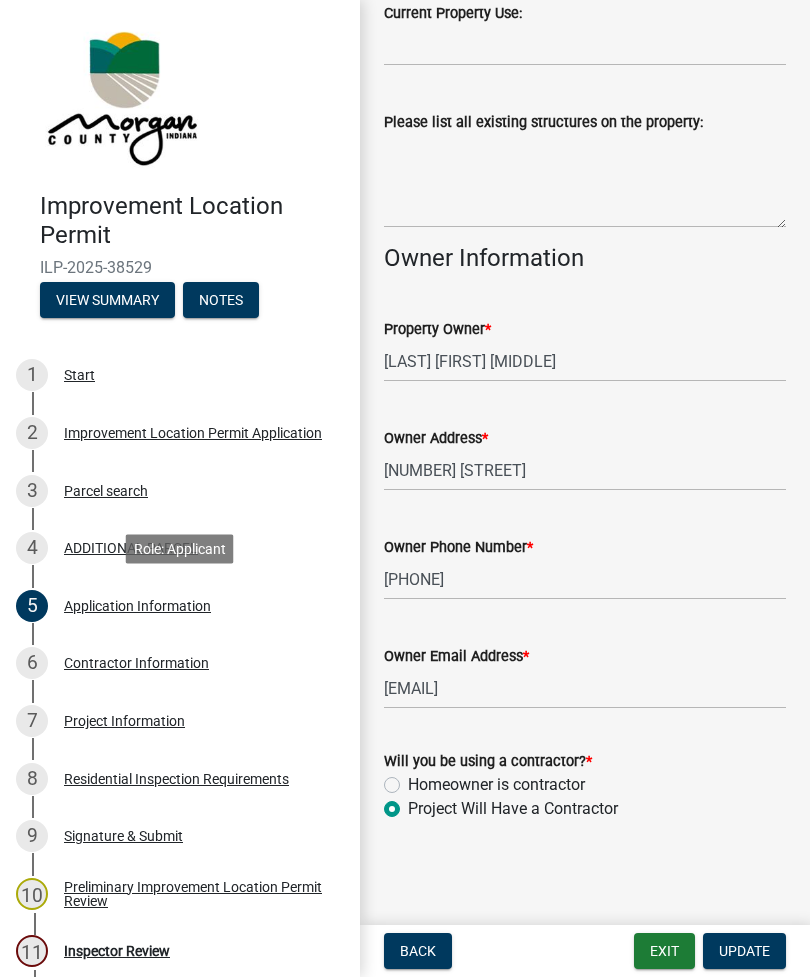 scroll, scrollTop: 824, scrollLeft: 0, axis: vertical 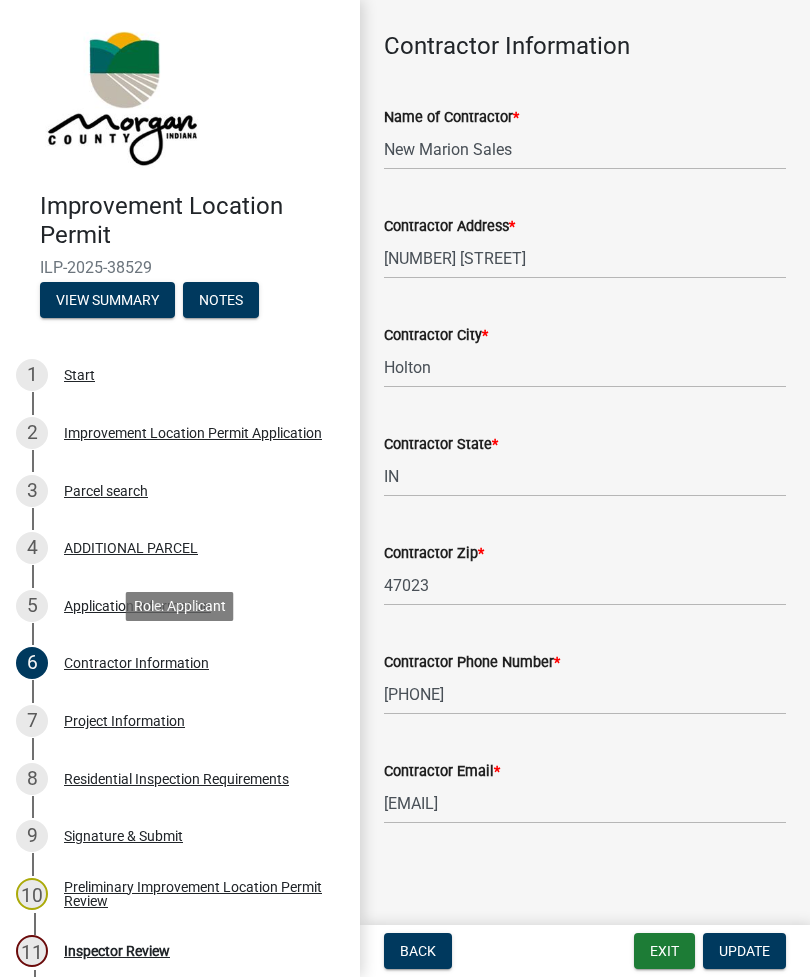 click on "Exit" at bounding box center [664, 951] 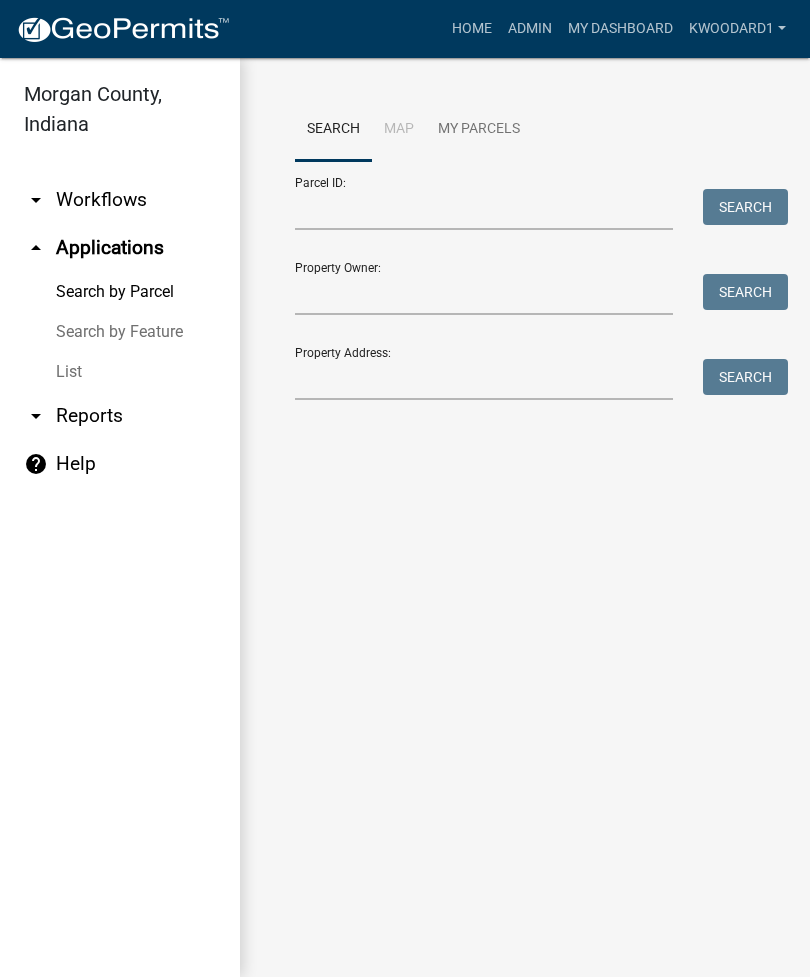 click on "Search Map My Parcels  Parcel ID:   Search   Property Owner:   Search   Property Address:   Search" 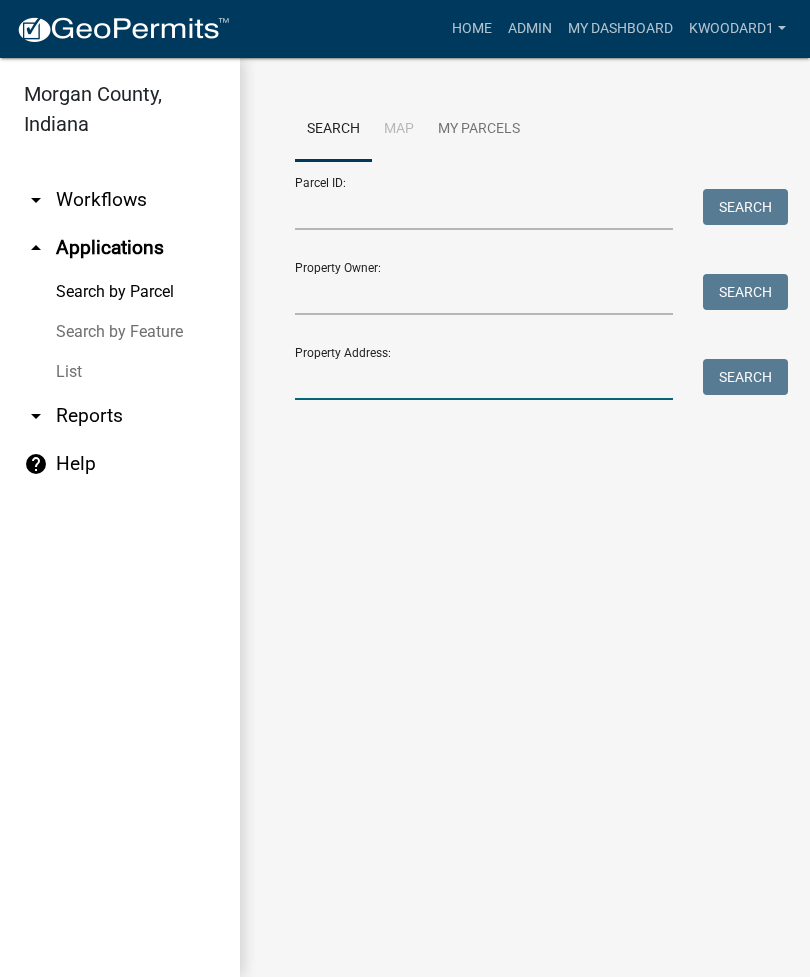 click on "Property Address:" at bounding box center (484, 379) 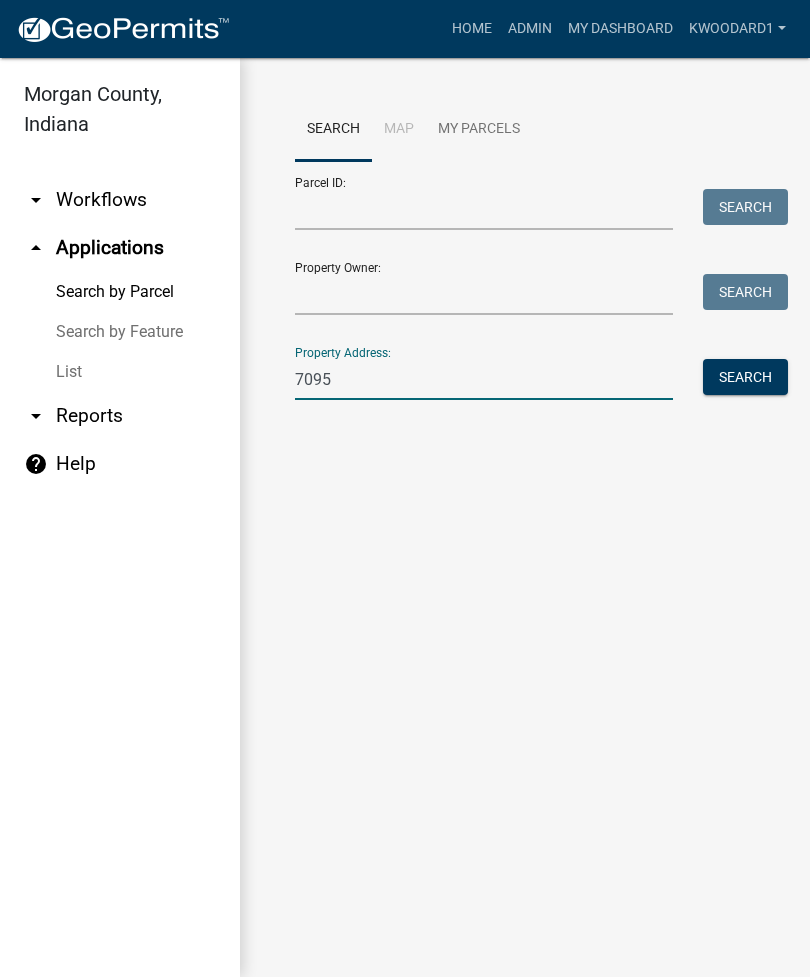 type on "7095" 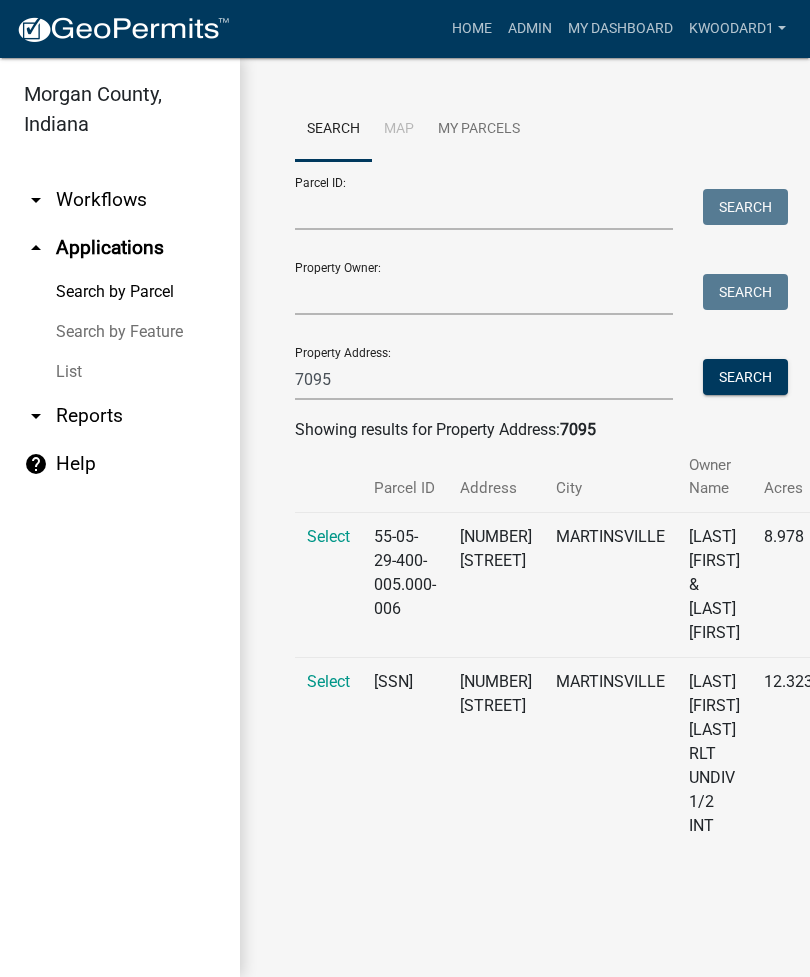 click on "Select" at bounding box center [328, 536] 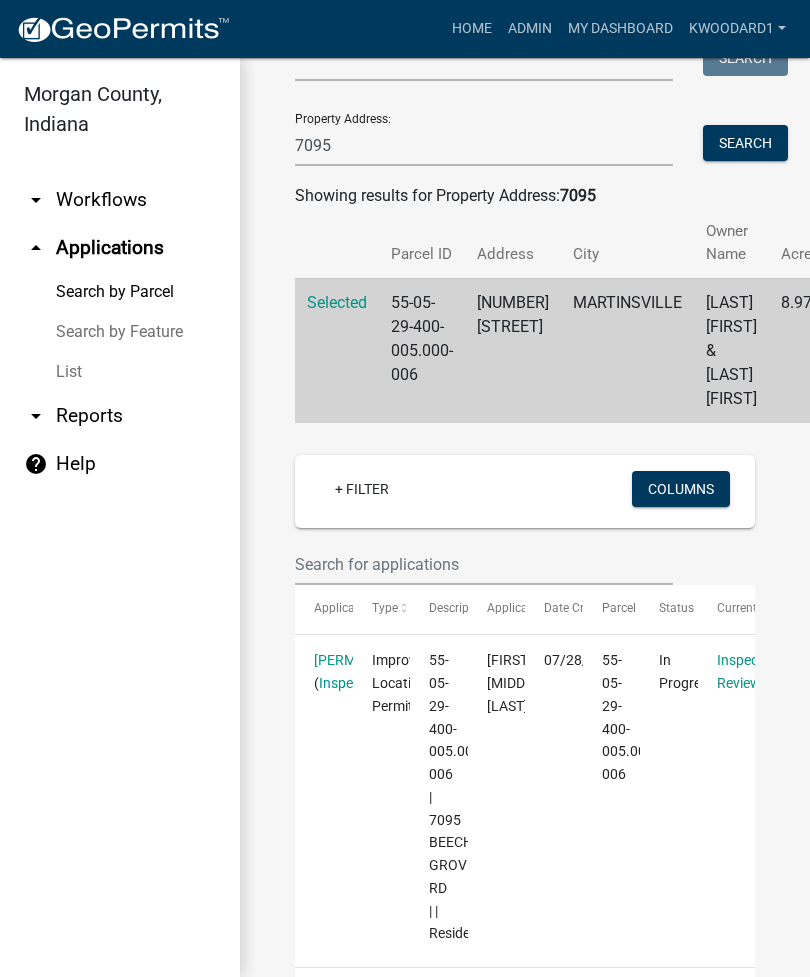 scroll, scrollTop: 233, scrollLeft: 0, axis: vertical 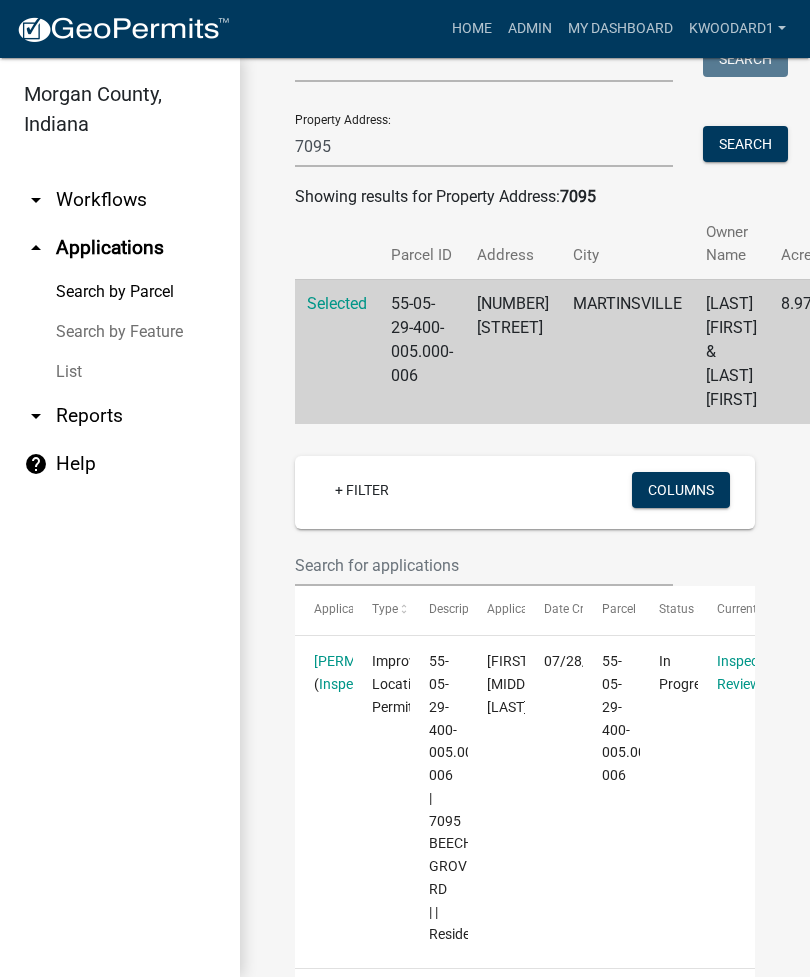 click on "[PERMIT_ID]" 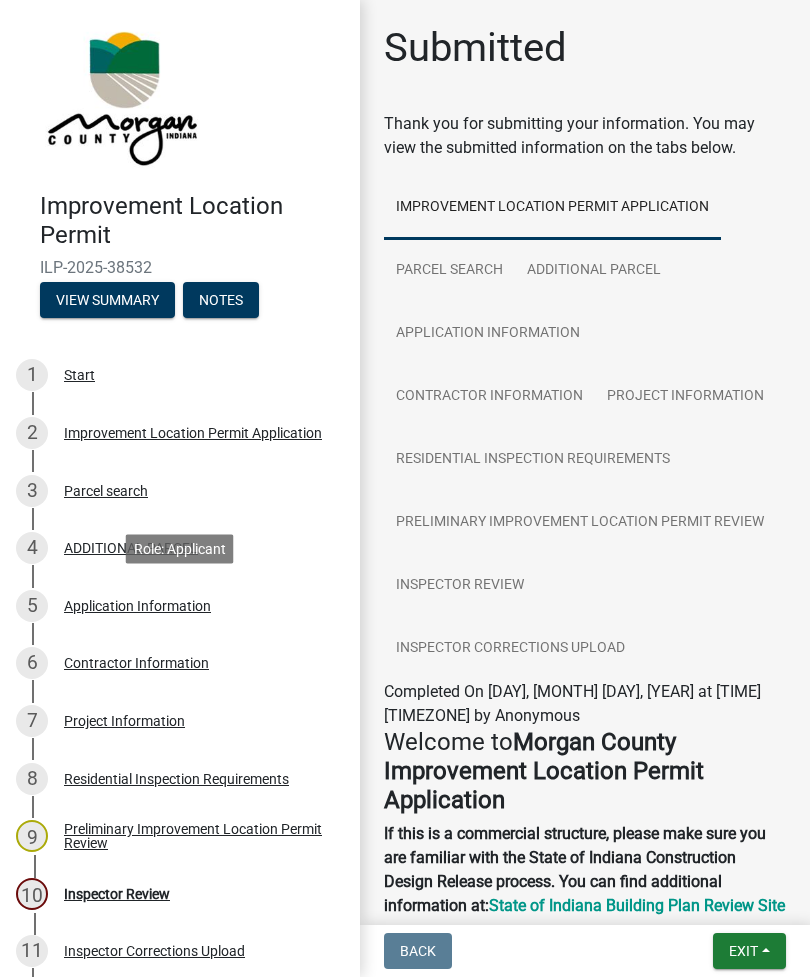 click on "Application Information" at bounding box center (137, 606) 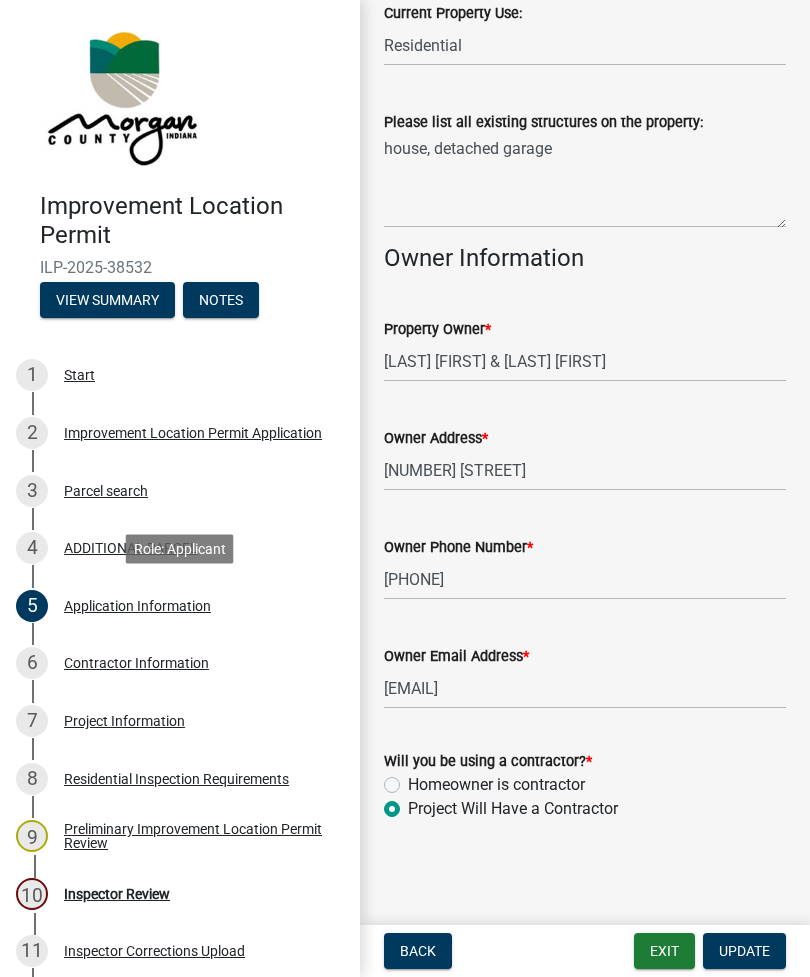 scroll, scrollTop: 824, scrollLeft: 0, axis: vertical 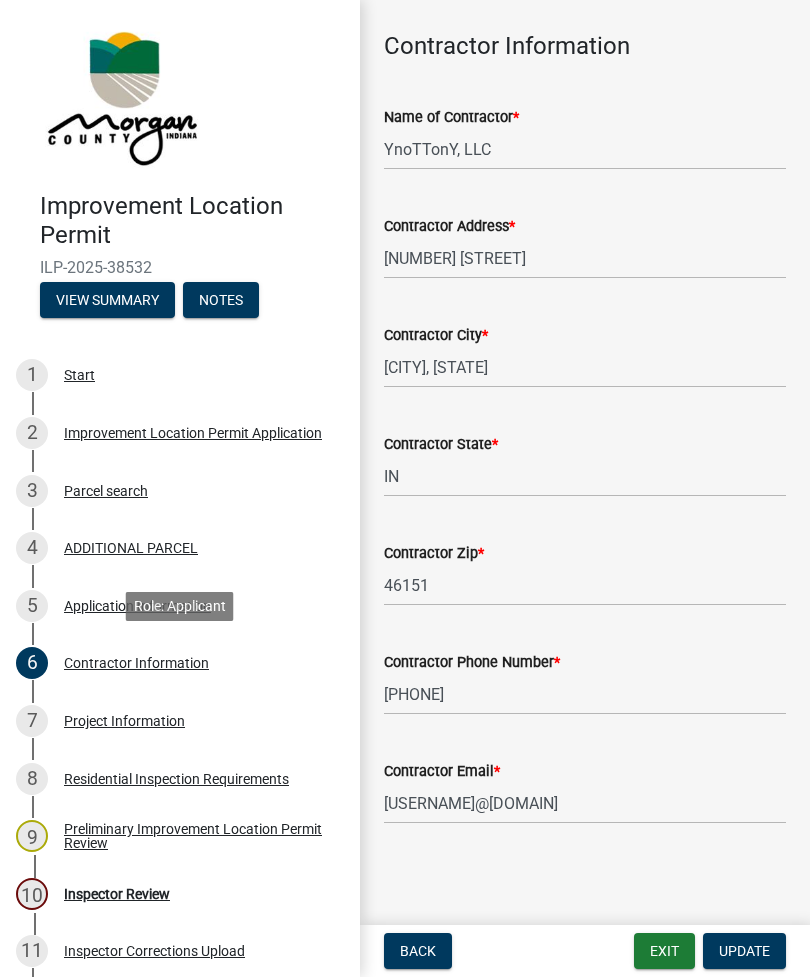click on "Exit" at bounding box center (664, 951) 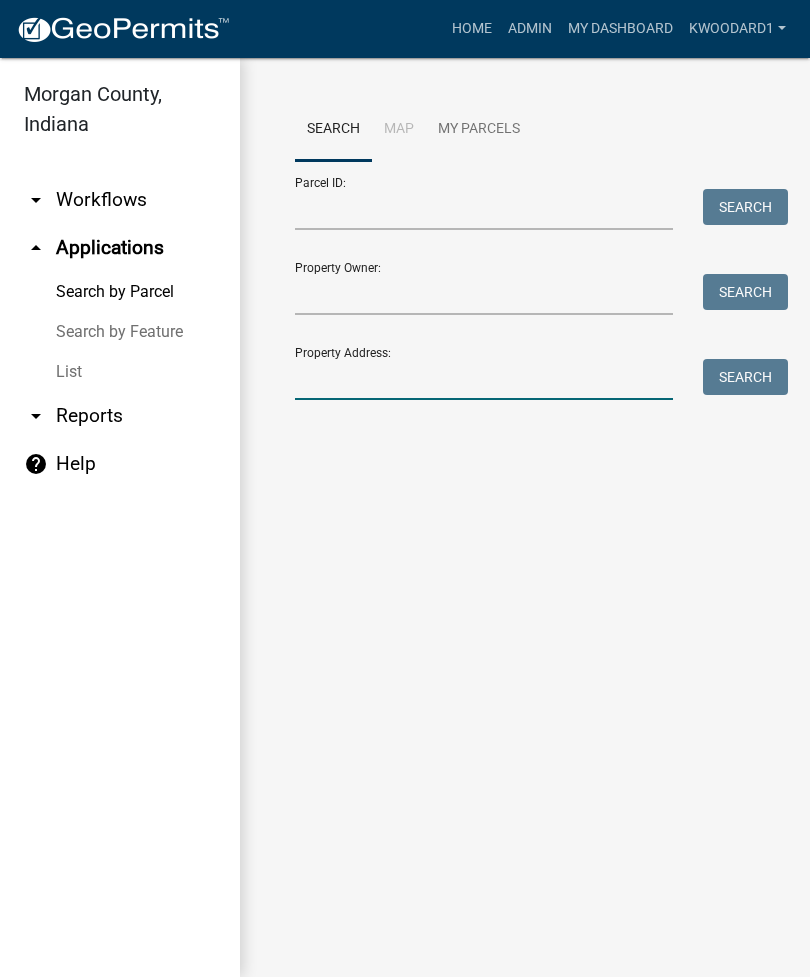 click on "Property Address:" at bounding box center [484, 379] 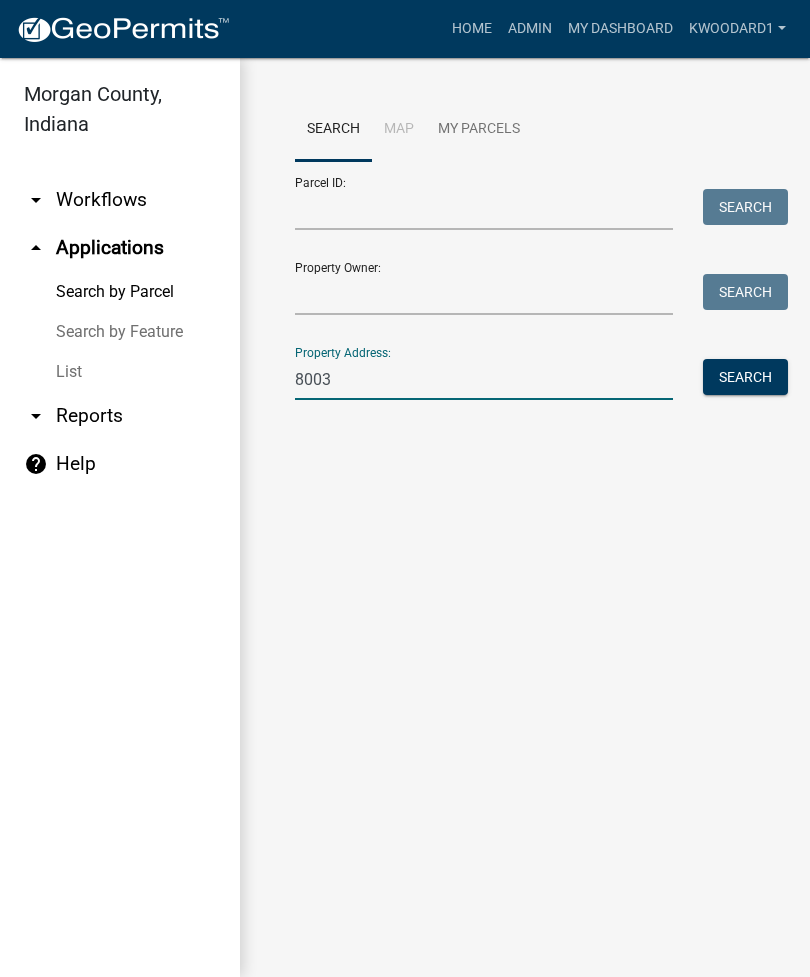 type on "8003" 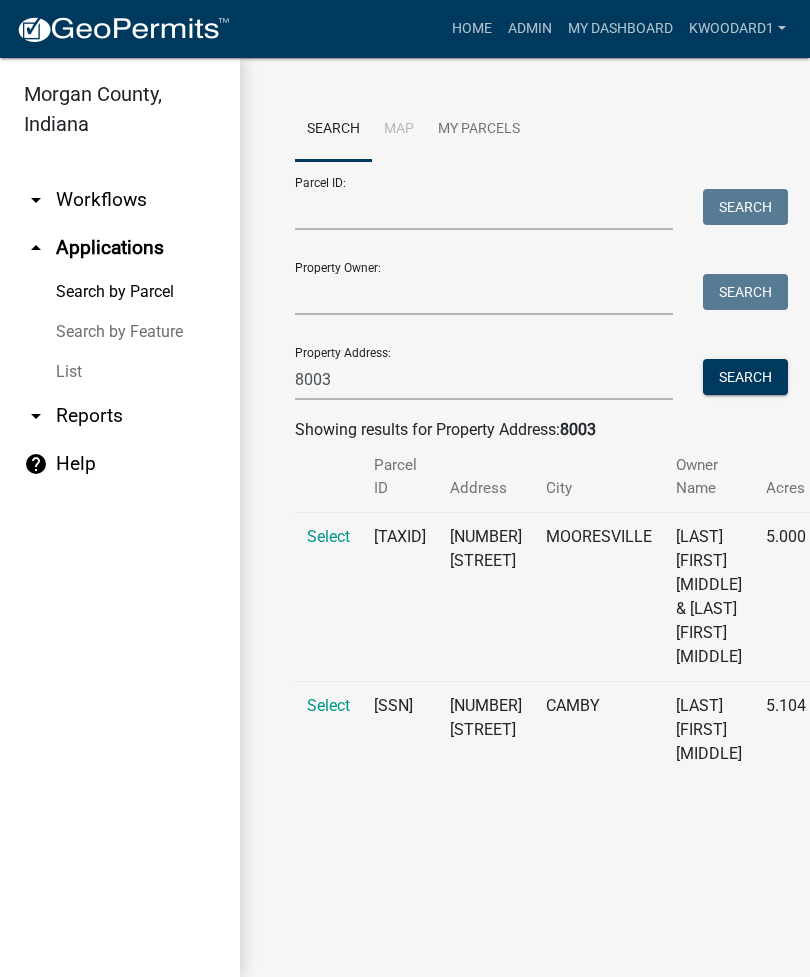 click on "Select" at bounding box center (328, 705) 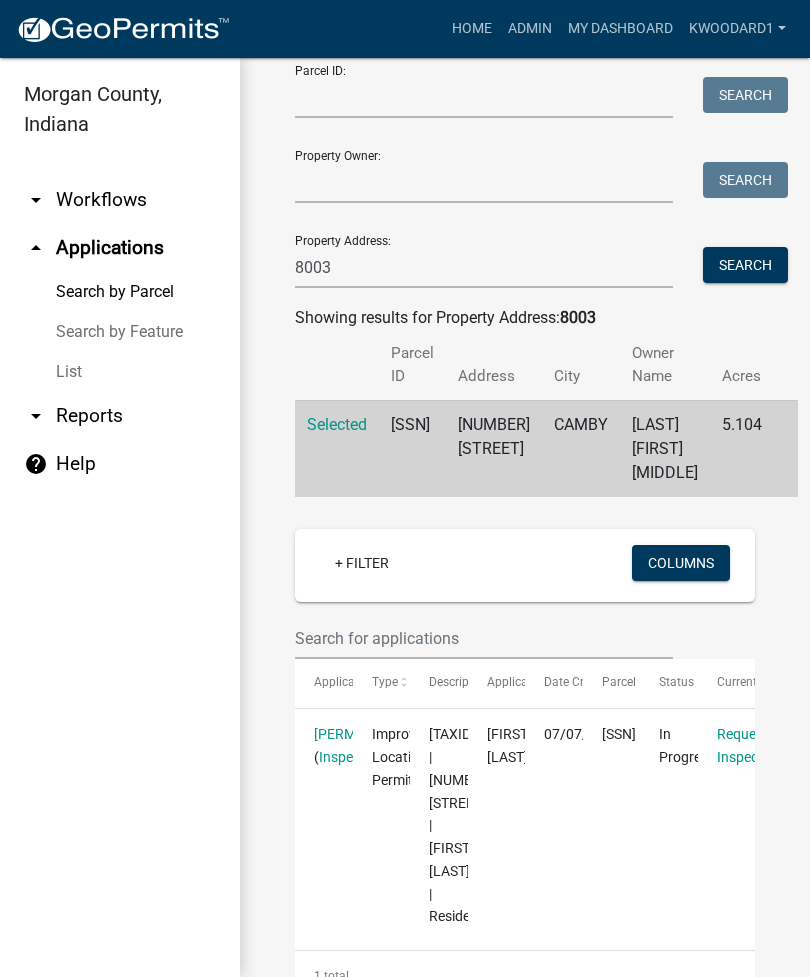 scroll, scrollTop: 164, scrollLeft: 0, axis: vertical 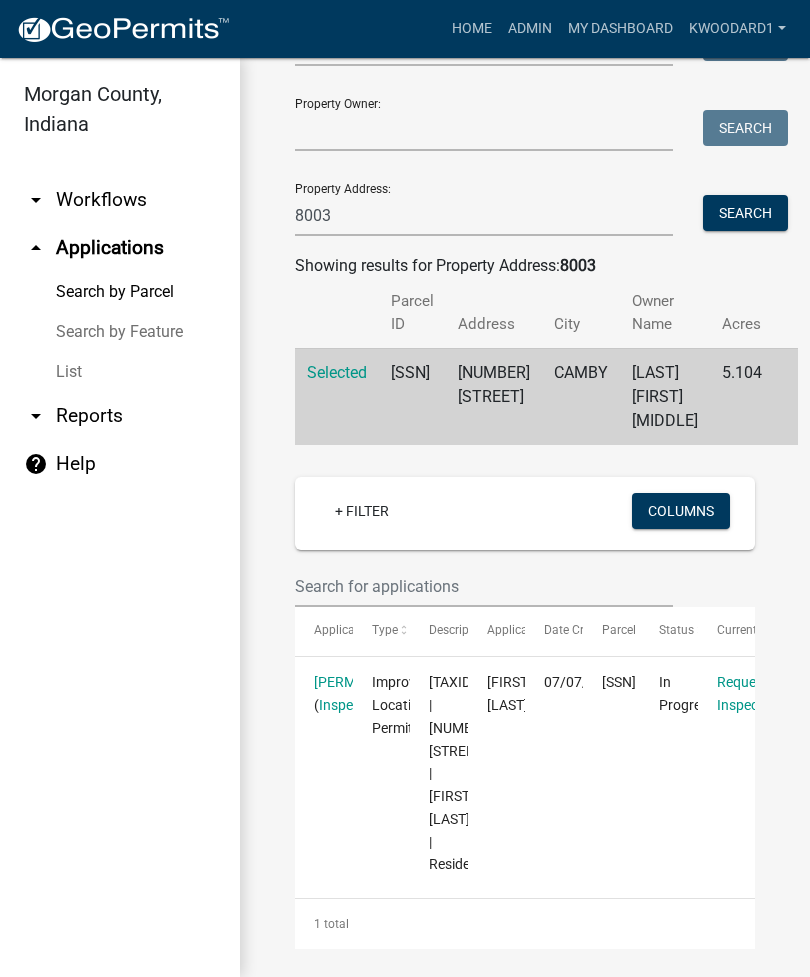 click on "[PERMIT_ID]" 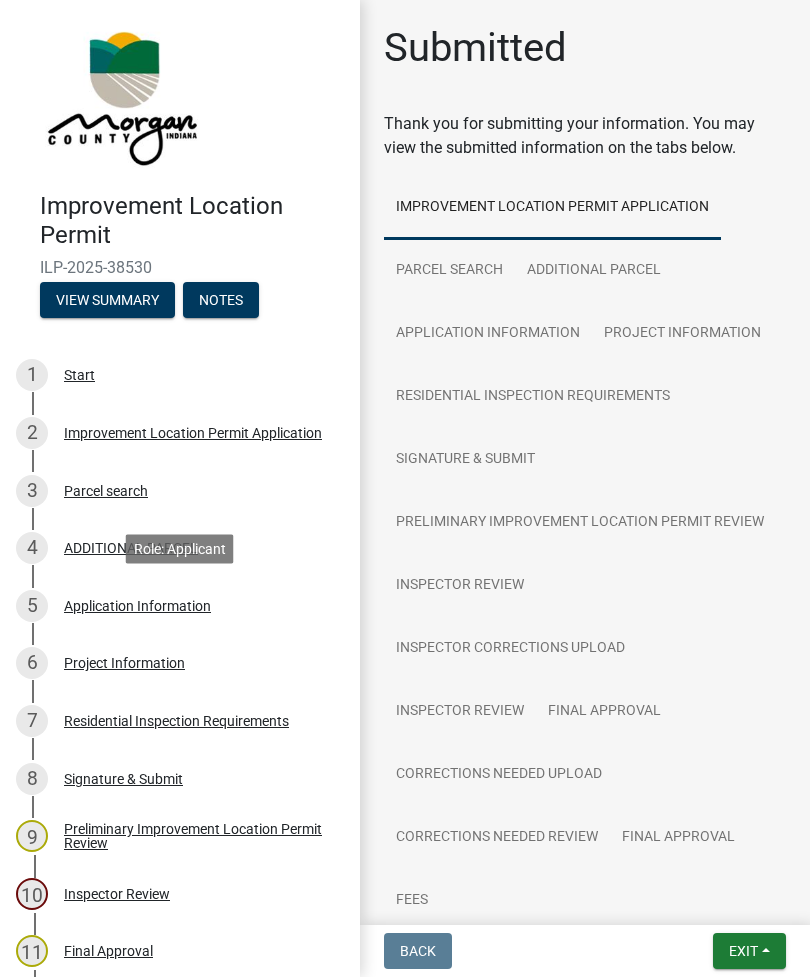 click on "Application Information" at bounding box center (137, 606) 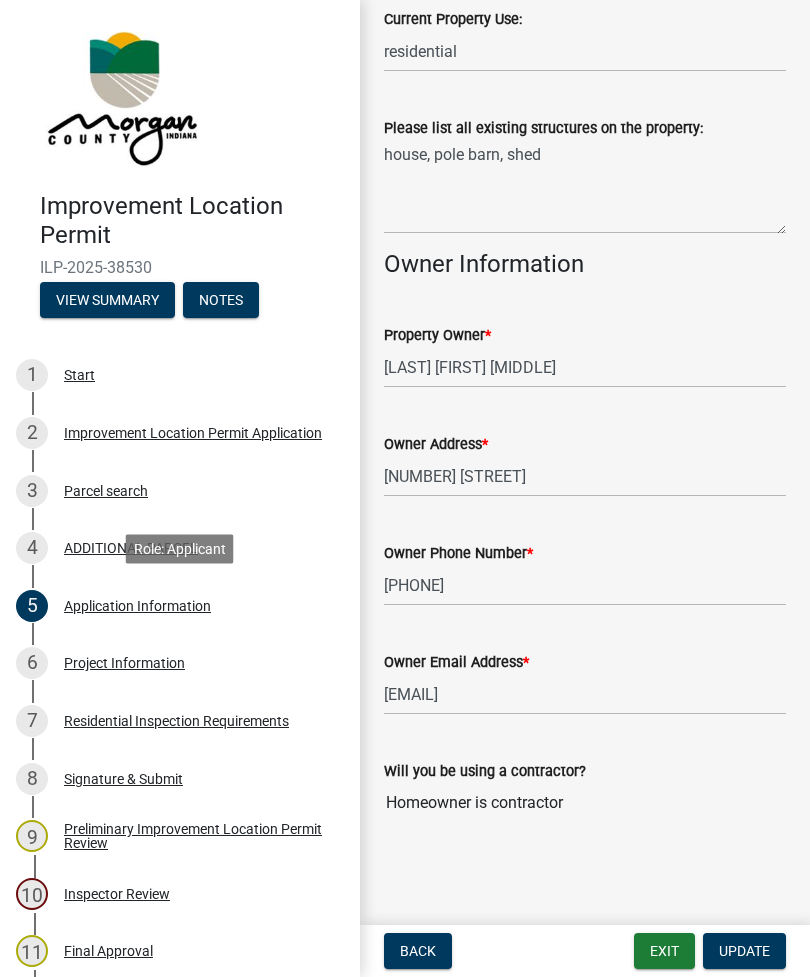 scroll, scrollTop: 818, scrollLeft: 0, axis: vertical 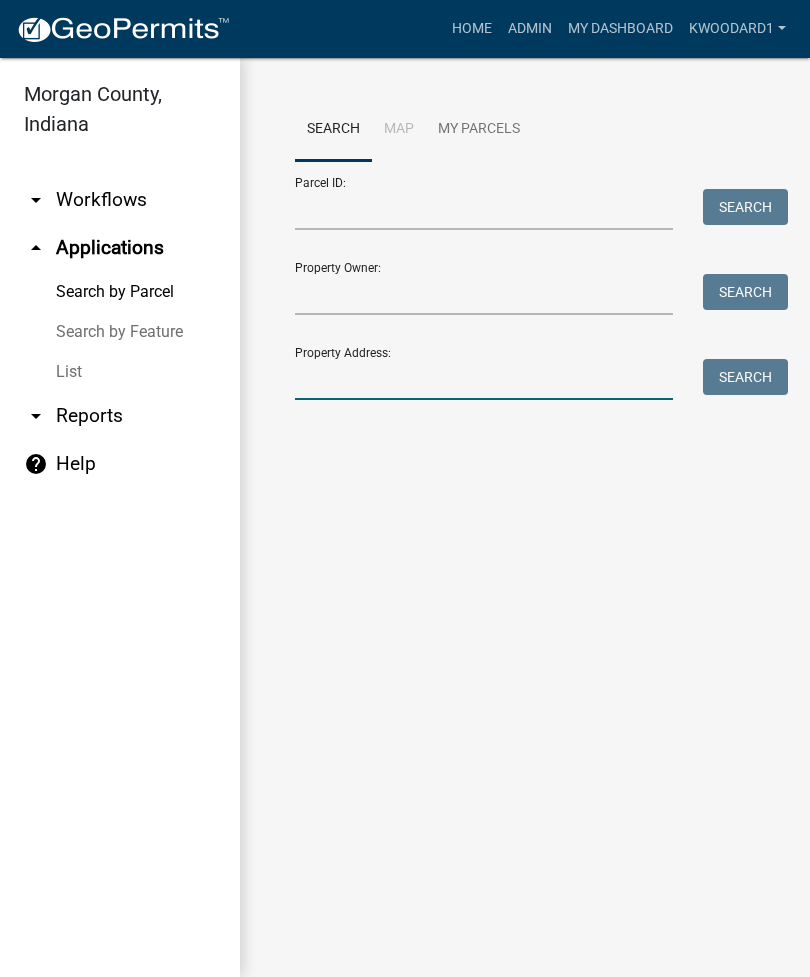 click on "Property Address:" at bounding box center (484, 379) 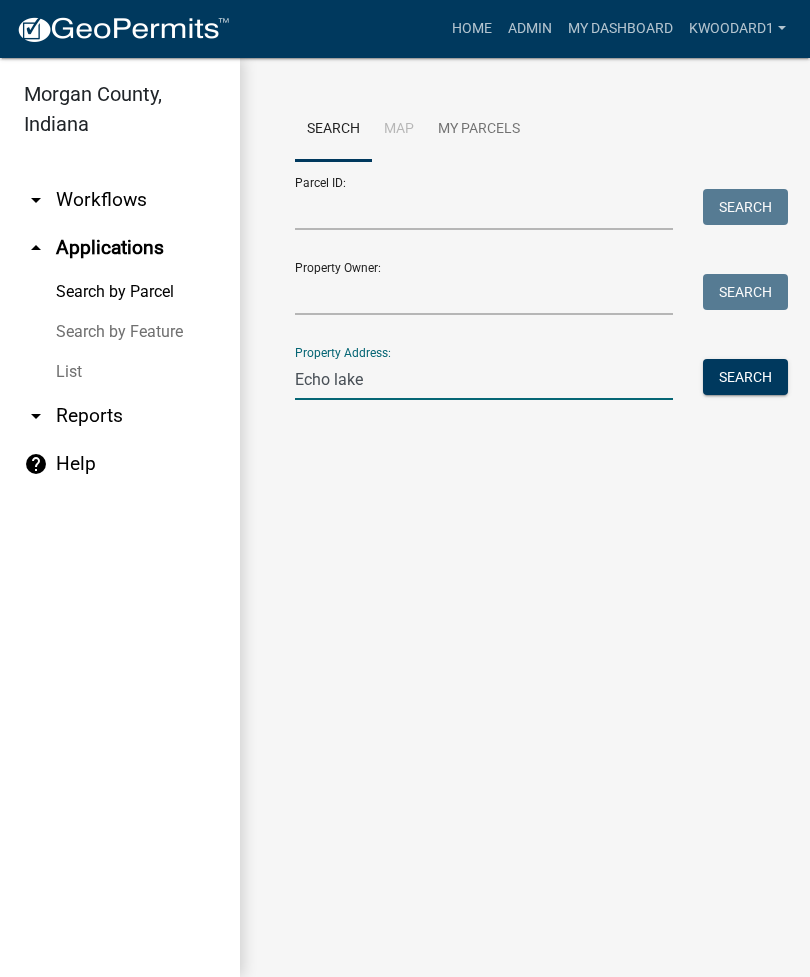click on "Search" at bounding box center [745, 377] 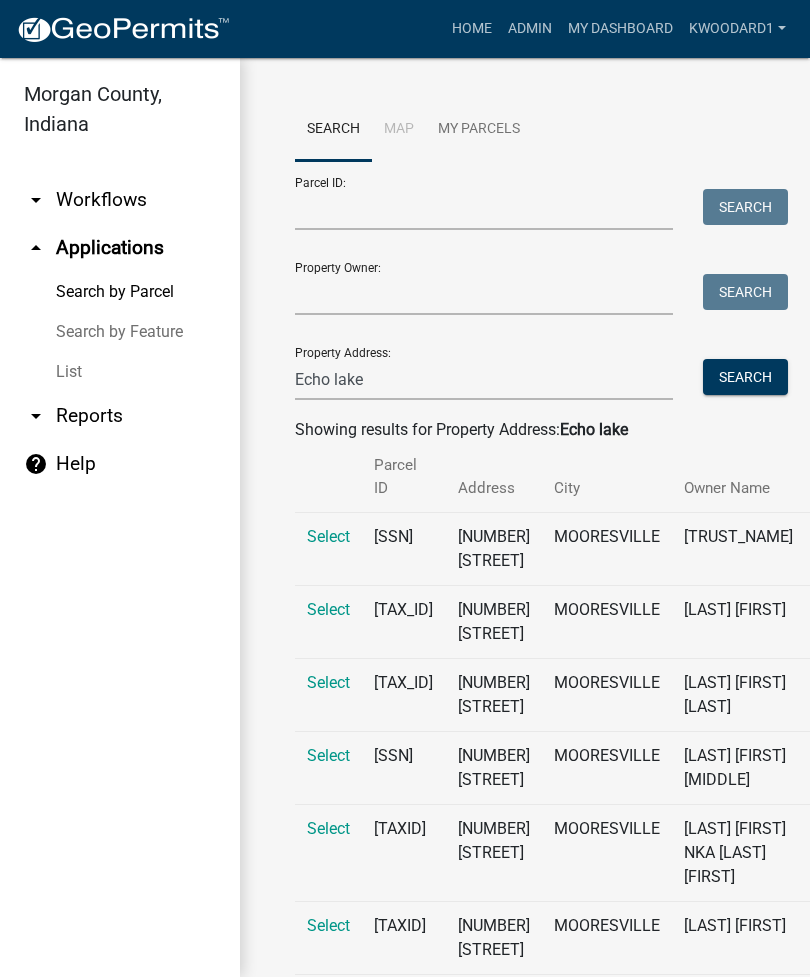 scroll, scrollTop: 0, scrollLeft: 0, axis: both 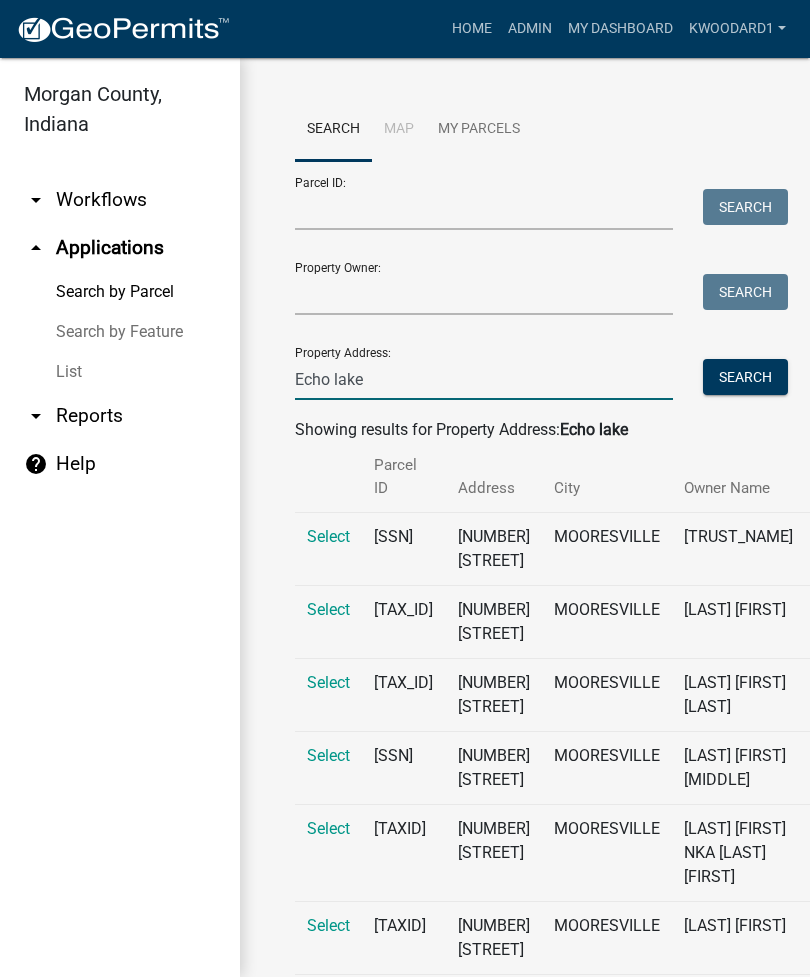 click on "Echo lake" at bounding box center (484, 379) 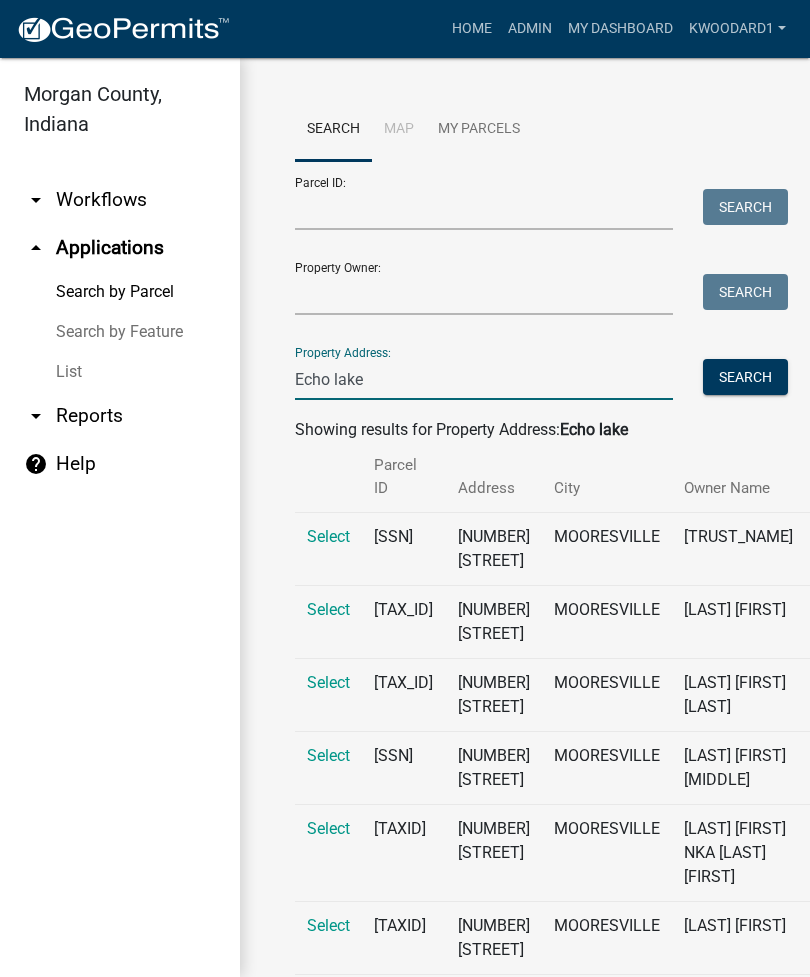 click on "Echo lake" at bounding box center (484, 379) 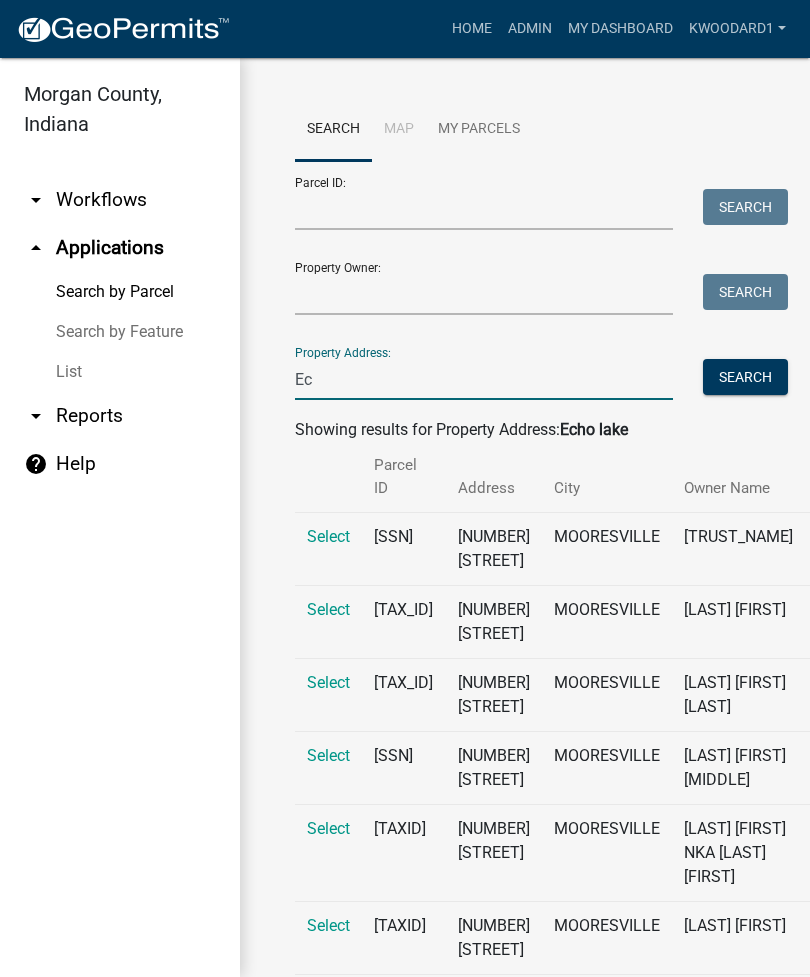 type on "E" 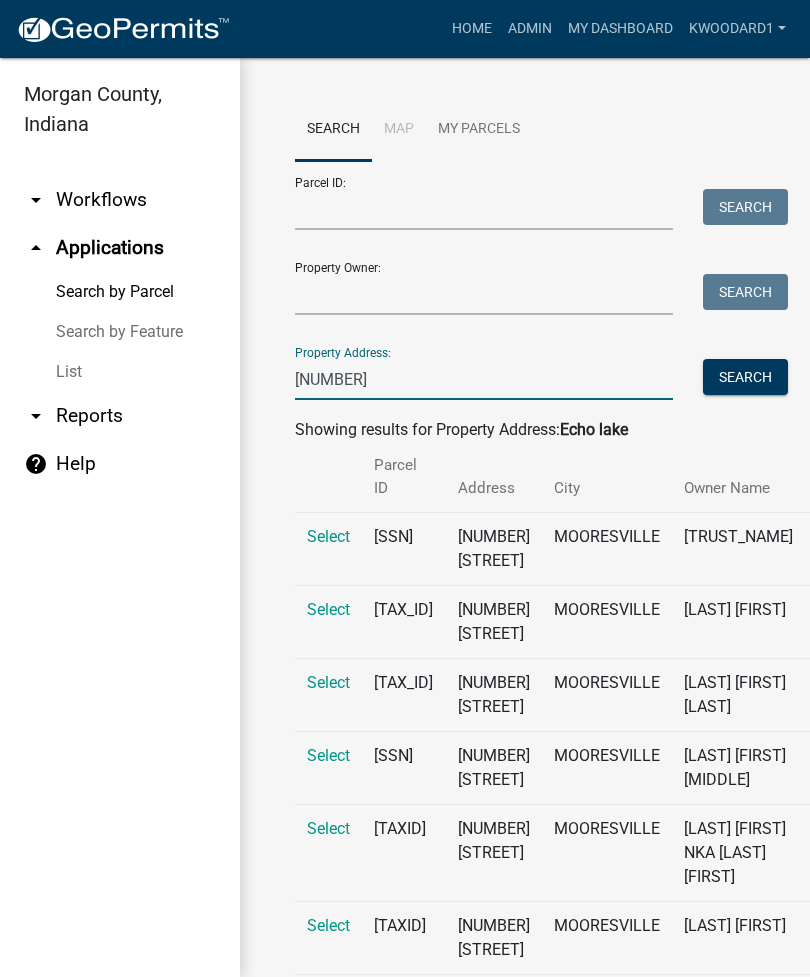 type on "[NUMBER]" 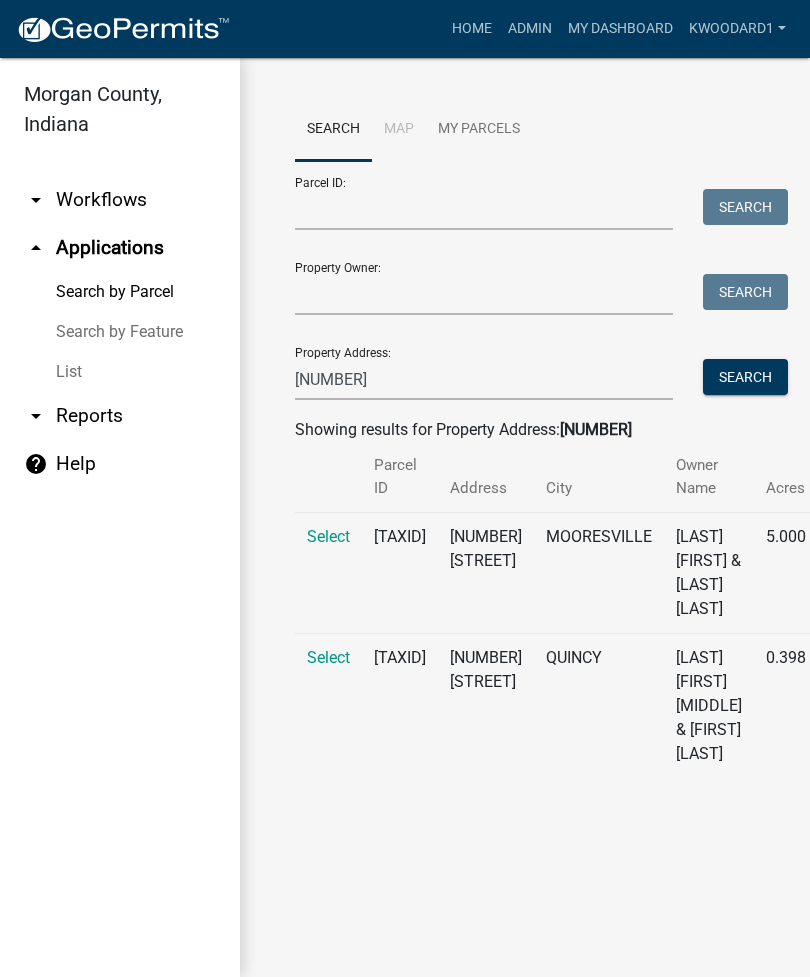 click on "Select" at bounding box center [328, 536] 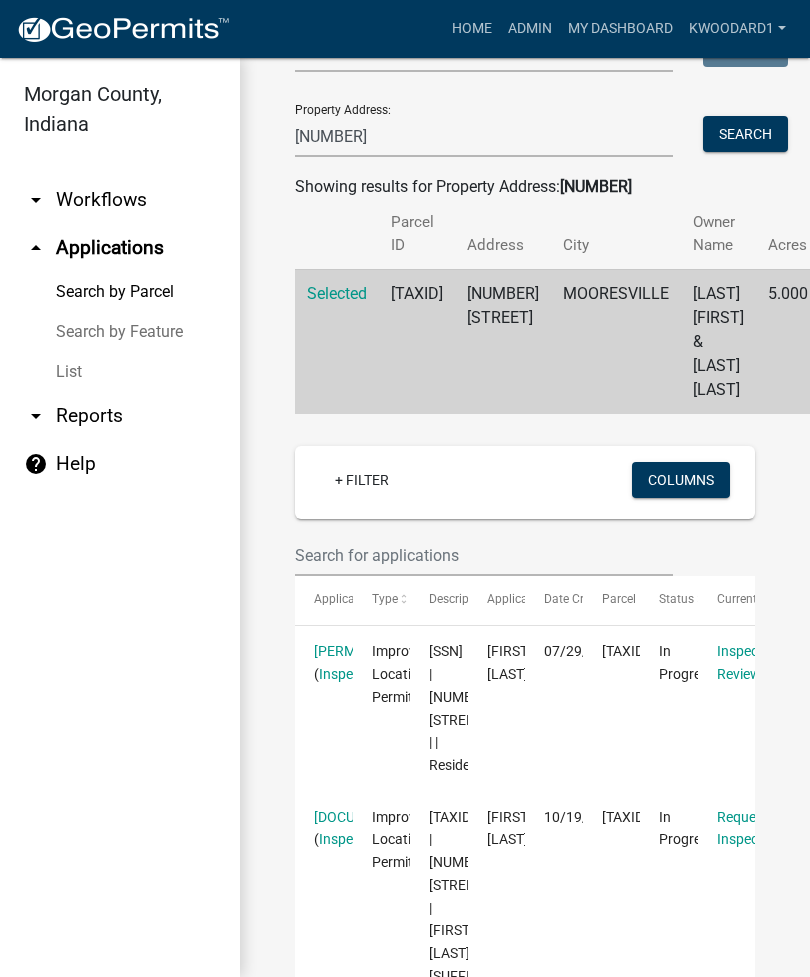 scroll, scrollTop: 260, scrollLeft: 0, axis: vertical 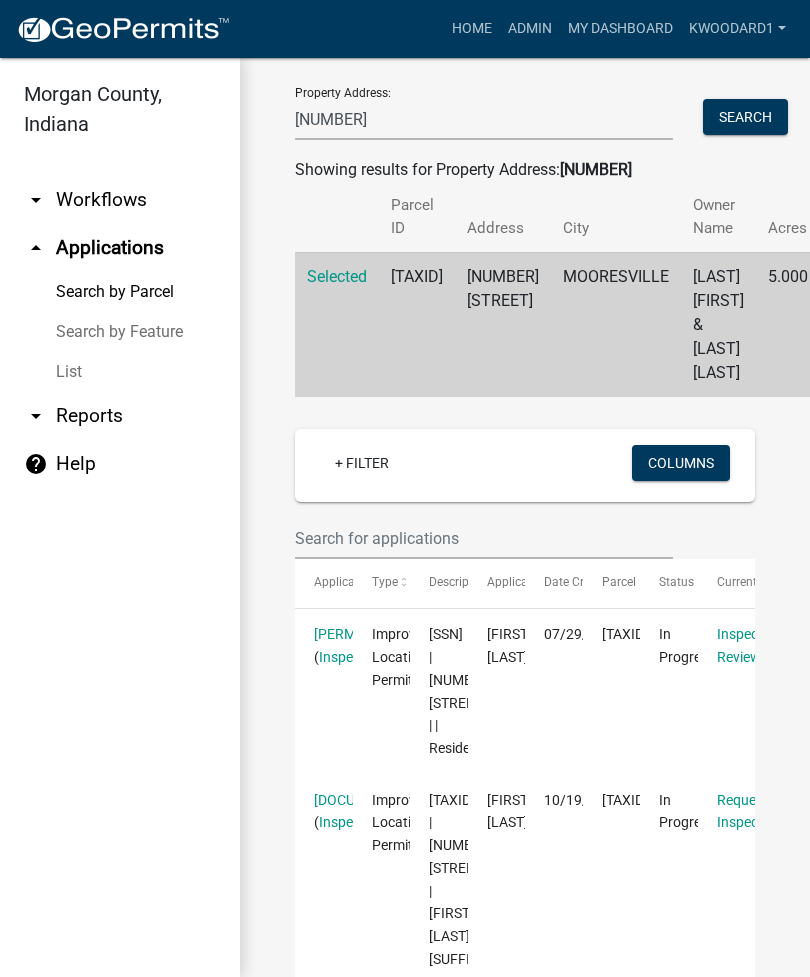 click on "[PERMIT_ID]" 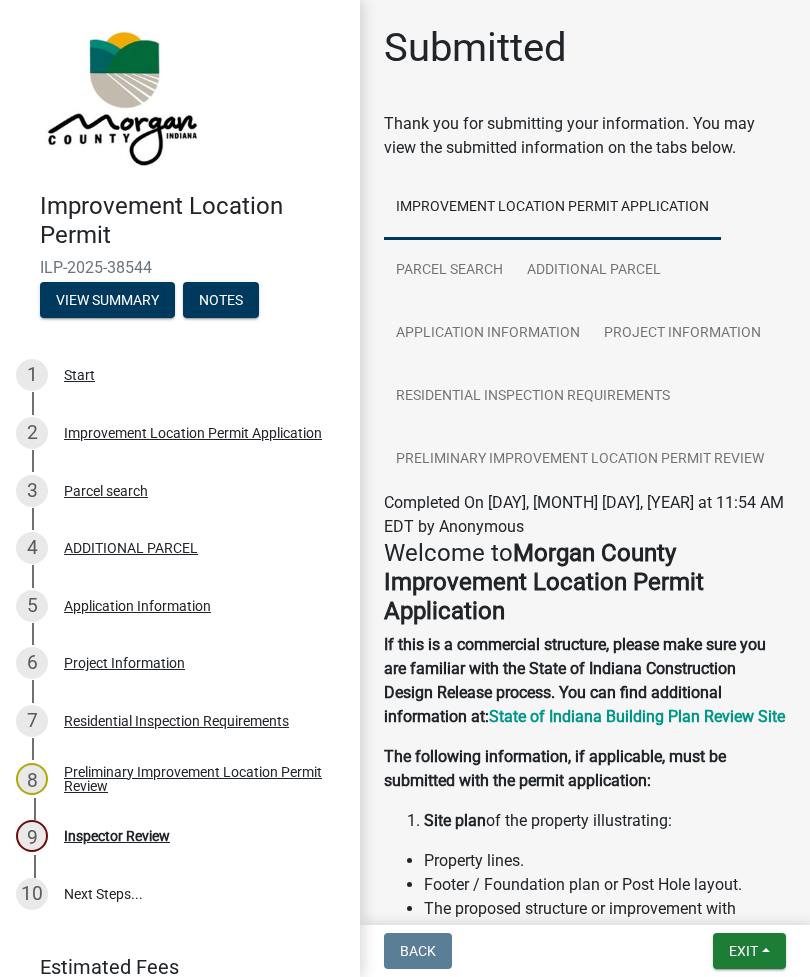 click on "Application Information" at bounding box center (137, 606) 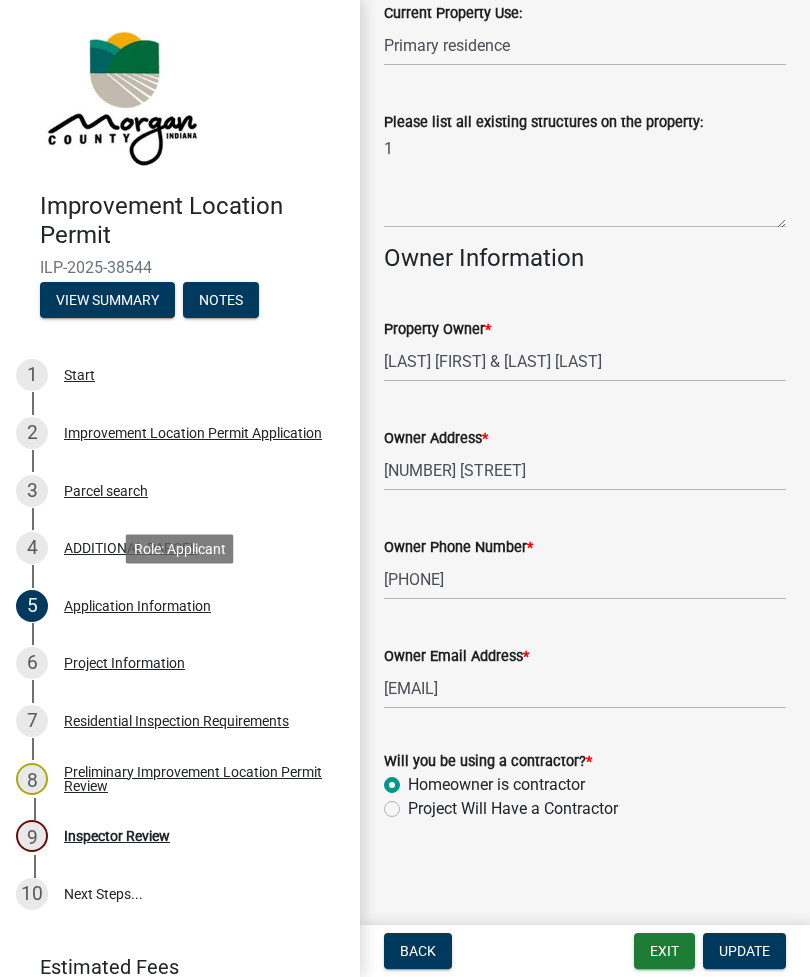 scroll, scrollTop: 824, scrollLeft: 0, axis: vertical 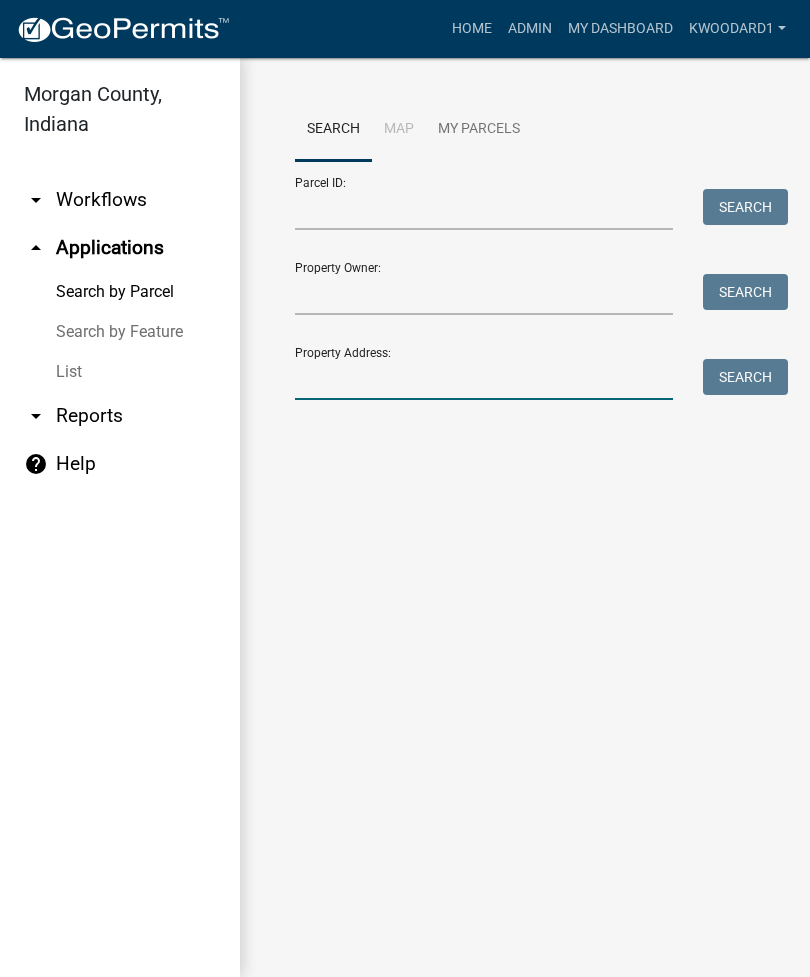 click on "Property Address:" at bounding box center (484, 379) 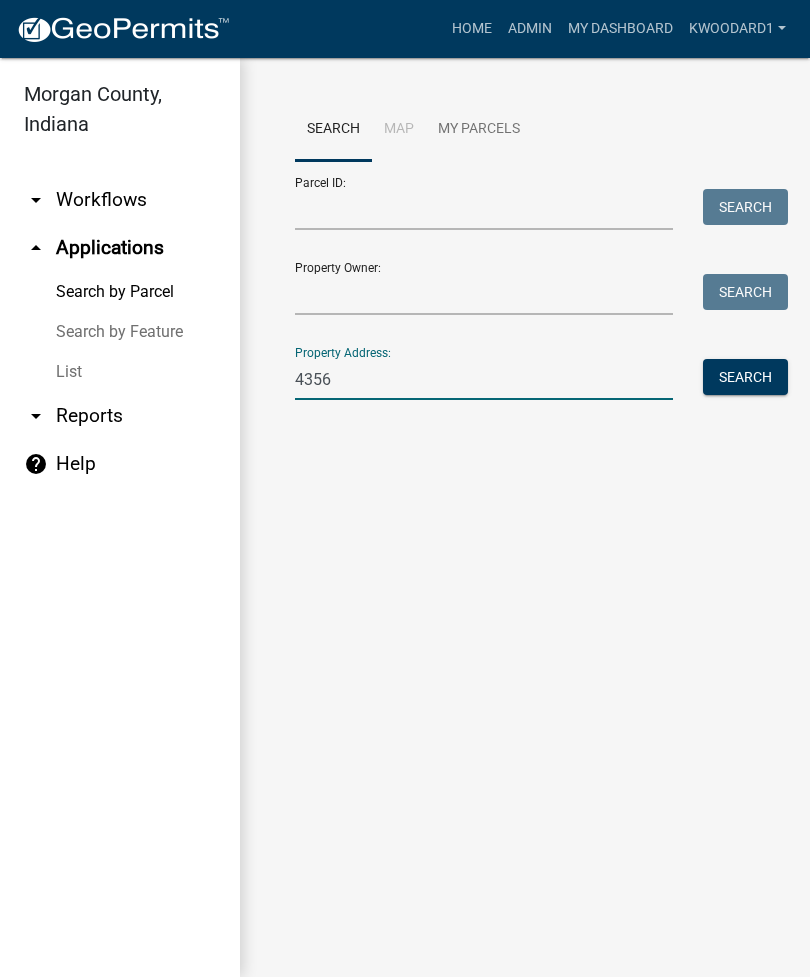 type on "4356" 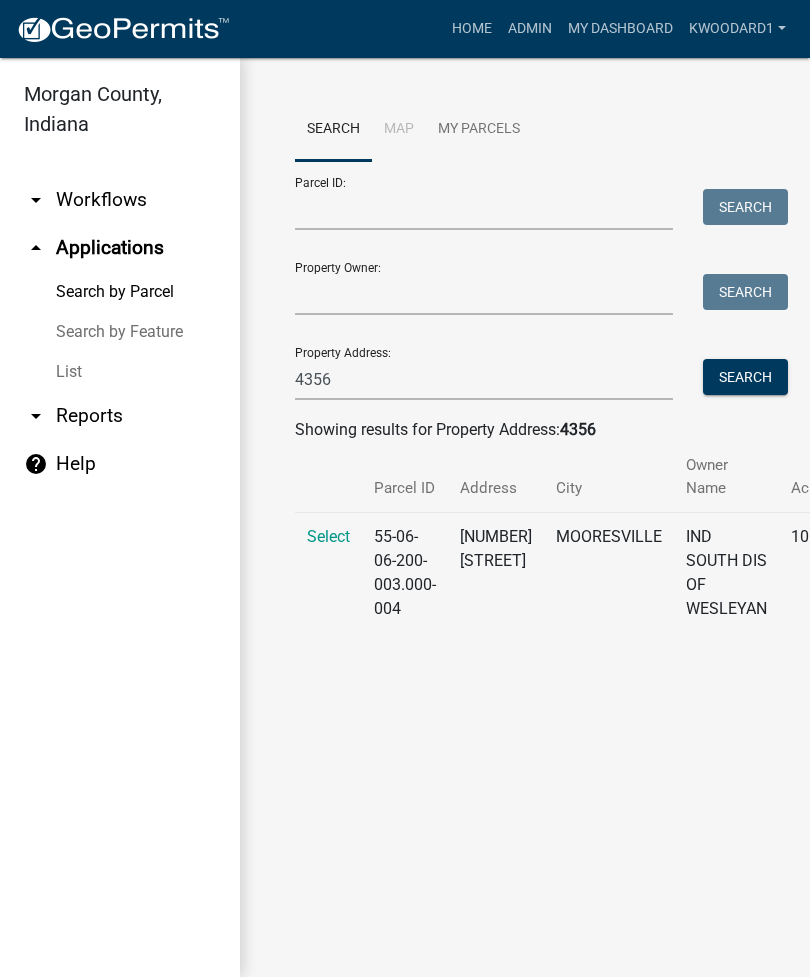 click on "Select" at bounding box center [328, 536] 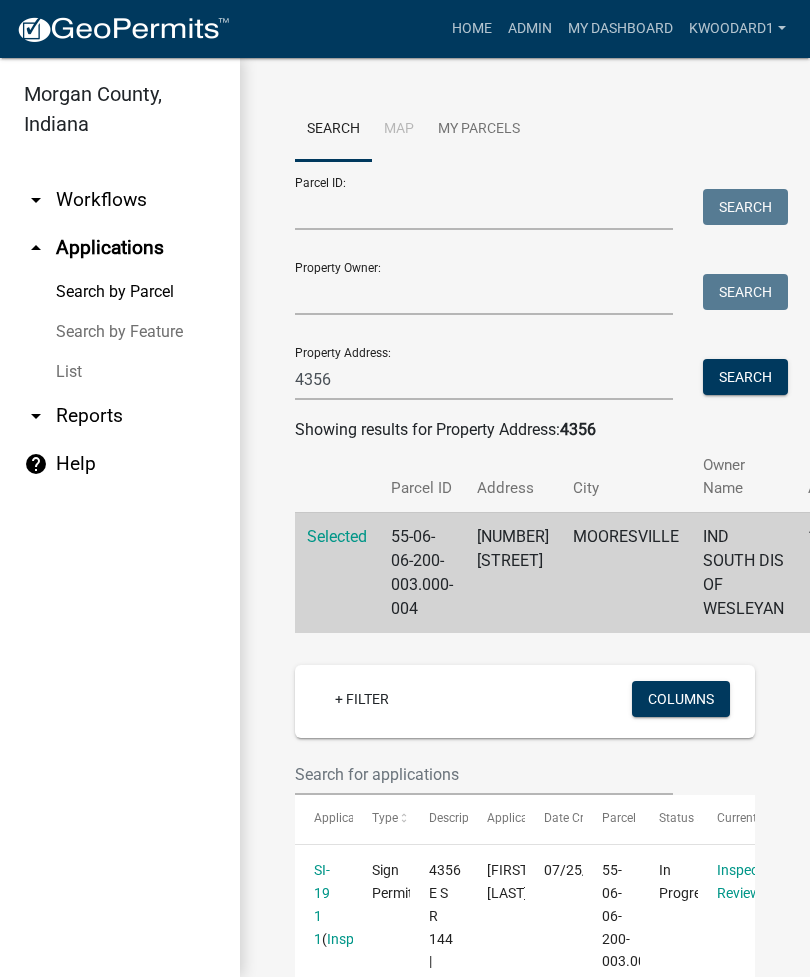 click on "SI-19 1 1" 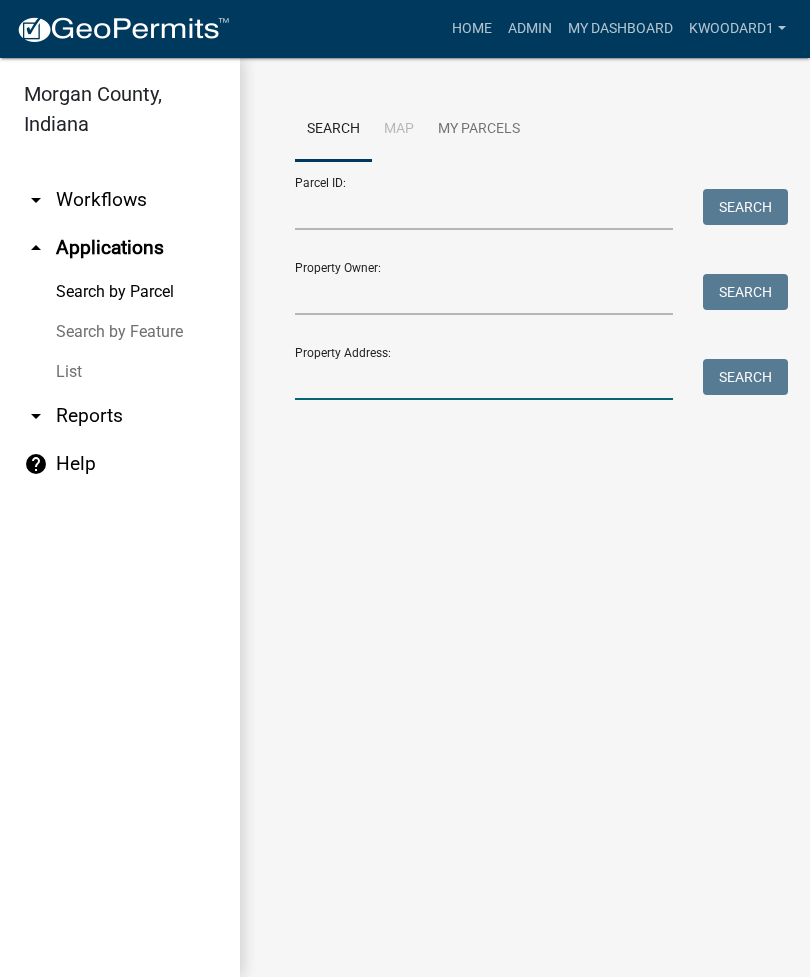 click on "Property Address:" at bounding box center [484, 379] 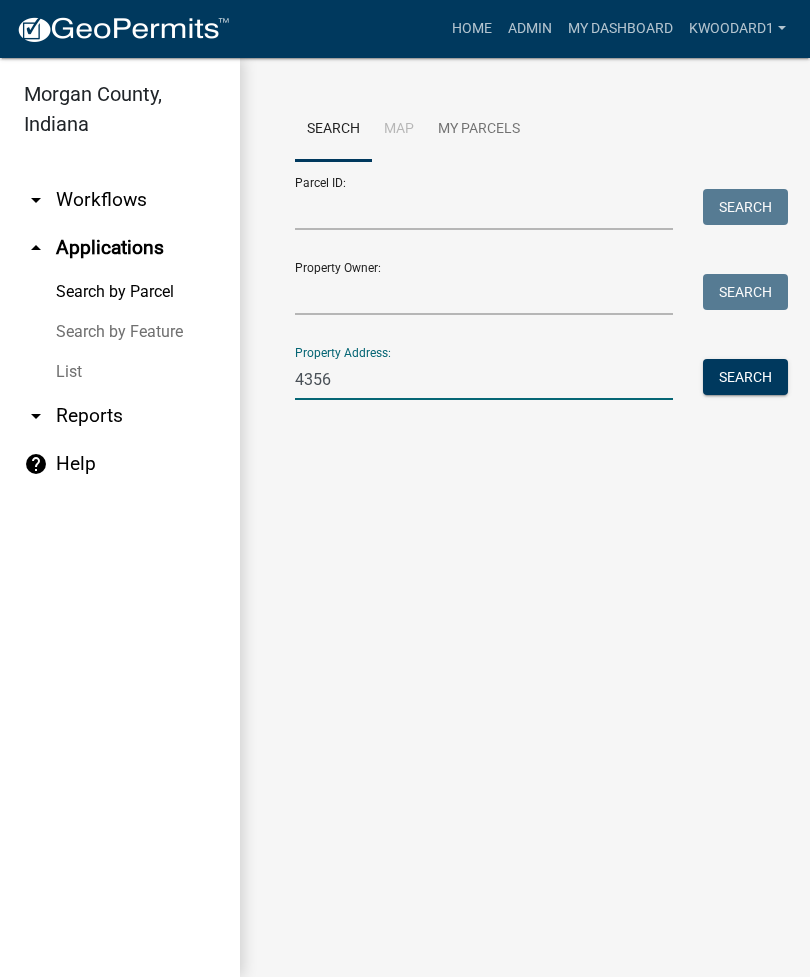 type on "4356" 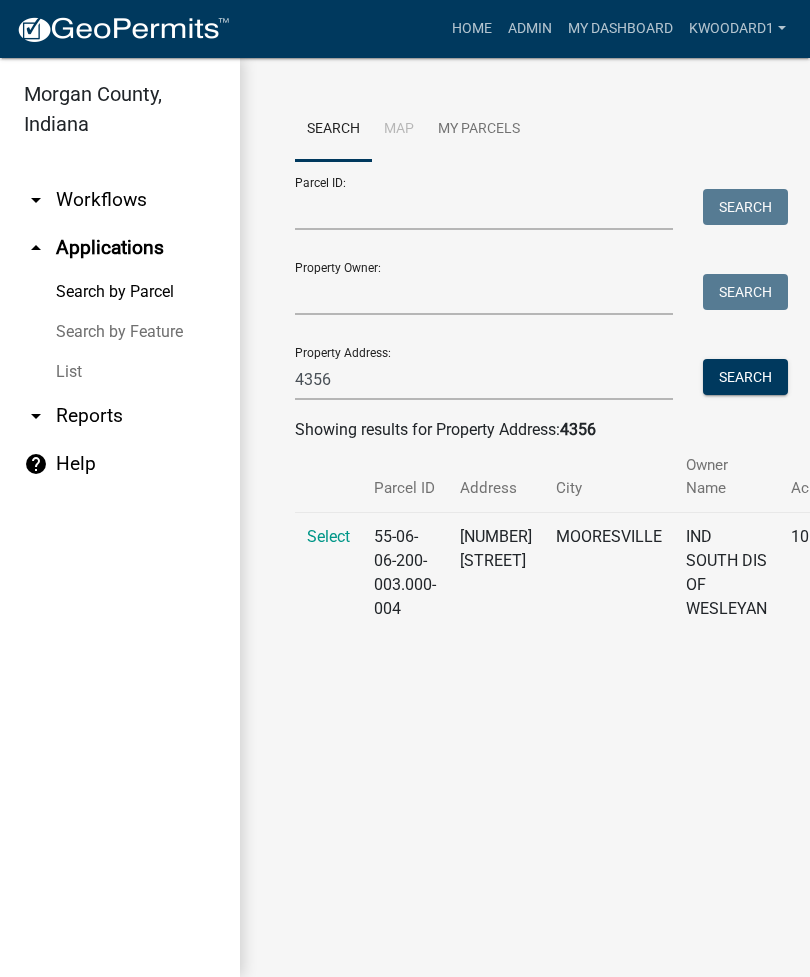 click on "Select" at bounding box center (328, 572) 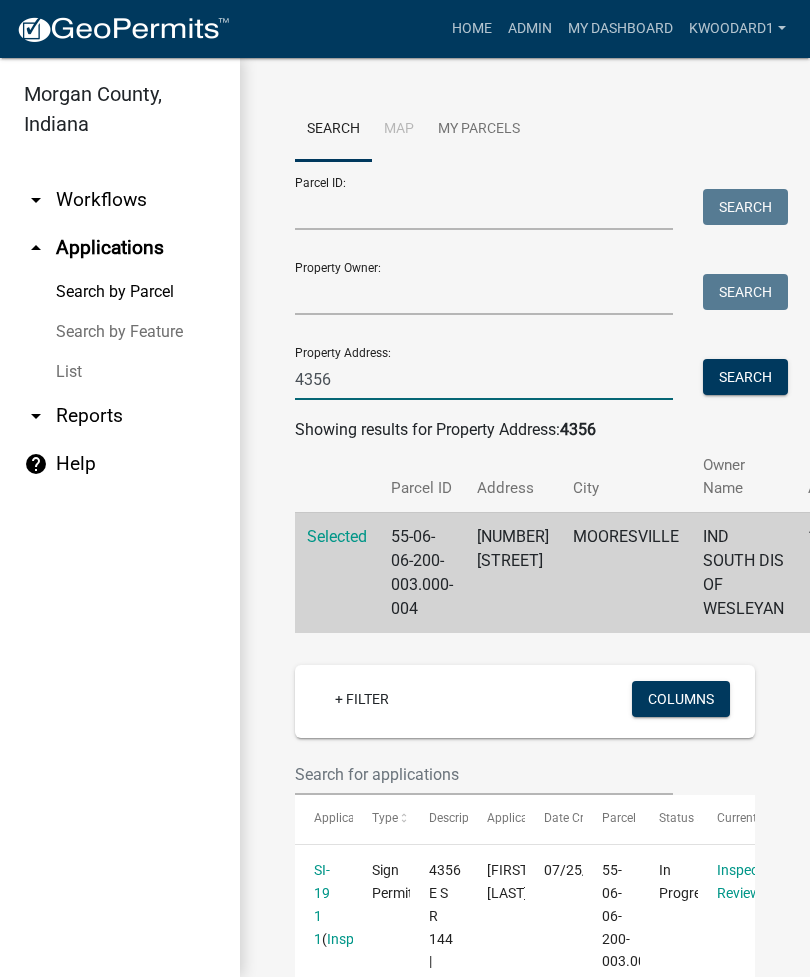 click on "4356" at bounding box center (484, 379) 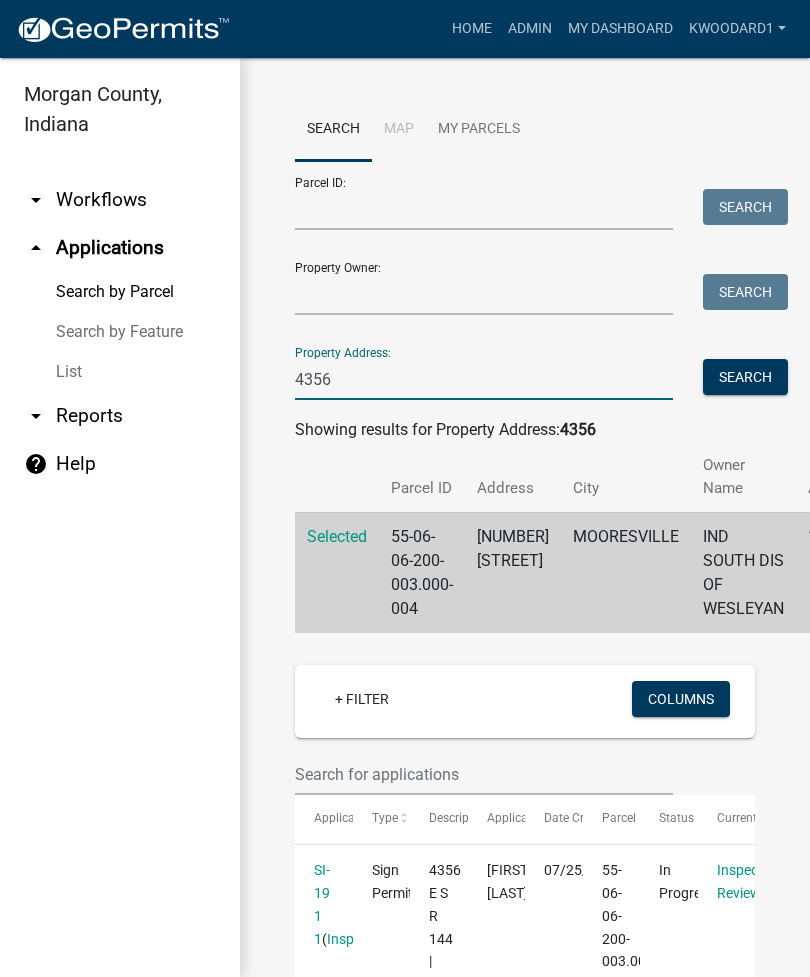 click on "4356" at bounding box center (484, 379) 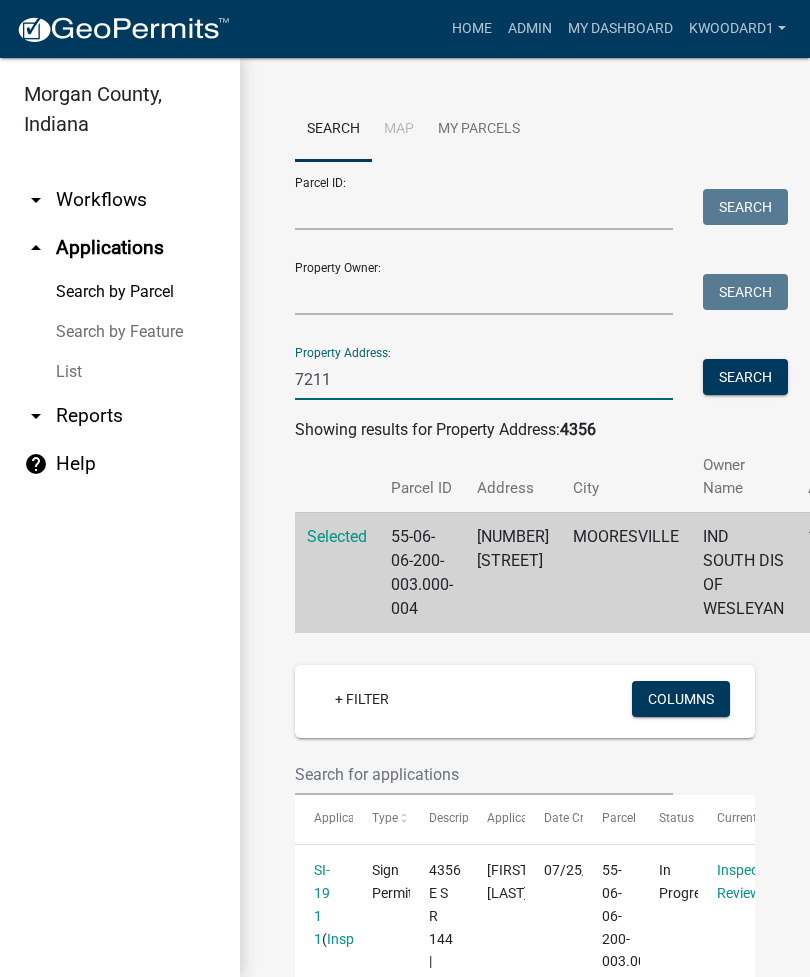 type on "7211" 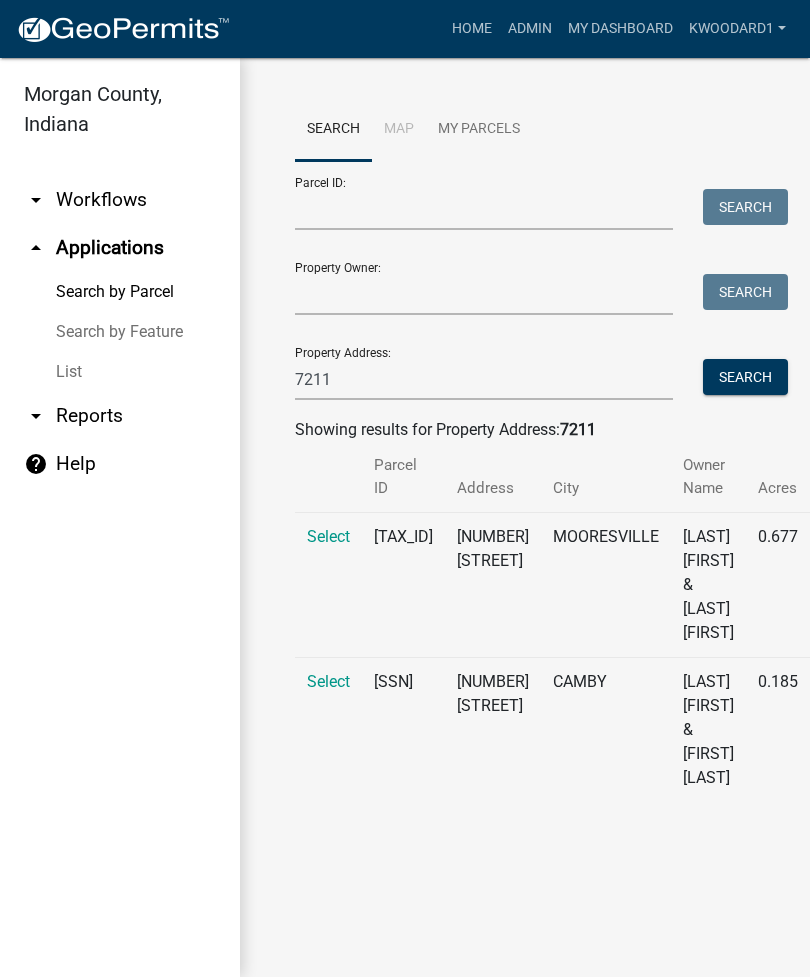 click on "Select" at bounding box center [328, 681] 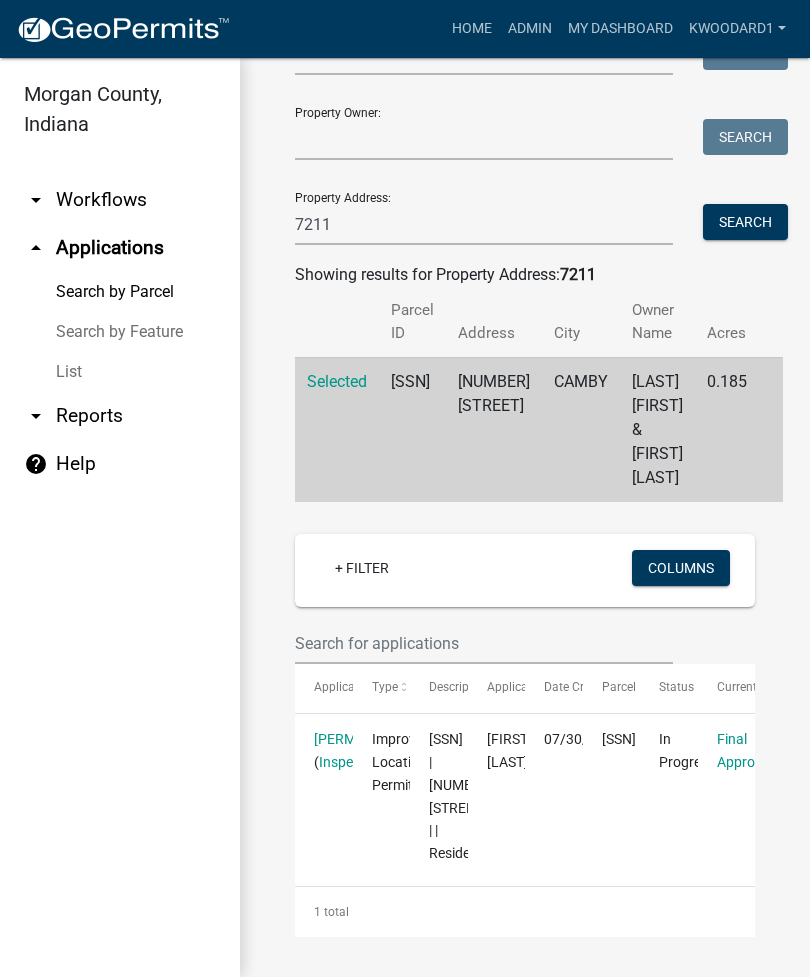 scroll, scrollTop: 324, scrollLeft: 0, axis: vertical 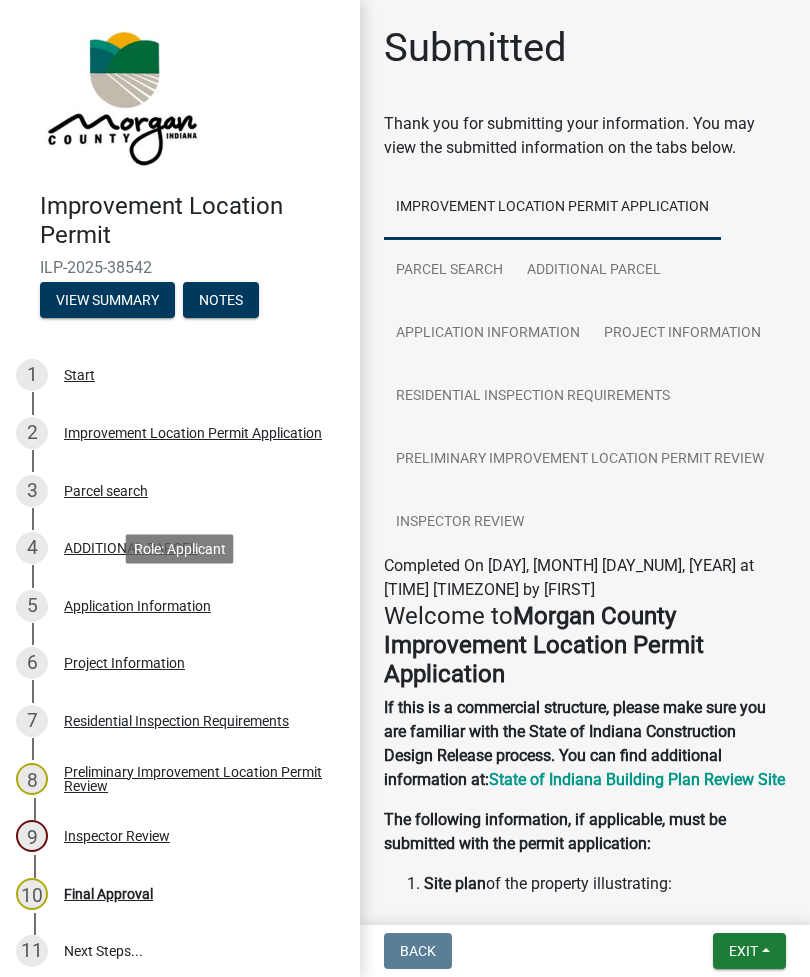 click on "Application Information" at bounding box center (137, 606) 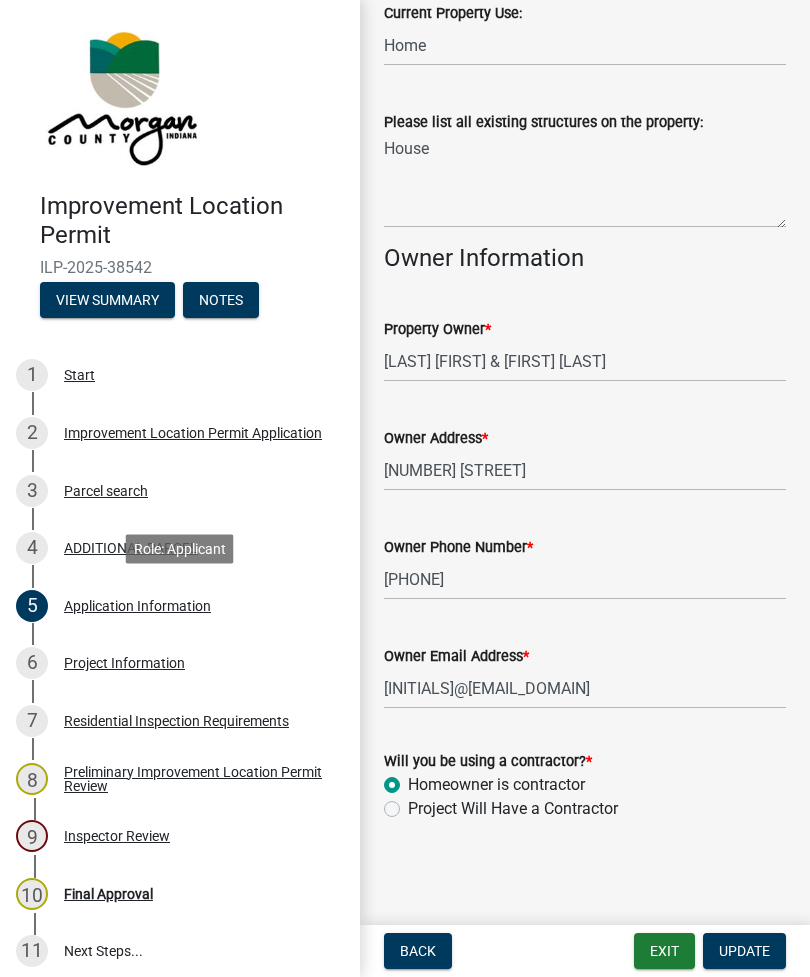 scroll, scrollTop: 824, scrollLeft: 0, axis: vertical 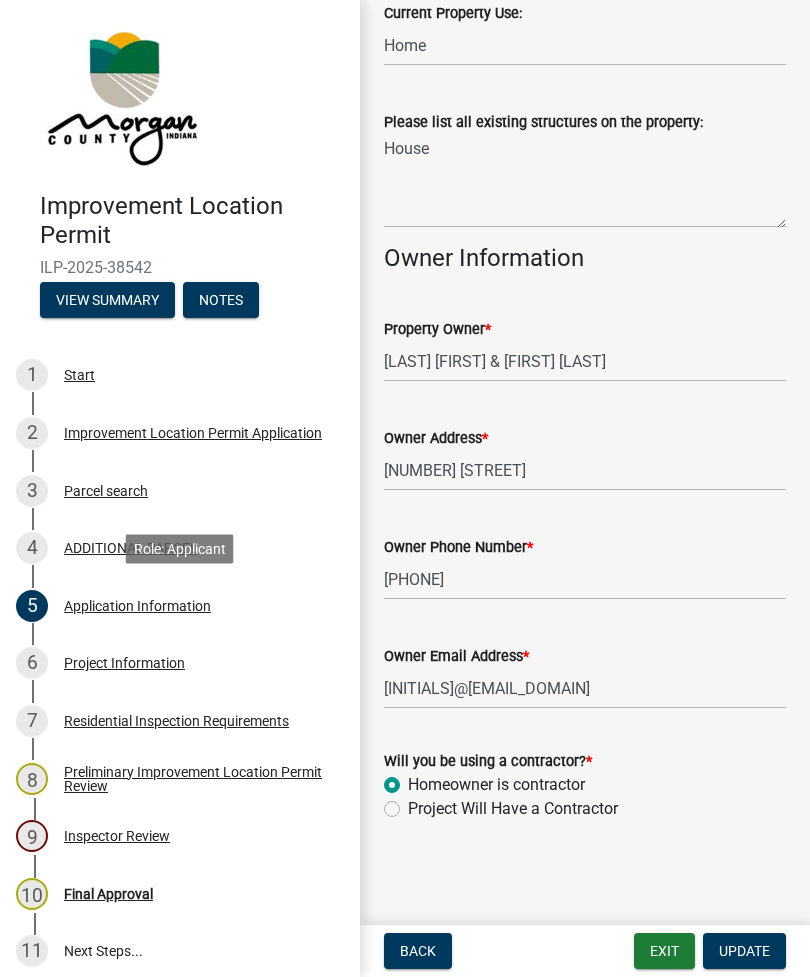 click on "Exit" at bounding box center (664, 951) 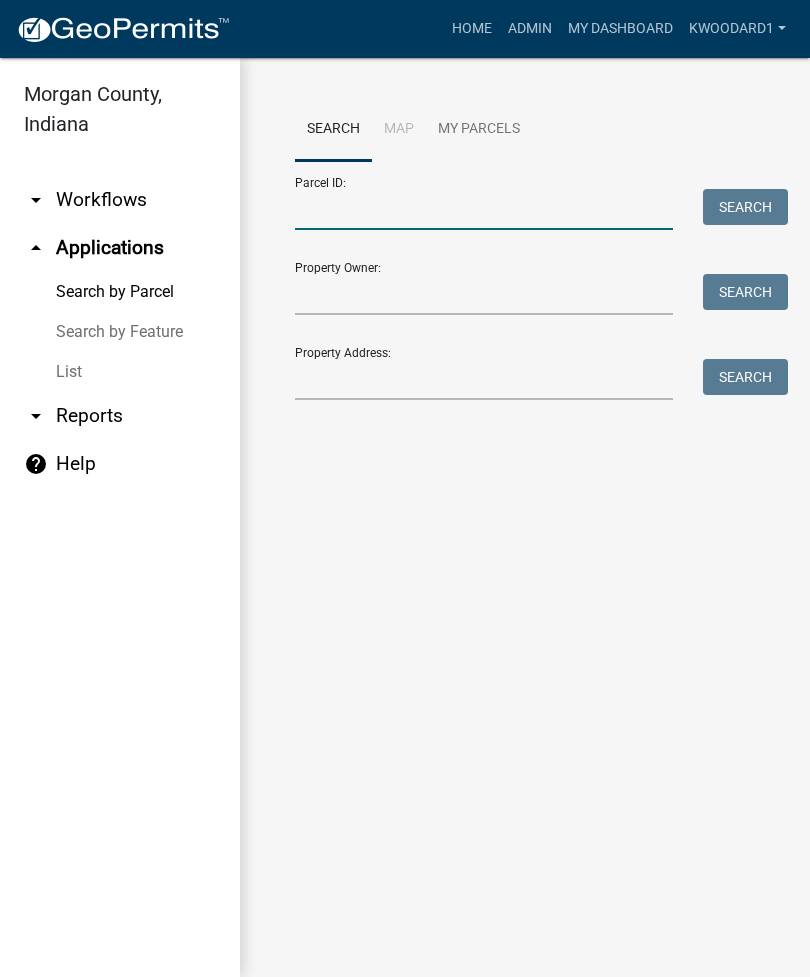 click on "Parcel ID:" at bounding box center [484, 209] 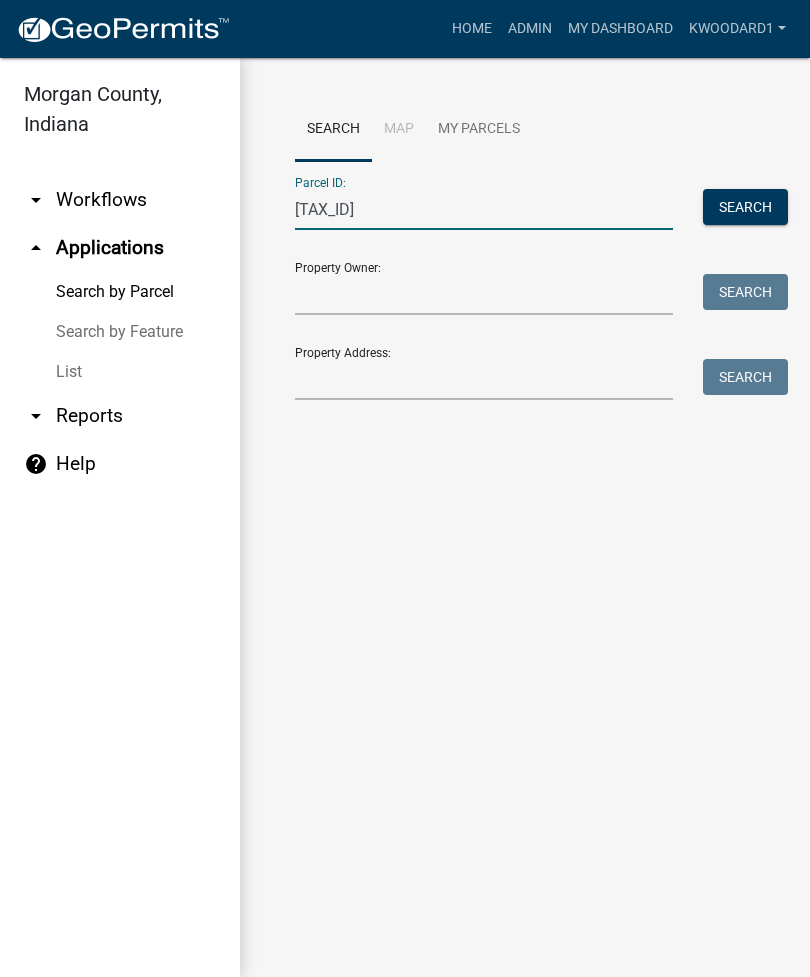 type on "[TAX_ID]" 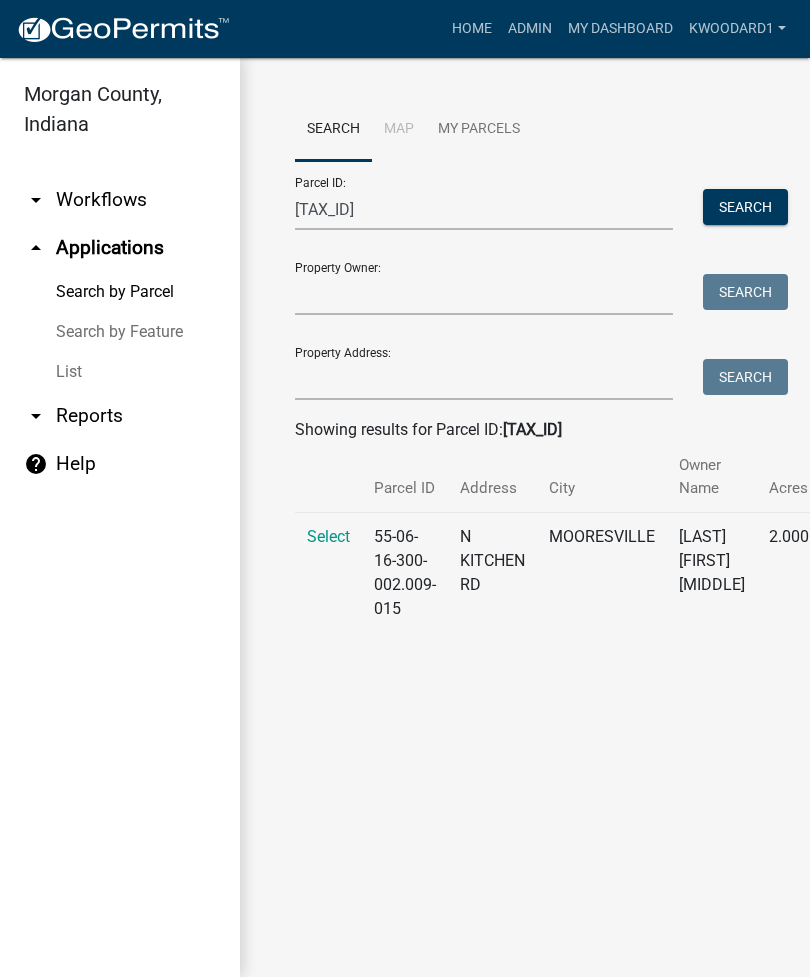 click on "Select" at bounding box center (328, 536) 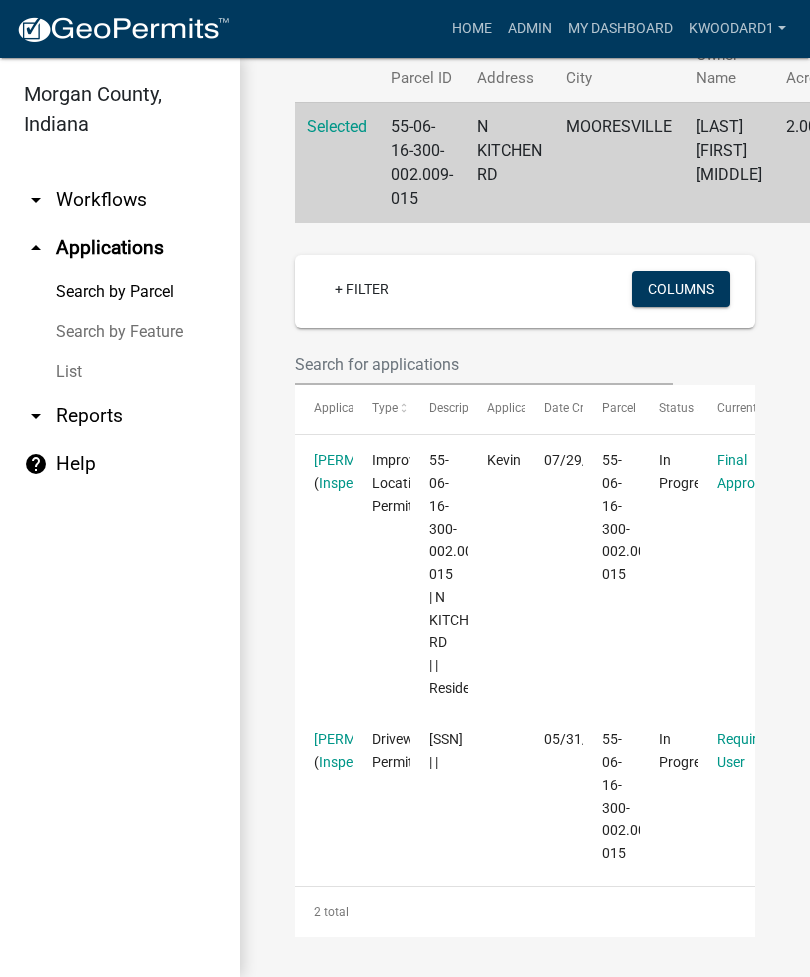 scroll, scrollTop: 433, scrollLeft: 0, axis: vertical 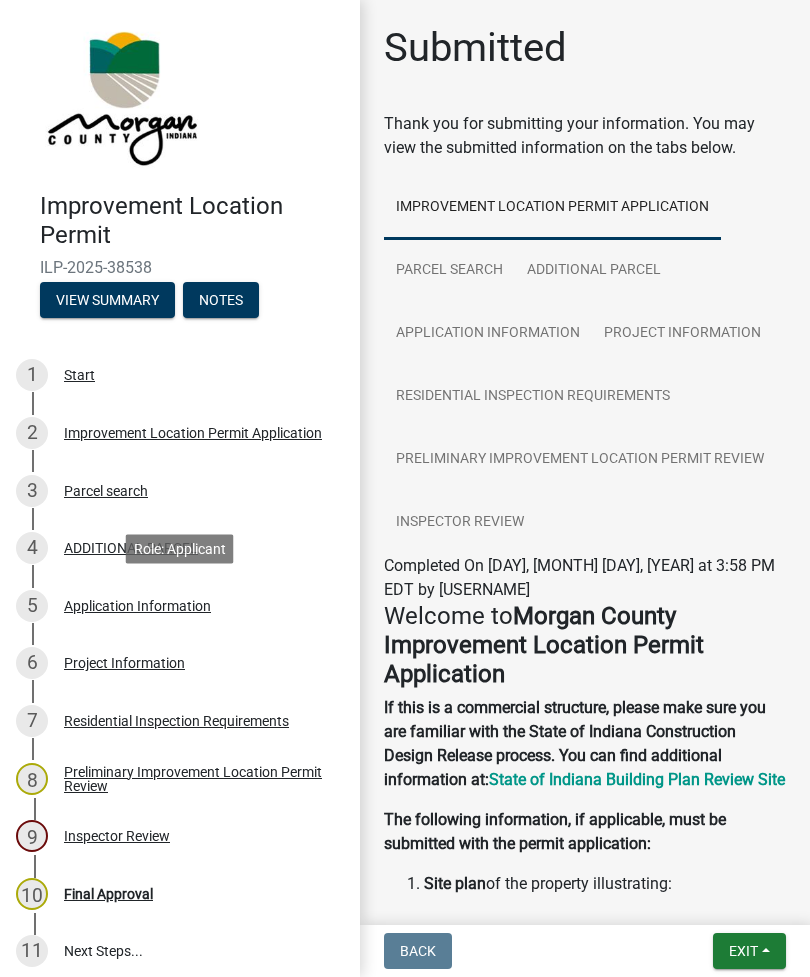 click on "Application Information" at bounding box center [137, 606] 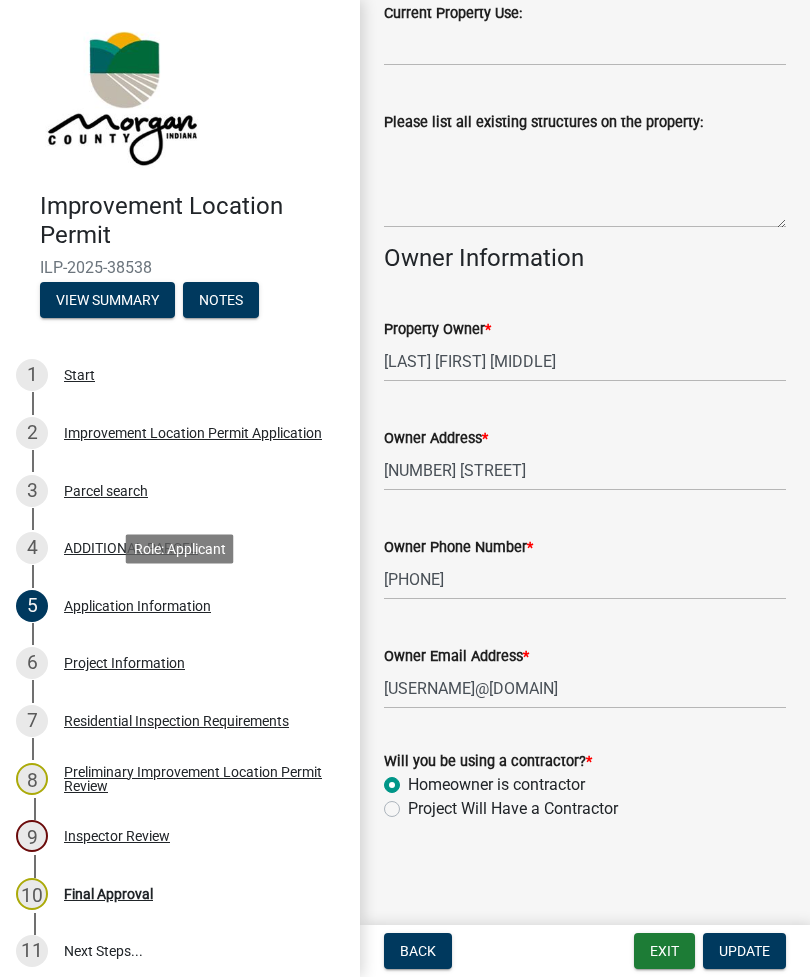 scroll, scrollTop: 897, scrollLeft: 0, axis: vertical 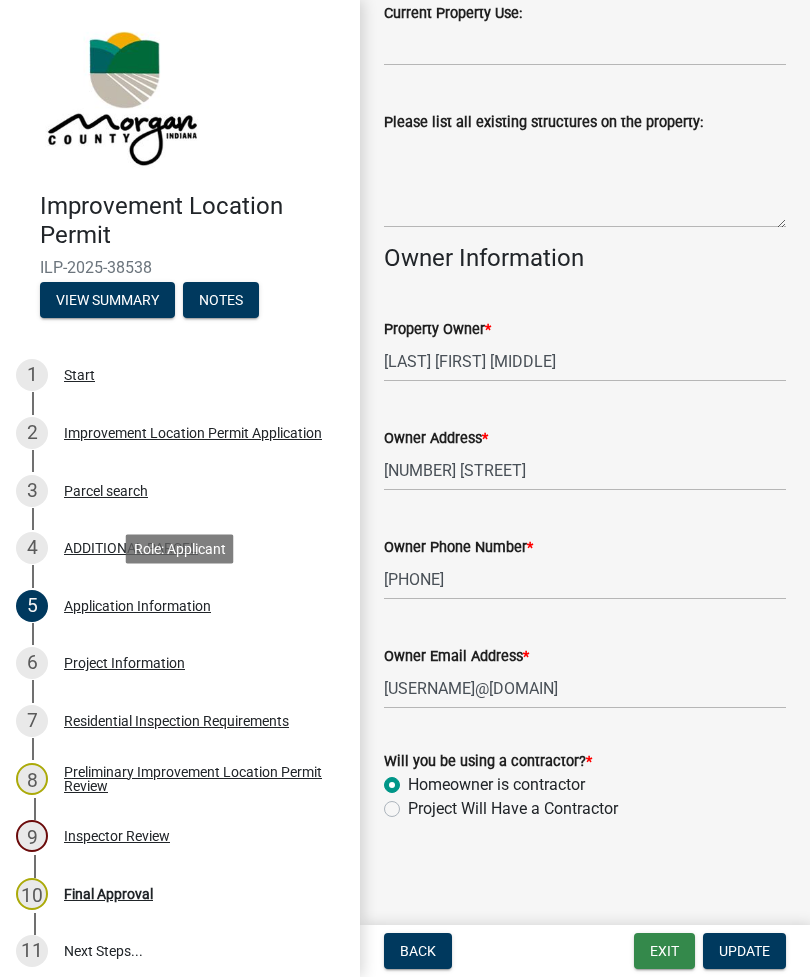 click on "Exit" at bounding box center (664, 951) 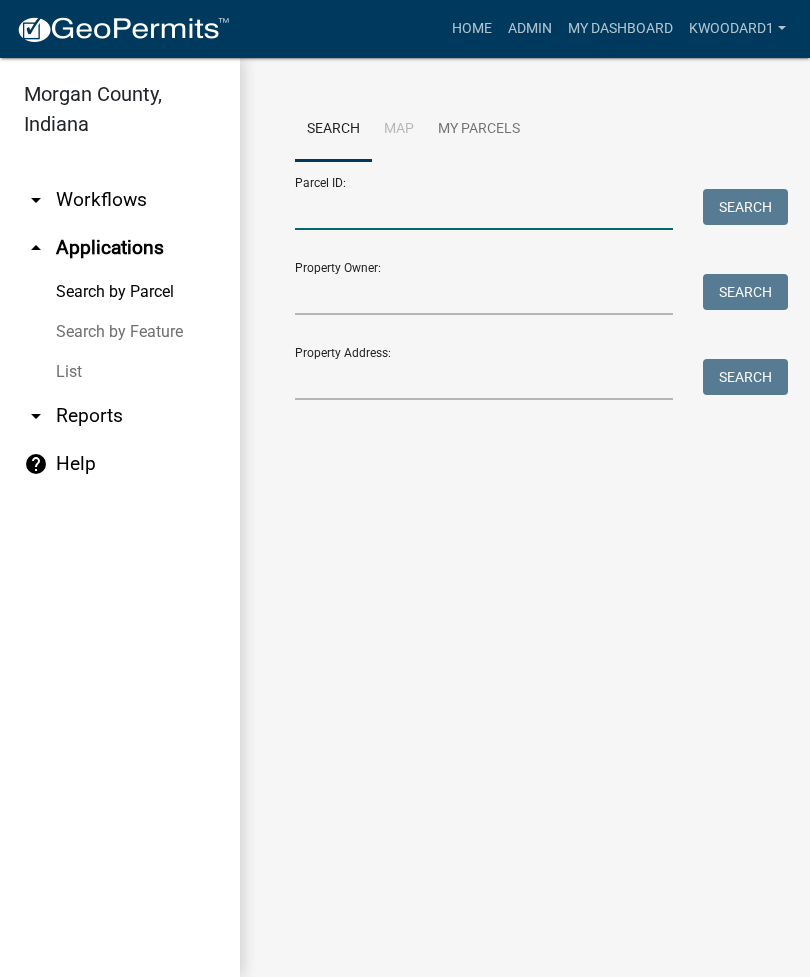 click on "Parcel ID:" at bounding box center [484, 209] 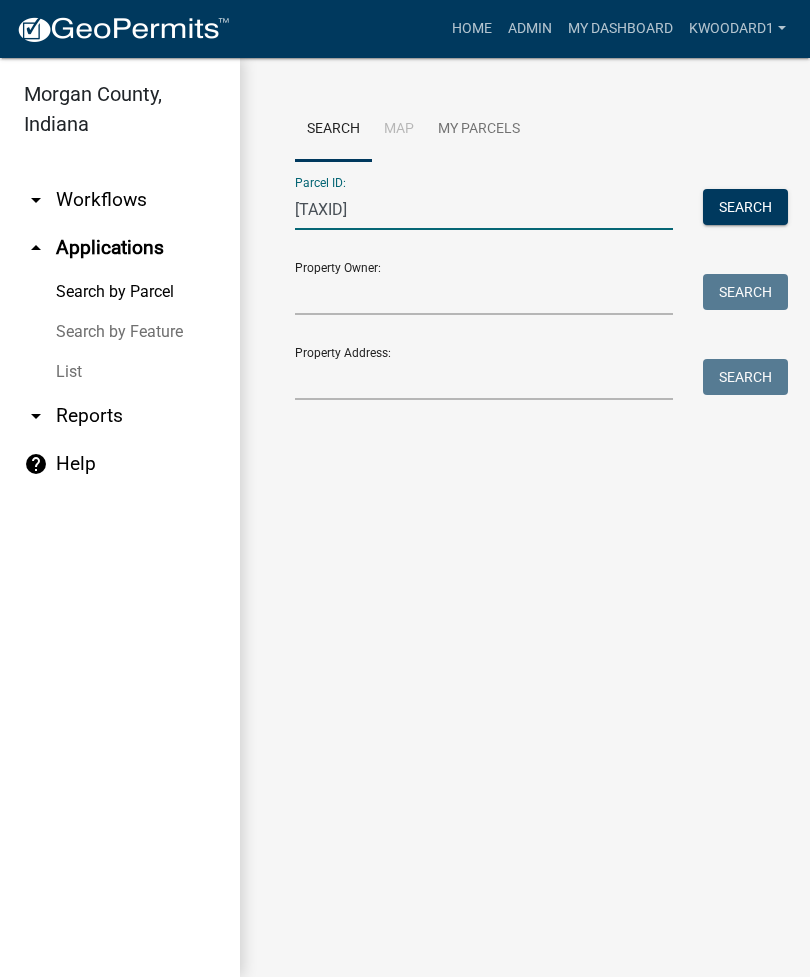 type on "[TAXID]" 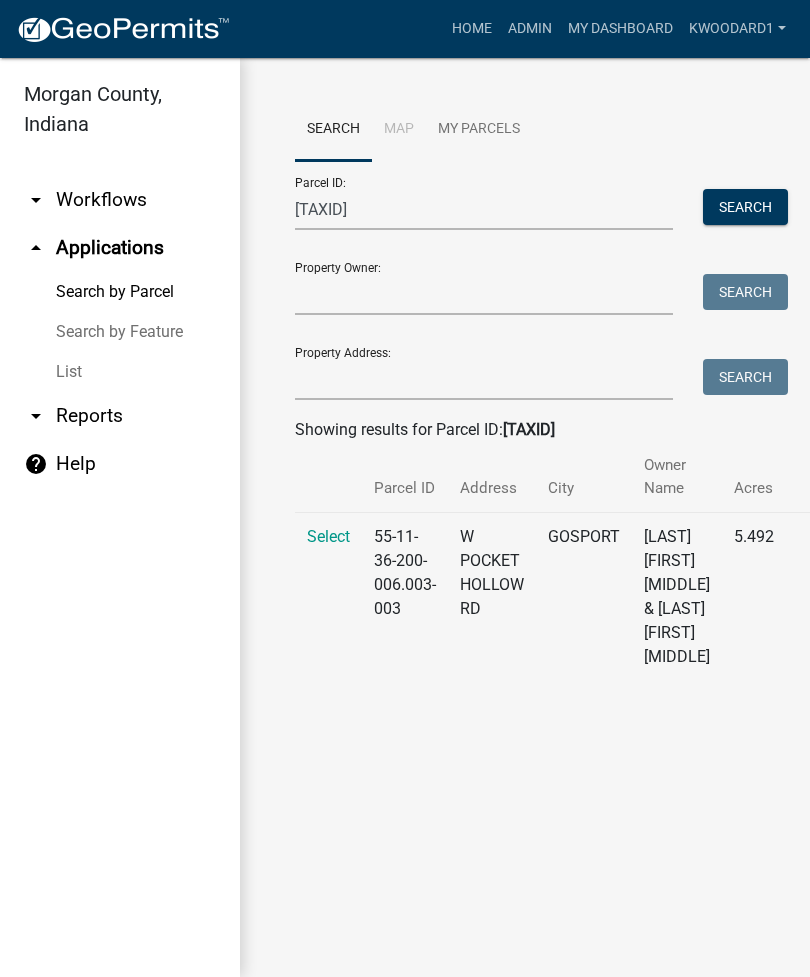 click on "Select" at bounding box center (328, 536) 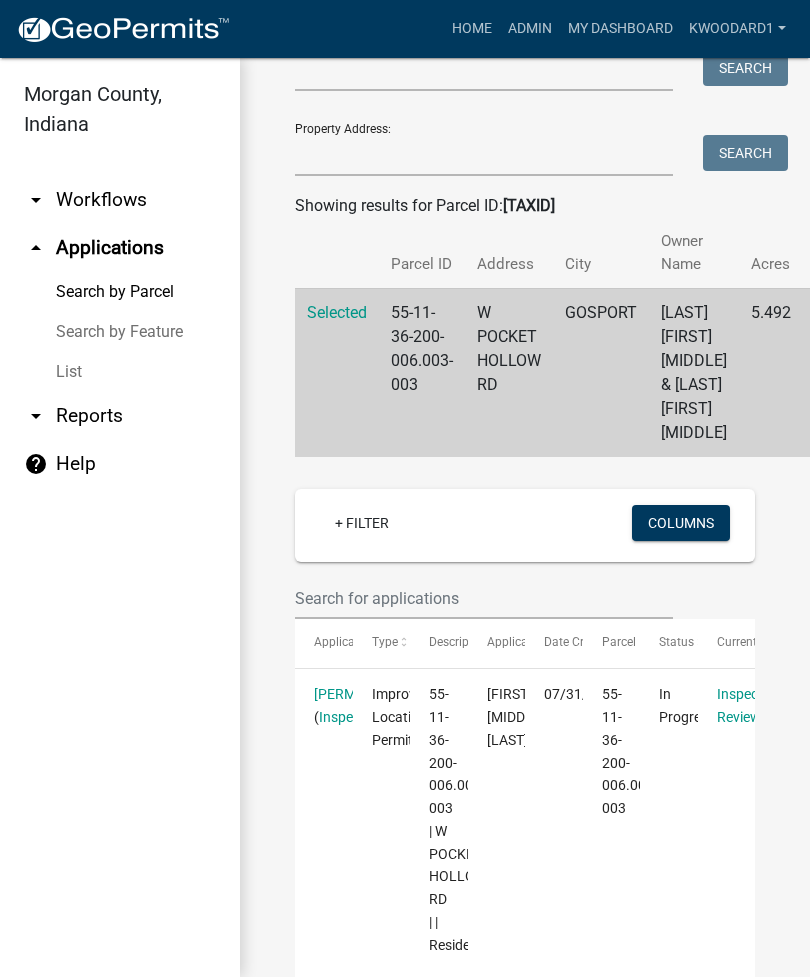 scroll, scrollTop: 241, scrollLeft: 0, axis: vertical 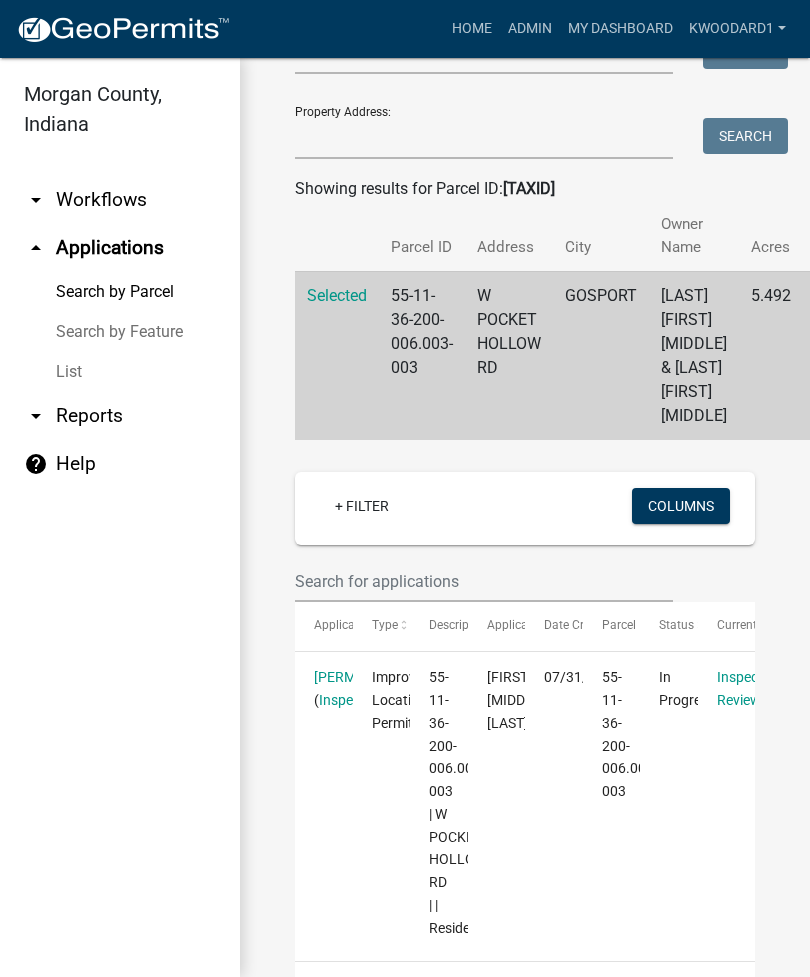 click on "[PERMIT_ID]" 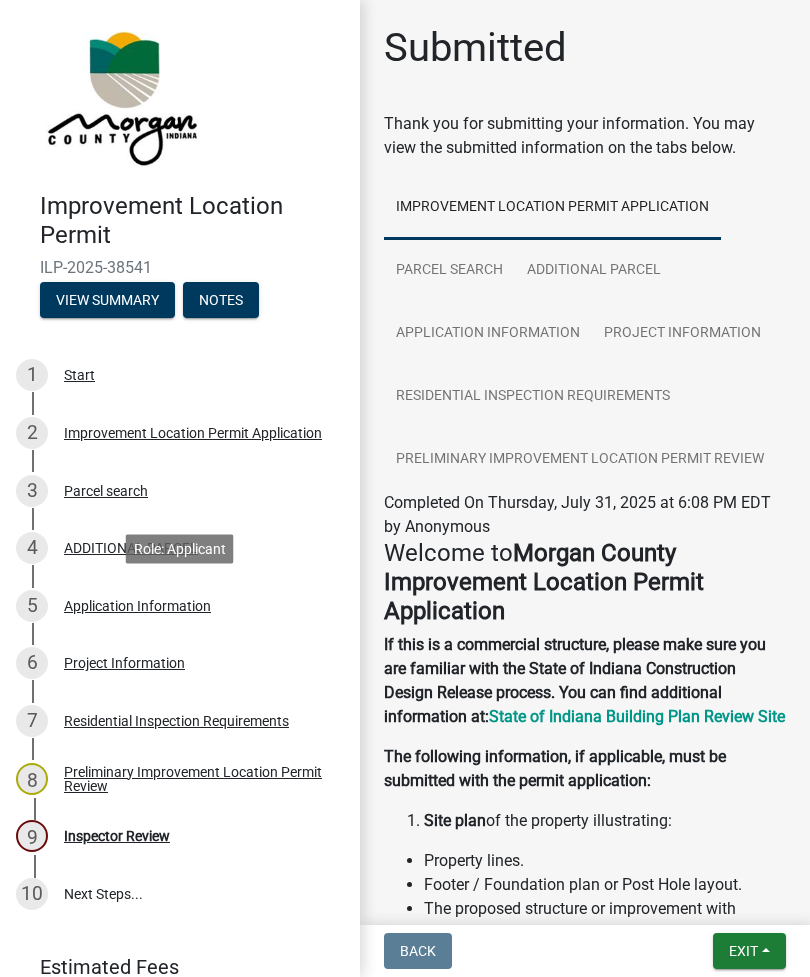 click on "Application Information" at bounding box center [137, 606] 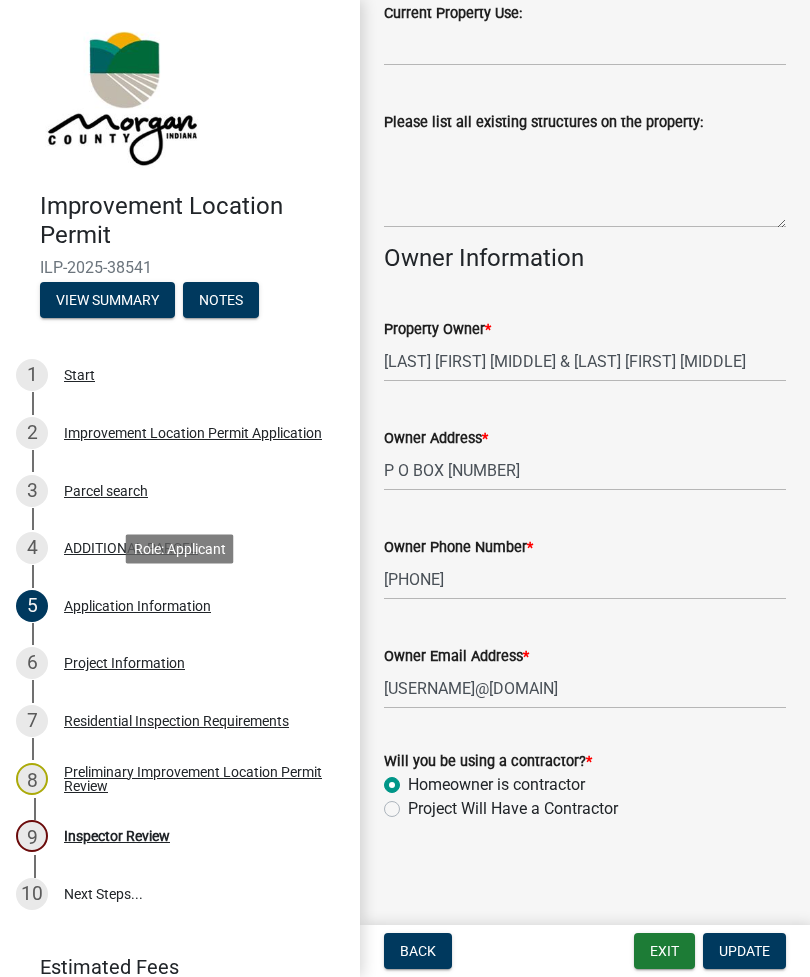 scroll, scrollTop: 923, scrollLeft: 0, axis: vertical 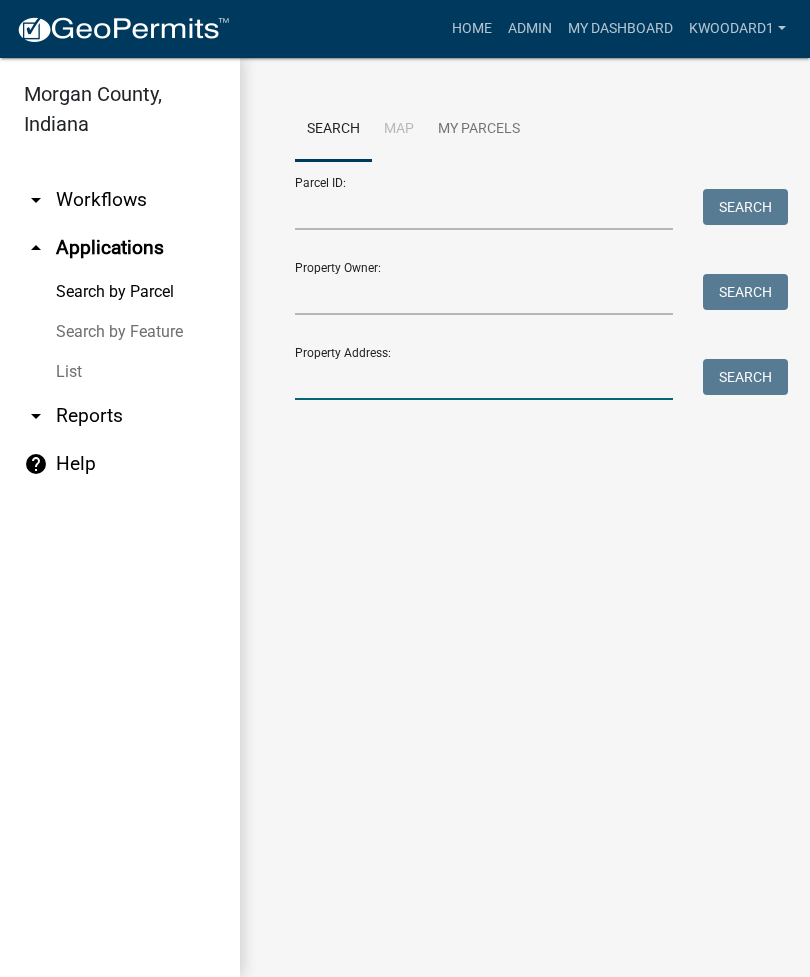 click on "Property Address:" at bounding box center (484, 379) 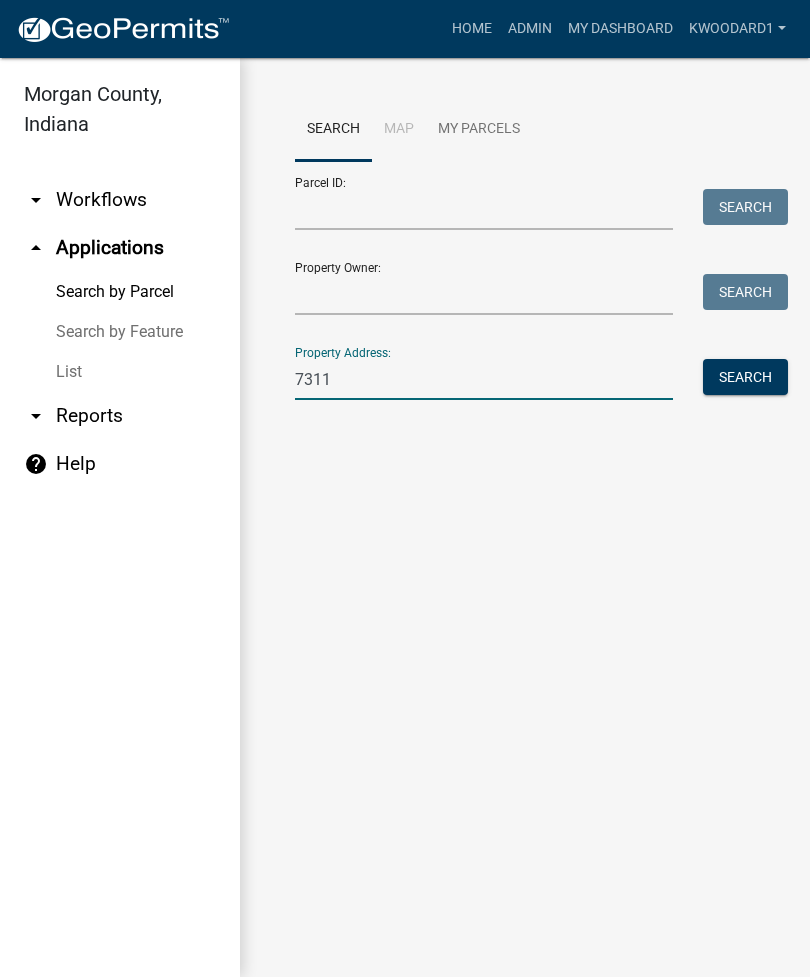 type on "7311" 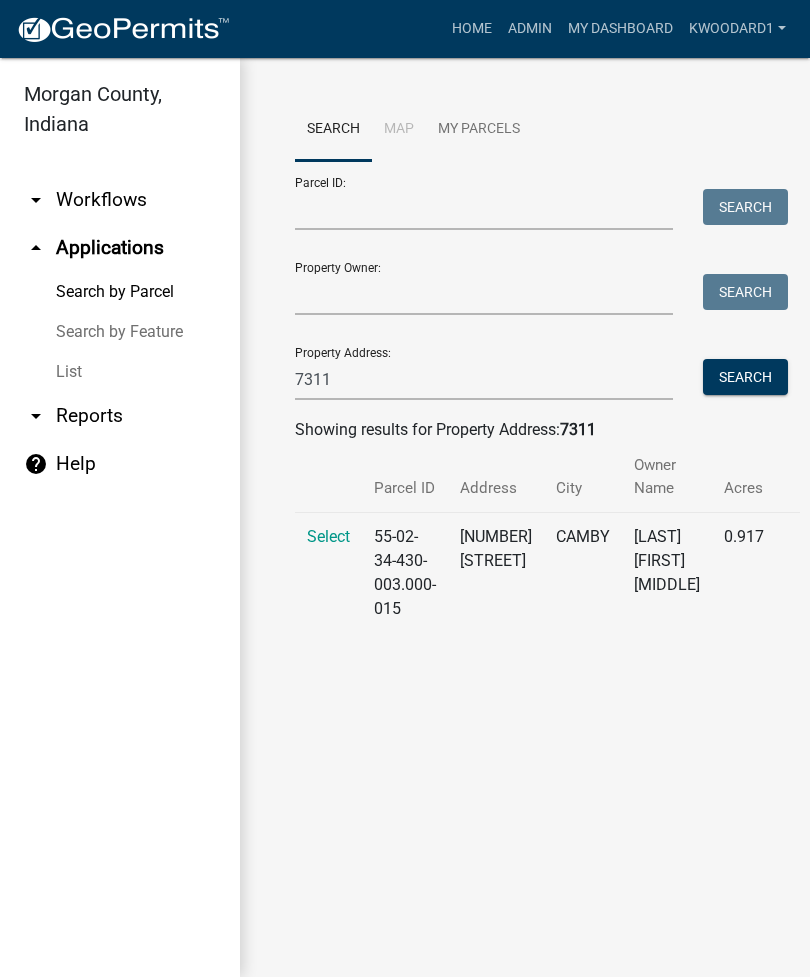 click on "Select" at bounding box center (328, 572) 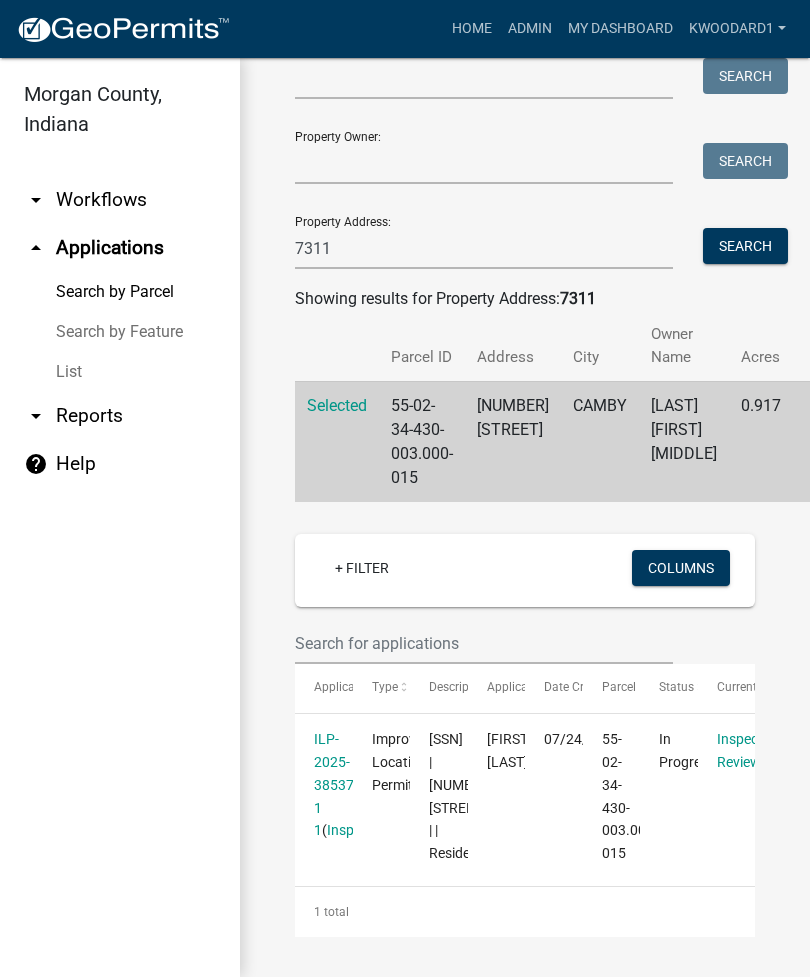 scroll, scrollTop: 278, scrollLeft: 0, axis: vertical 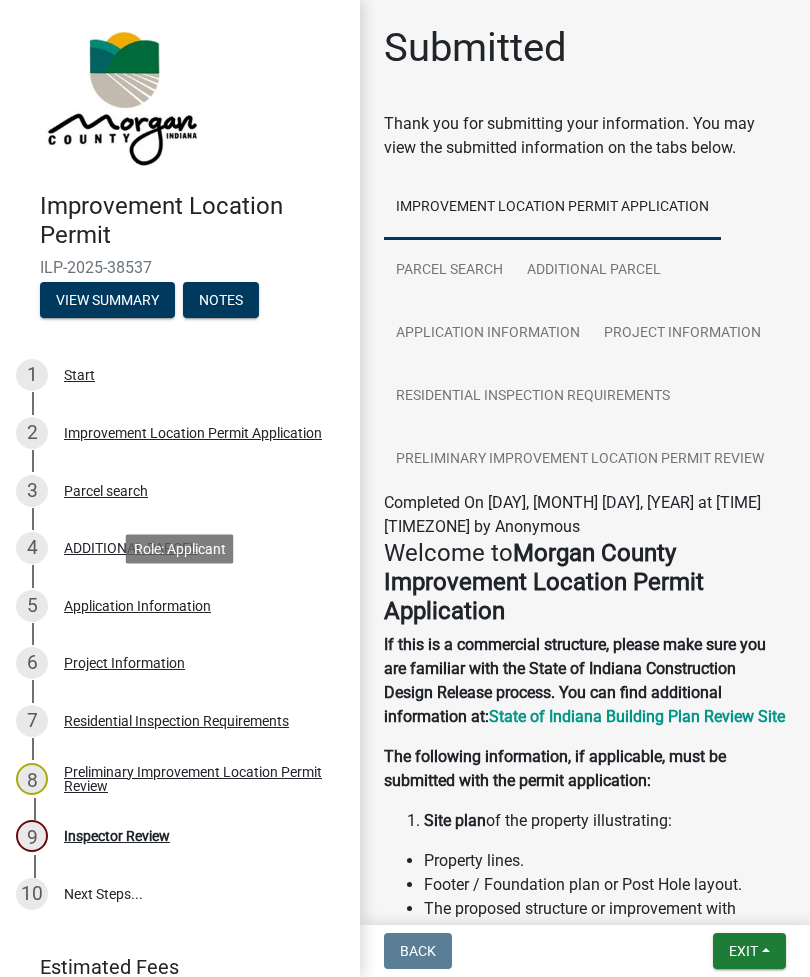 click on "Application Information" at bounding box center (137, 606) 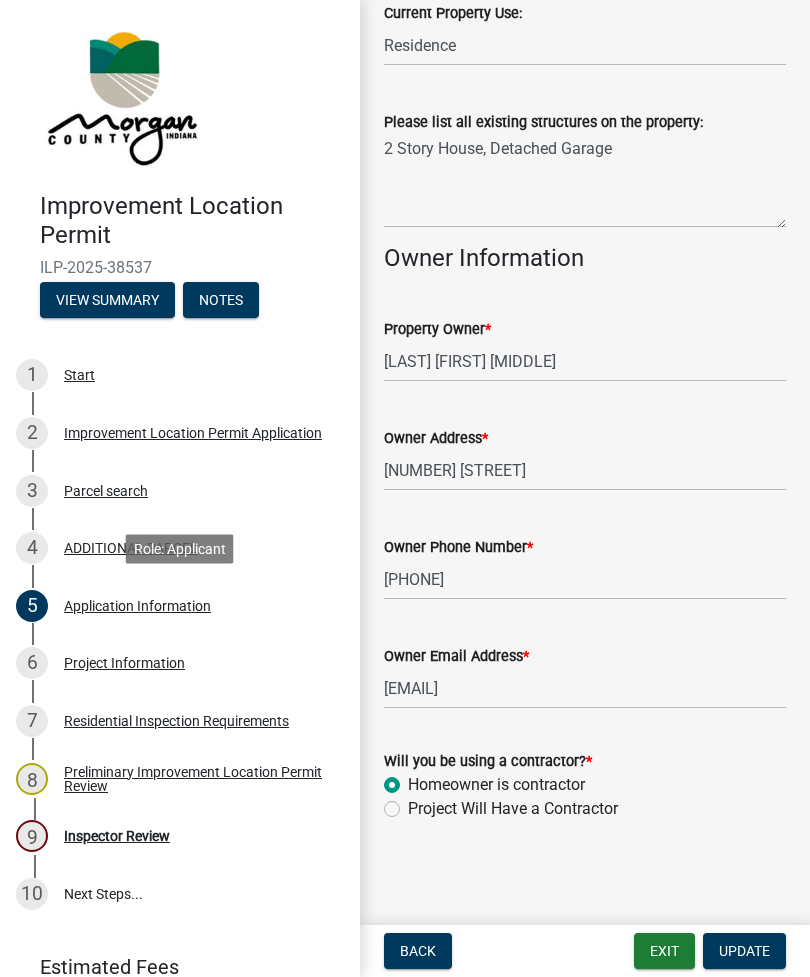 scroll, scrollTop: 897, scrollLeft: 0, axis: vertical 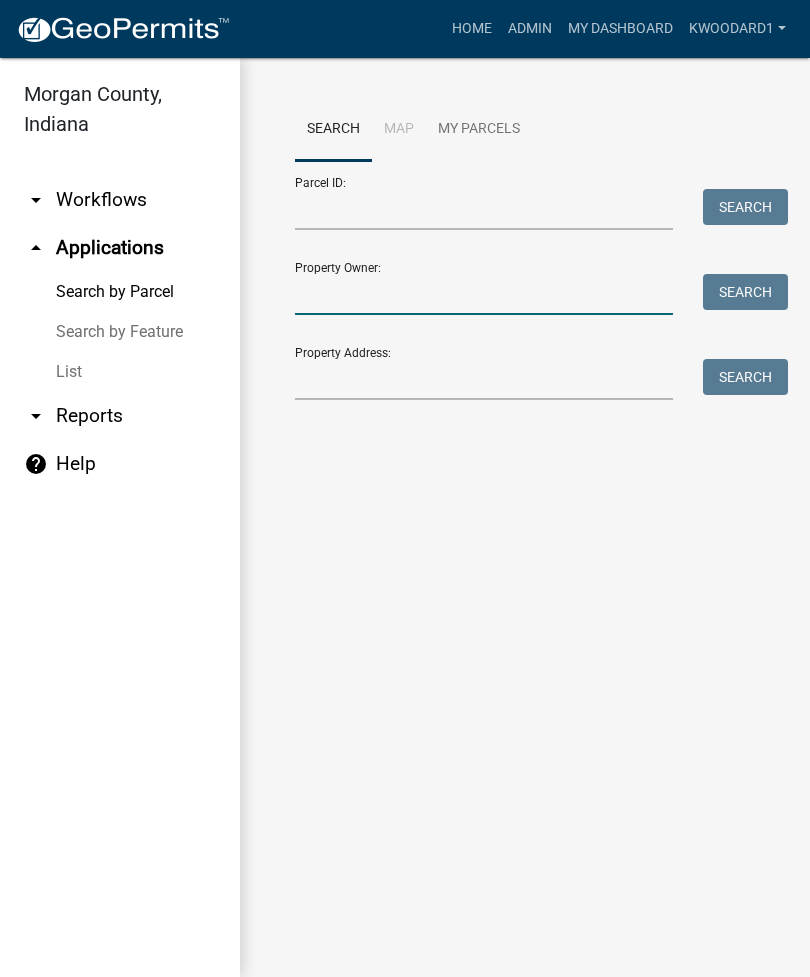 click on "Property Owner:" at bounding box center (484, 294) 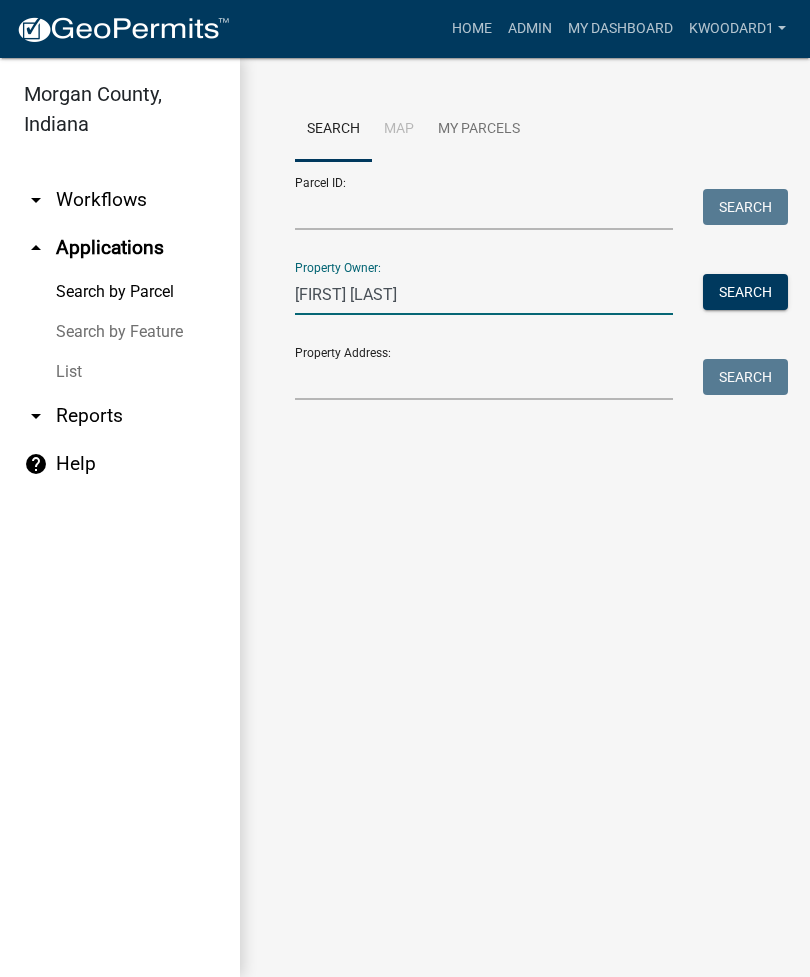 click on "Search" at bounding box center (745, 292) 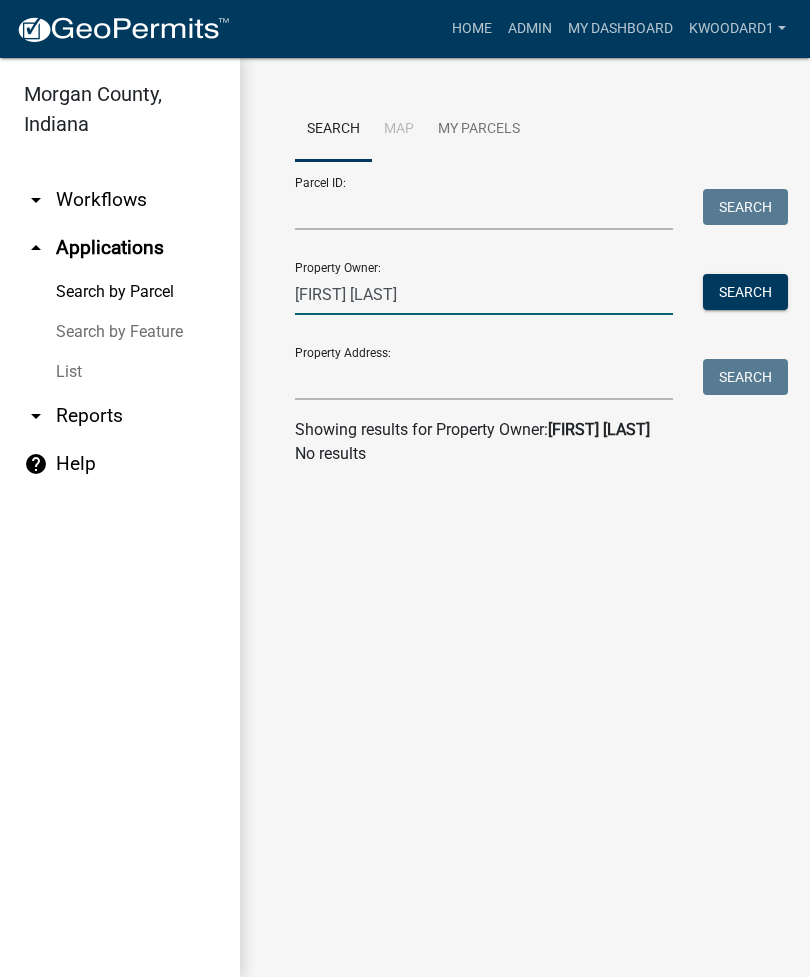 click on "[FIRST] [LAST]" at bounding box center (484, 294) 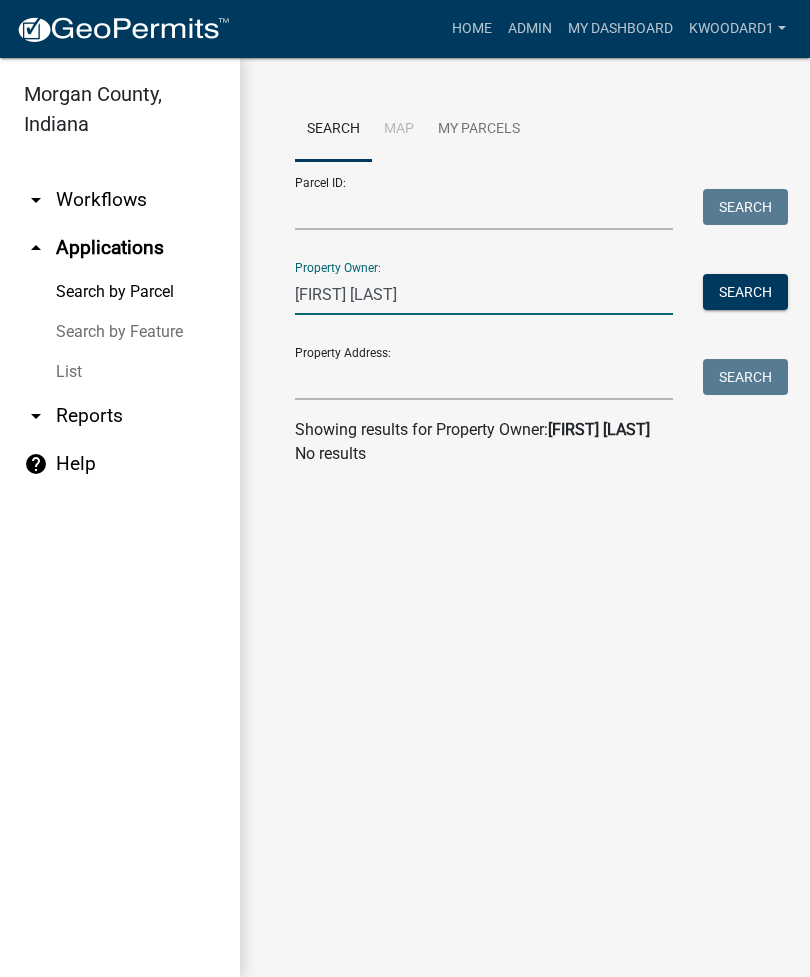 click on "[FIRST] [LAST]" at bounding box center [484, 294] 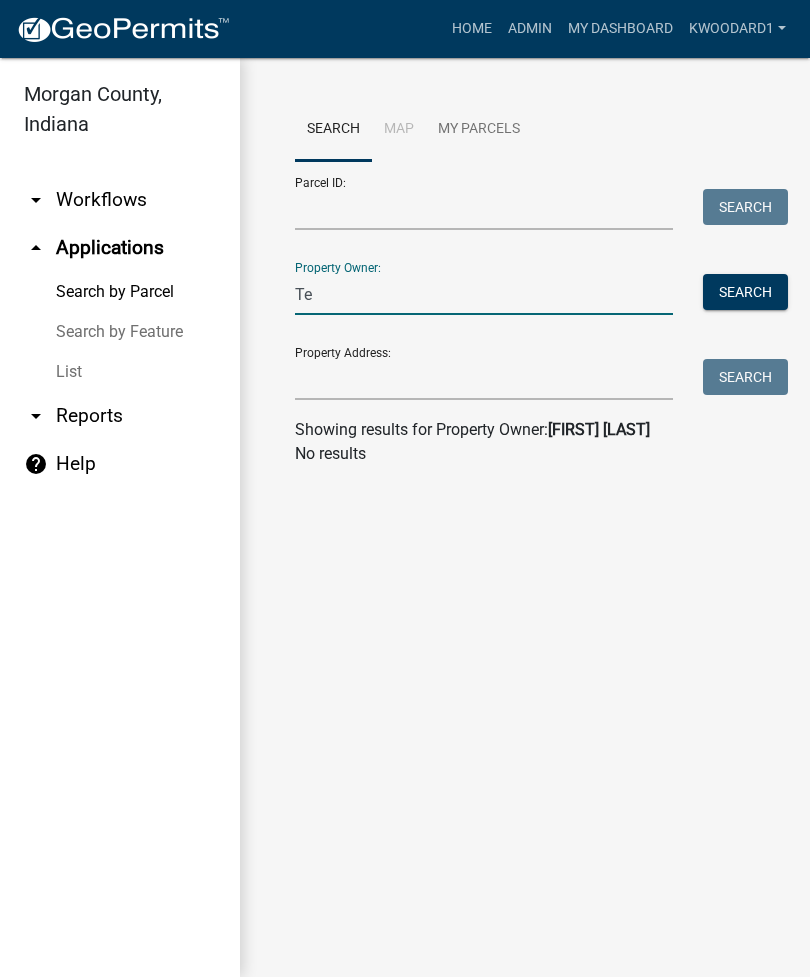 type on "T" 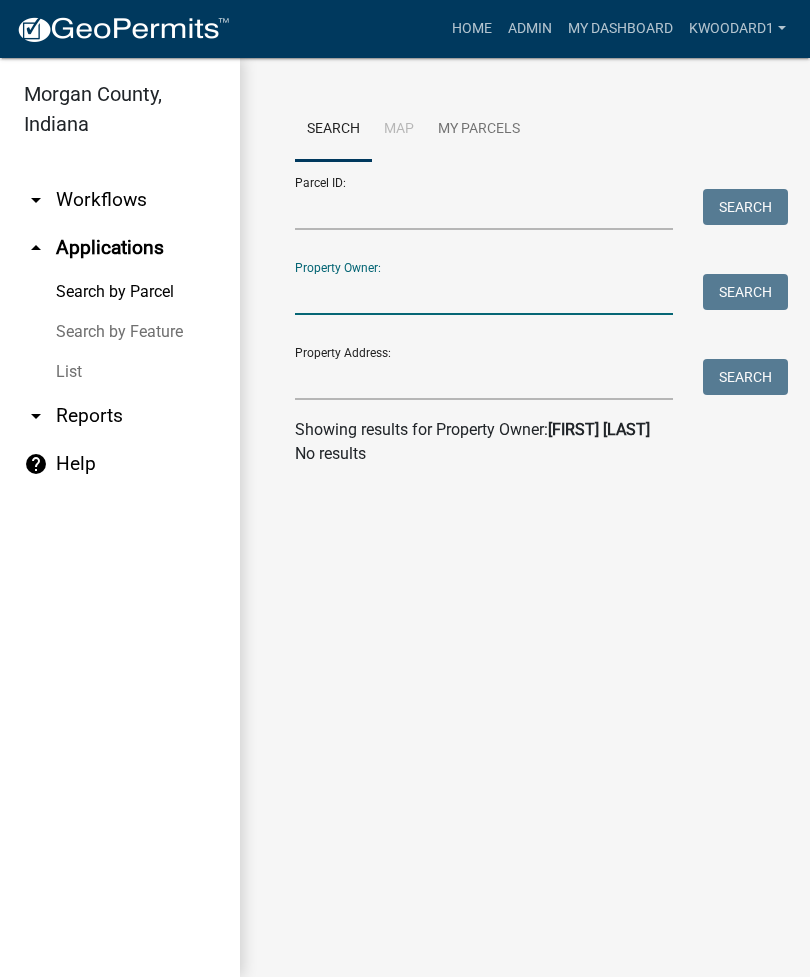 type 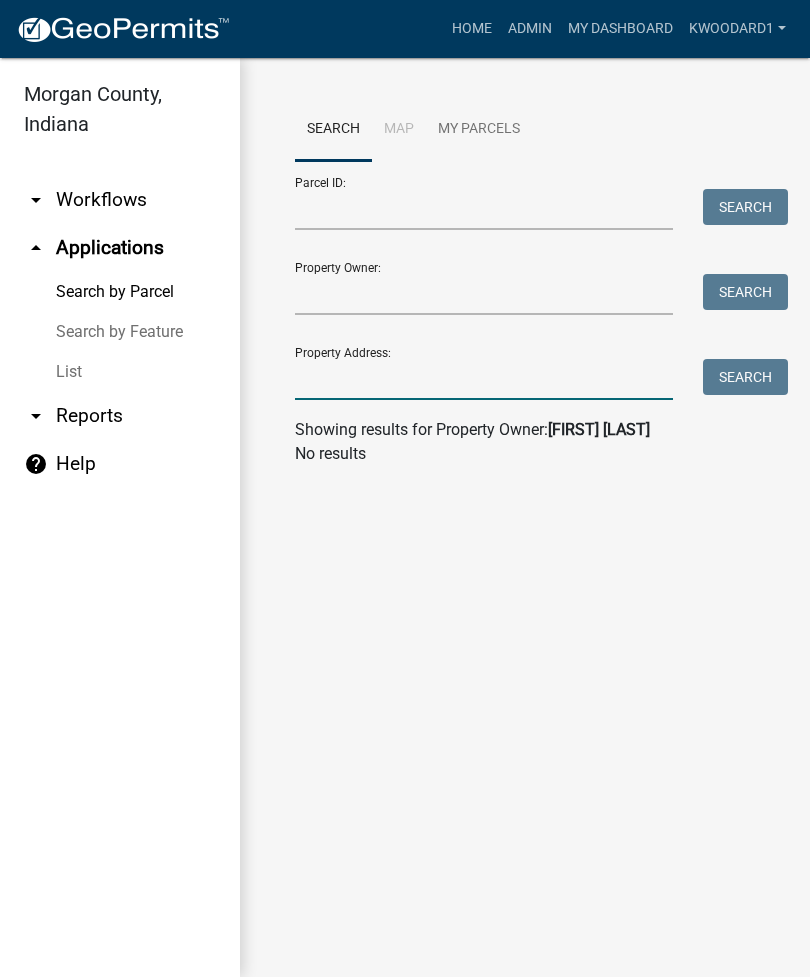 click on "Property Address:" at bounding box center [484, 379] 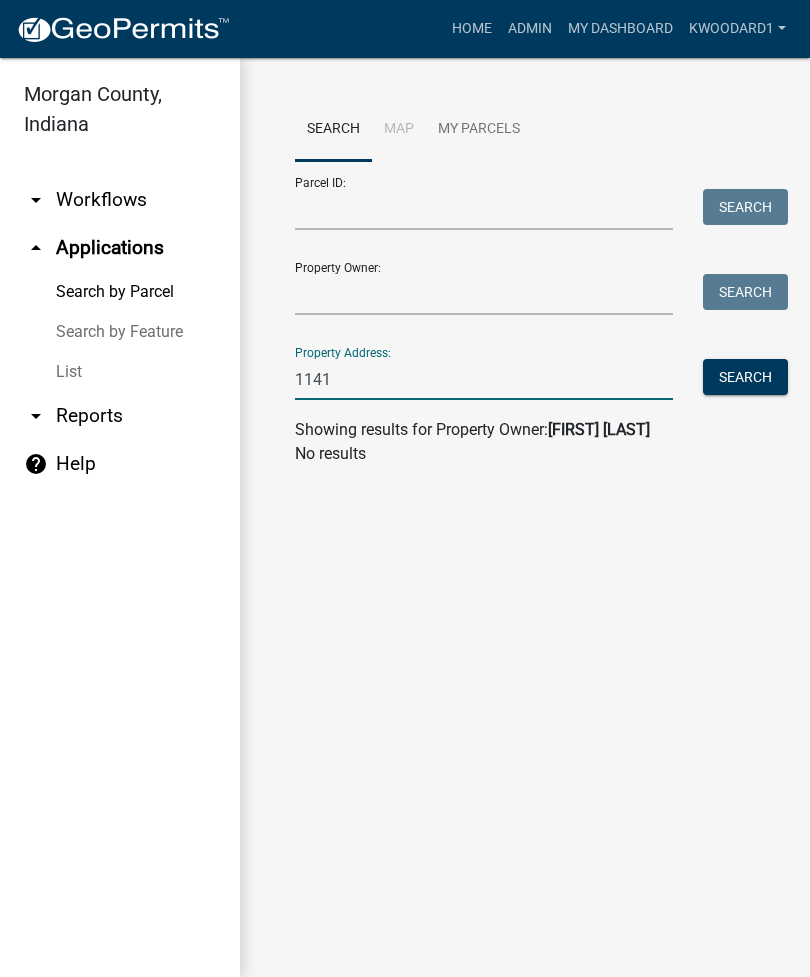 type on "1141" 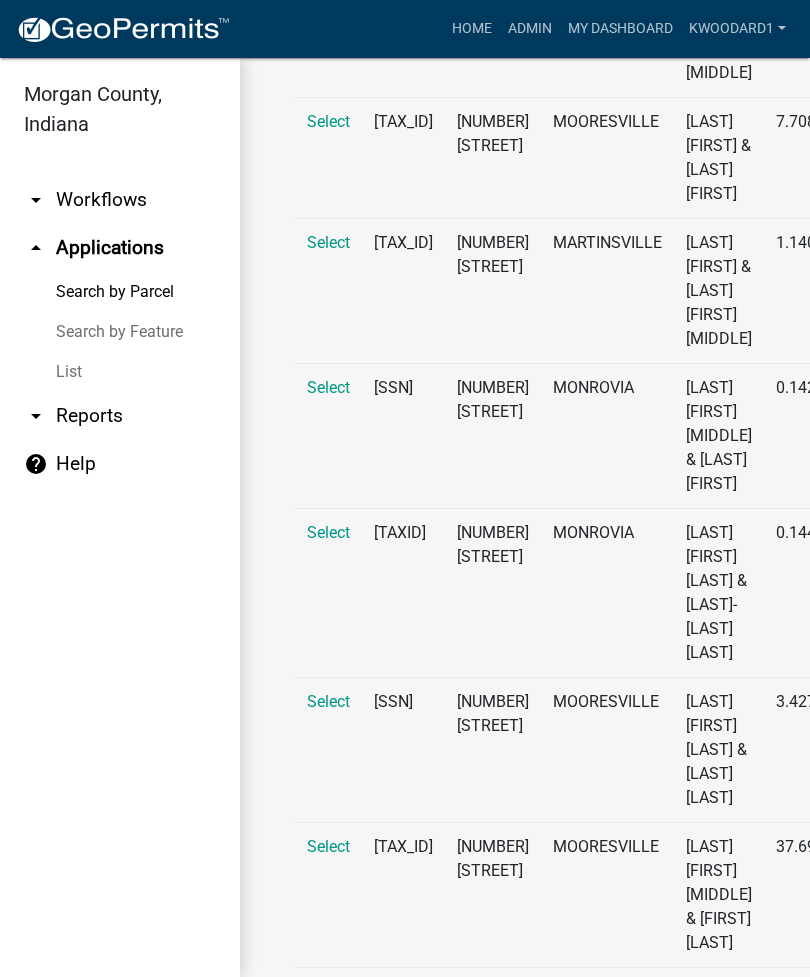 scroll, scrollTop: 1047, scrollLeft: 0, axis: vertical 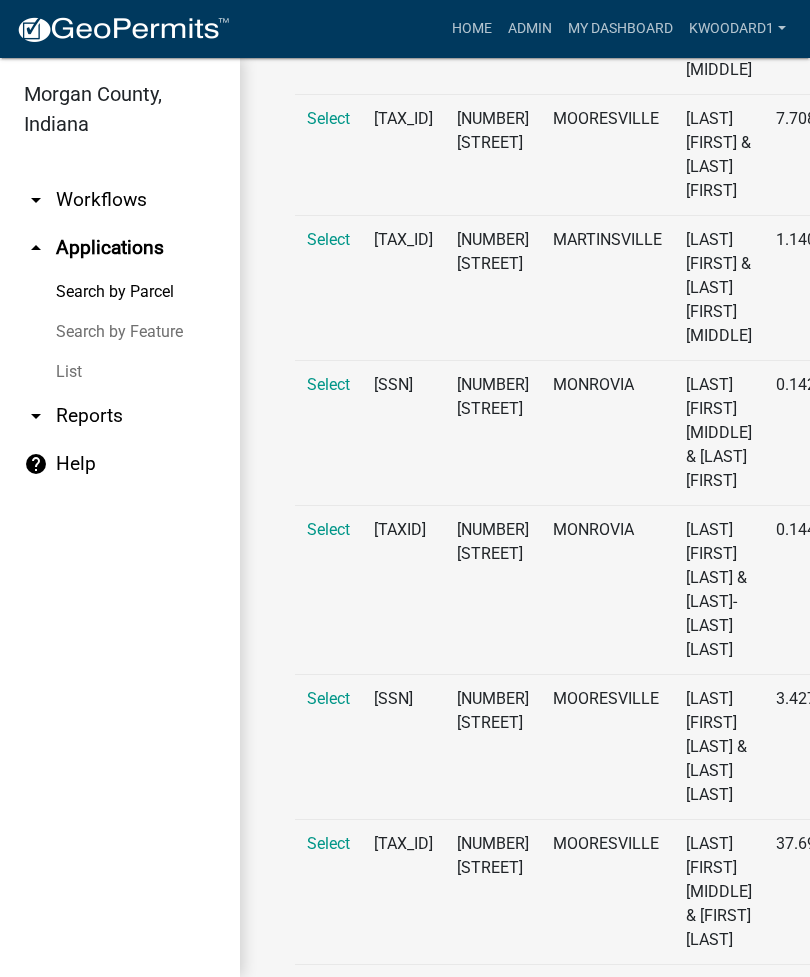 click on "Select" at bounding box center (328, 843) 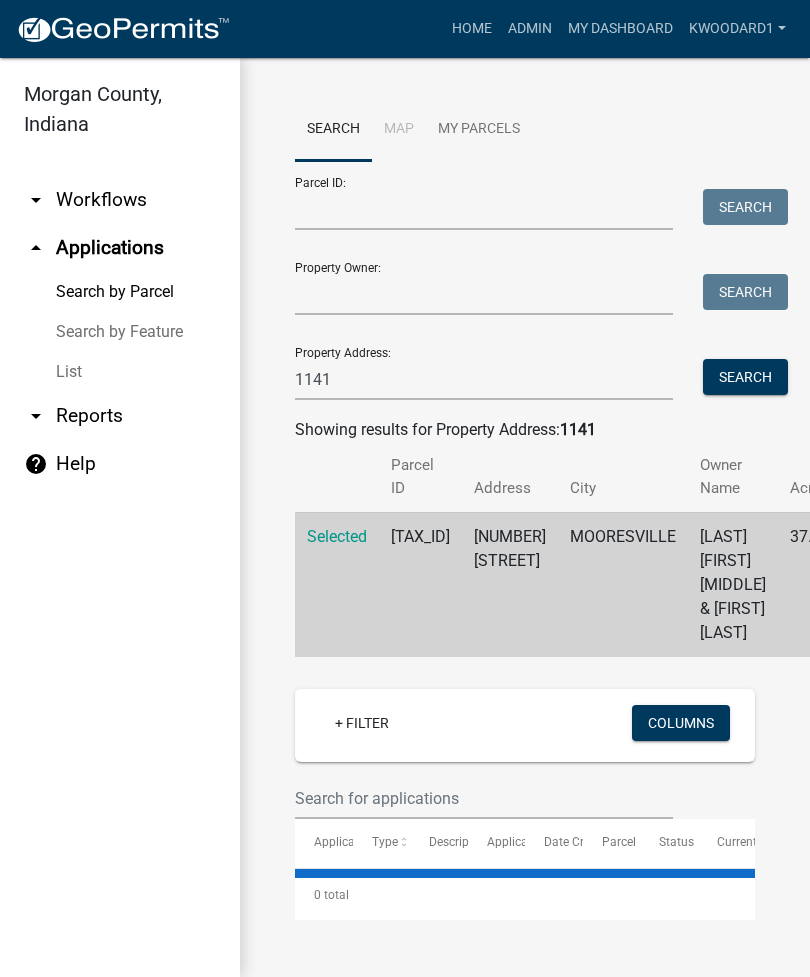 scroll, scrollTop: 5, scrollLeft: 0, axis: vertical 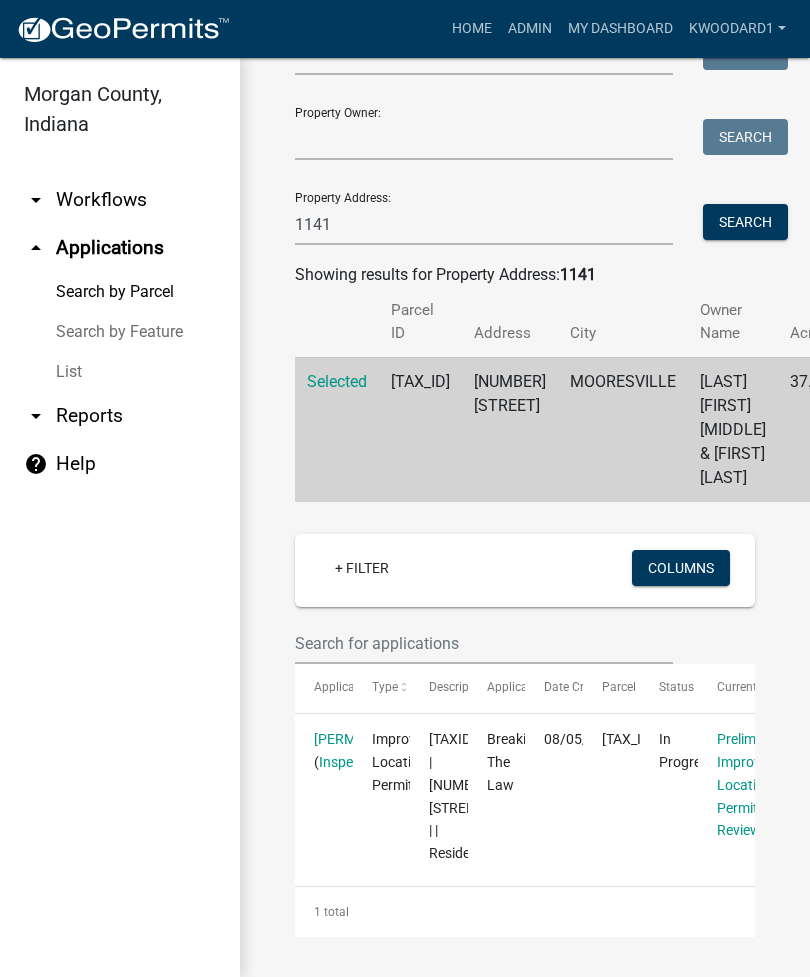 click on "[PERMIT_ID]" 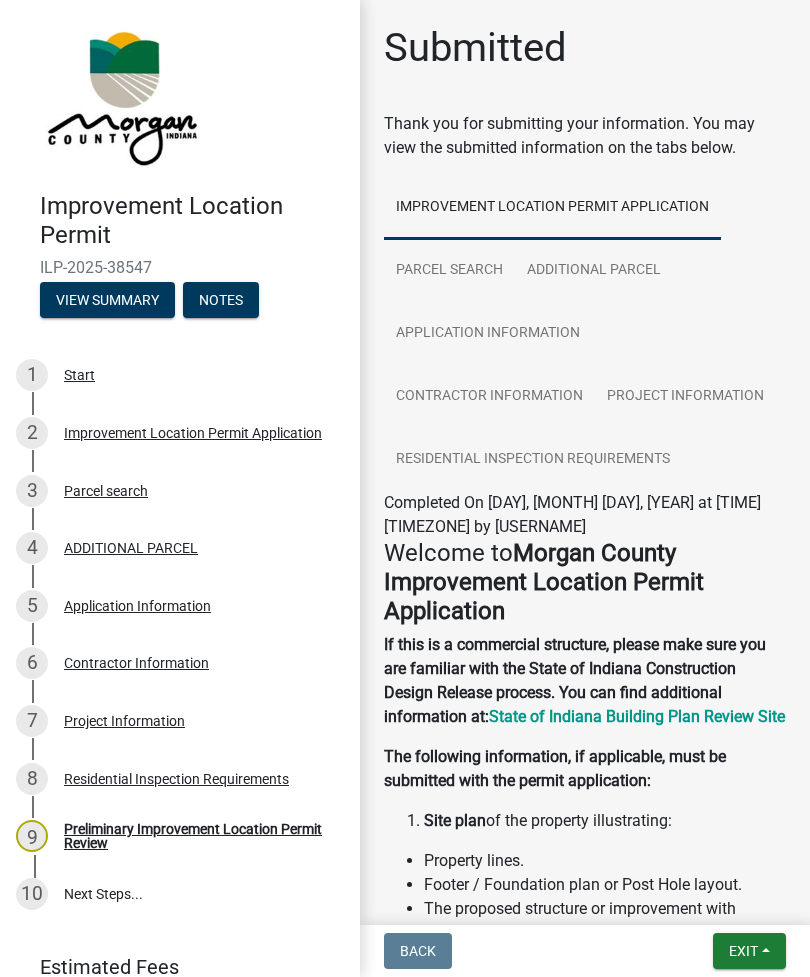 click on "5     Application Information" at bounding box center [172, 606] 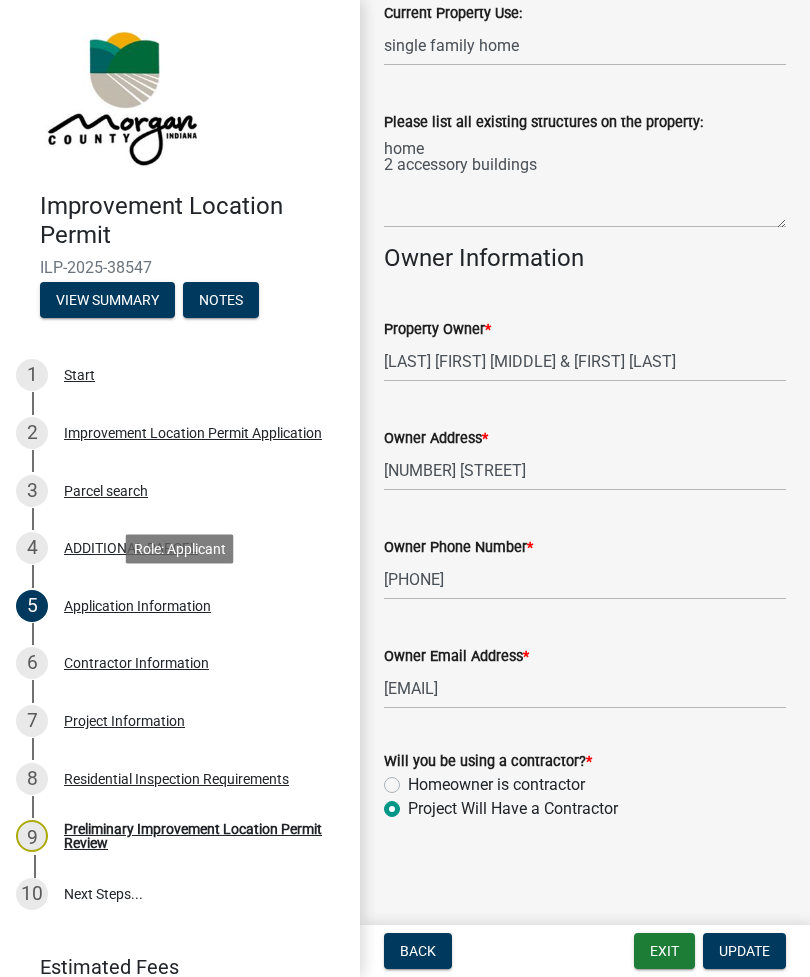scroll, scrollTop: 824, scrollLeft: 0, axis: vertical 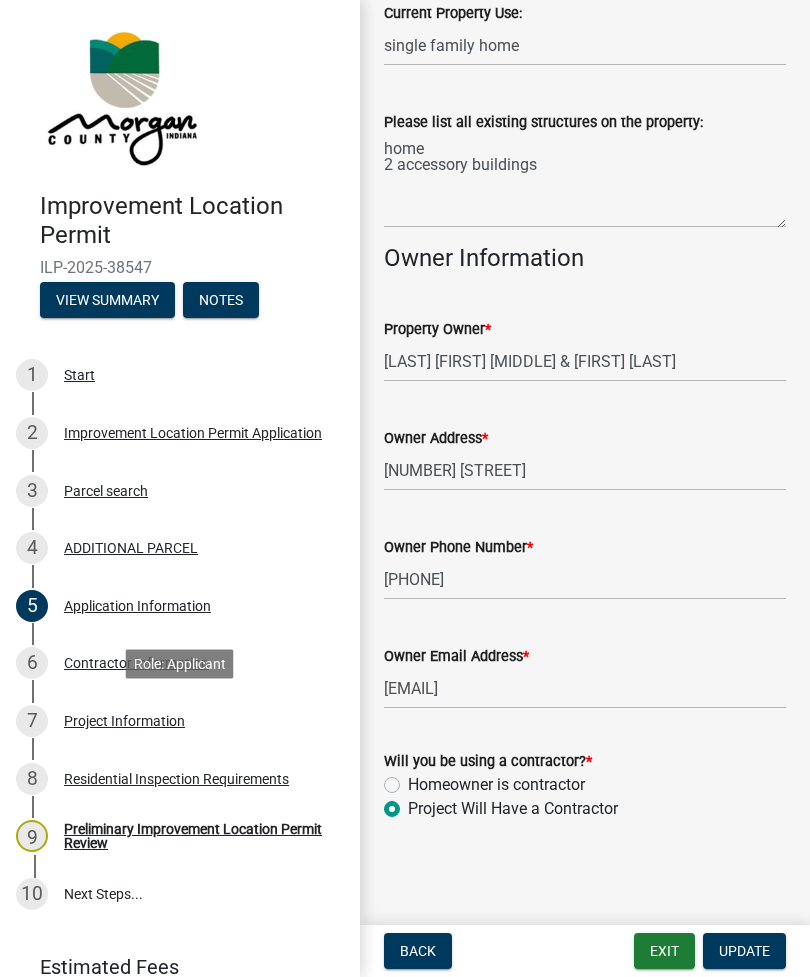 click on "7     Project Information" at bounding box center [180, 721] 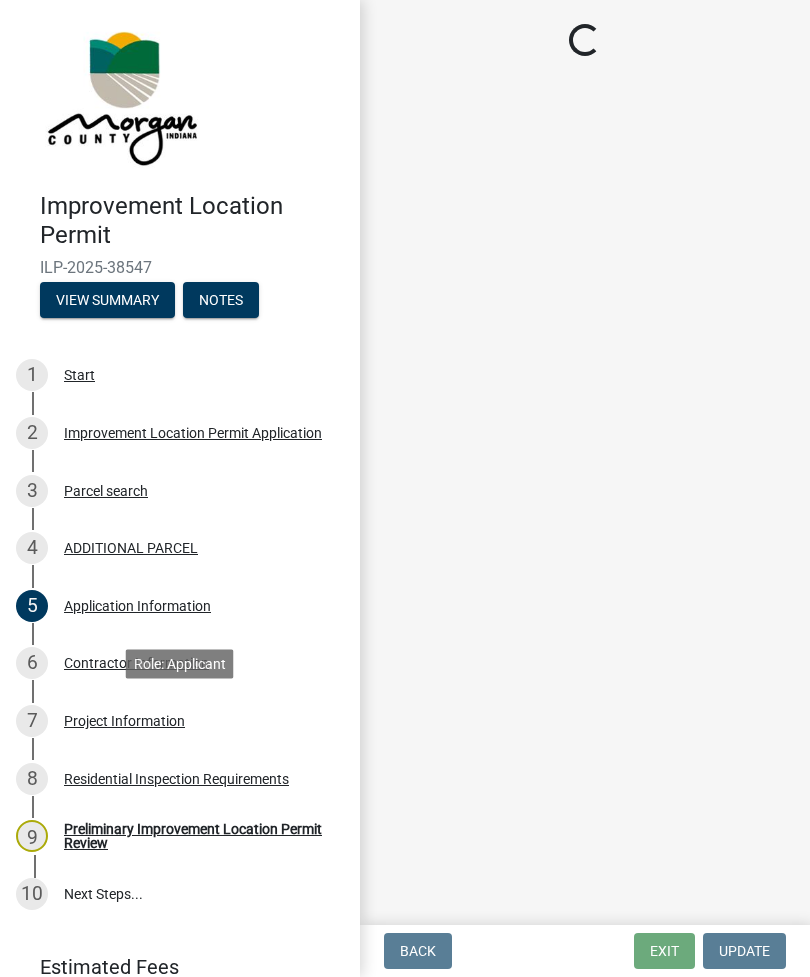 scroll, scrollTop: 0, scrollLeft: 0, axis: both 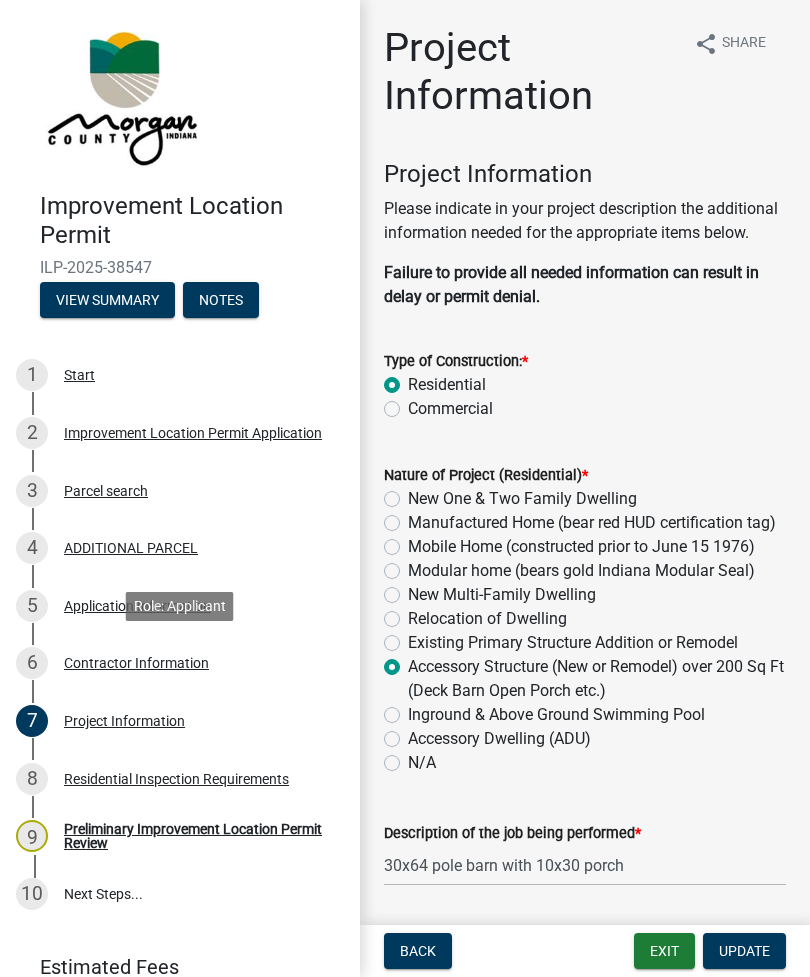 click on "Contractor Information" at bounding box center [136, 663] 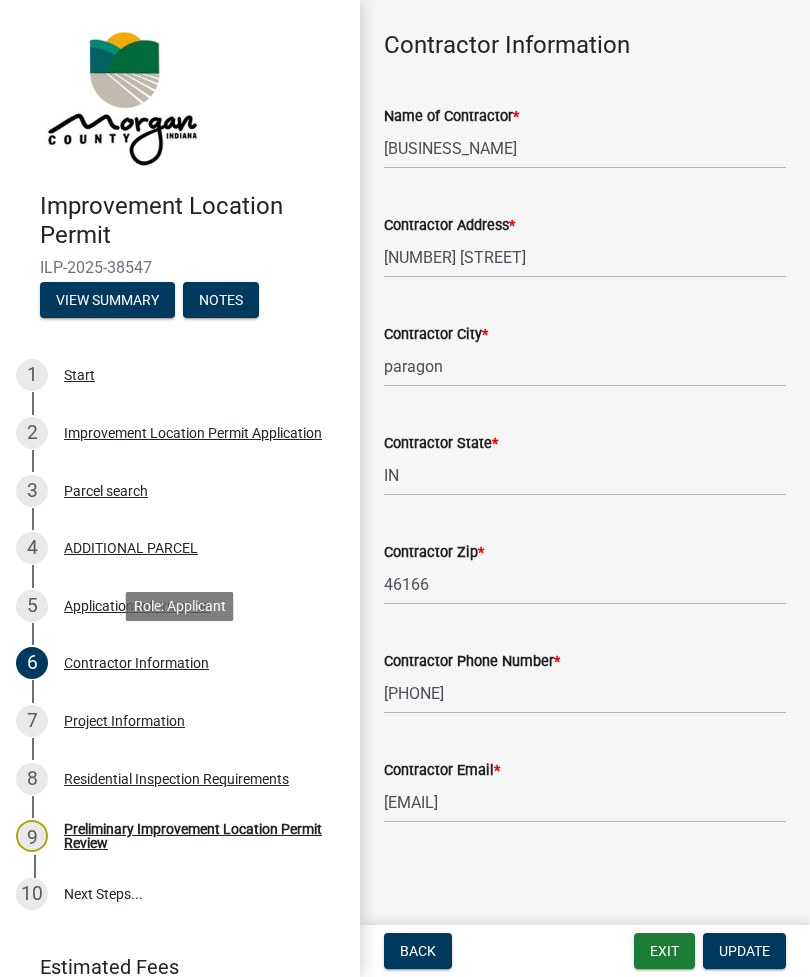 scroll, scrollTop: 128, scrollLeft: 0, axis: vertical 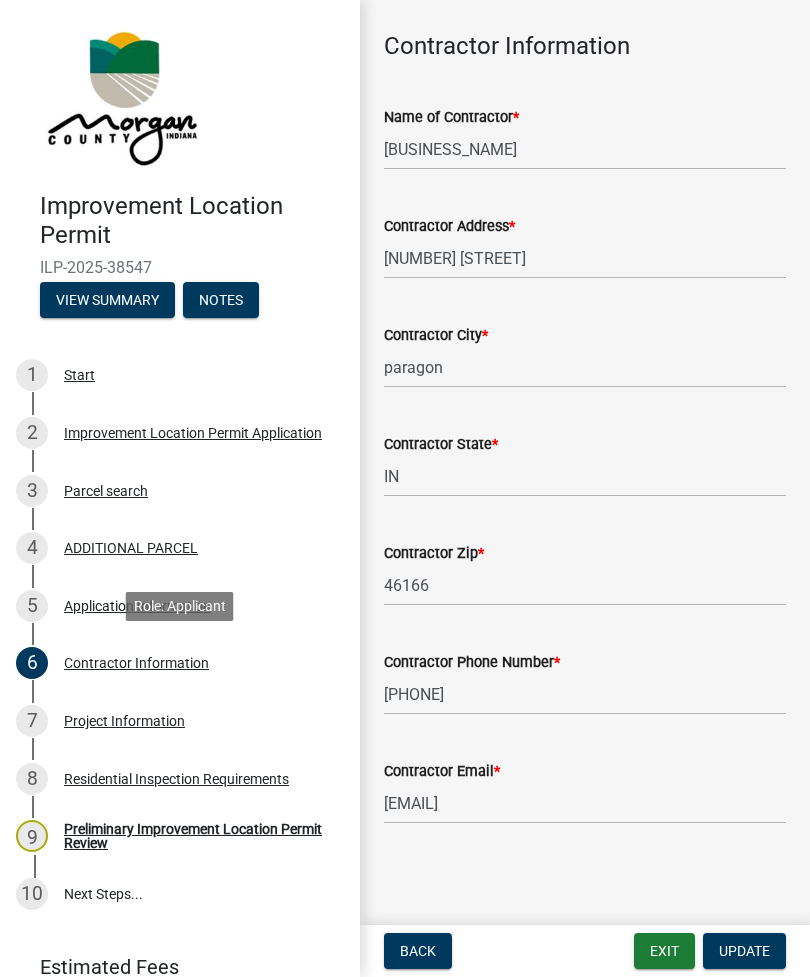 click on "Exit" at bounding box center [664, 951] 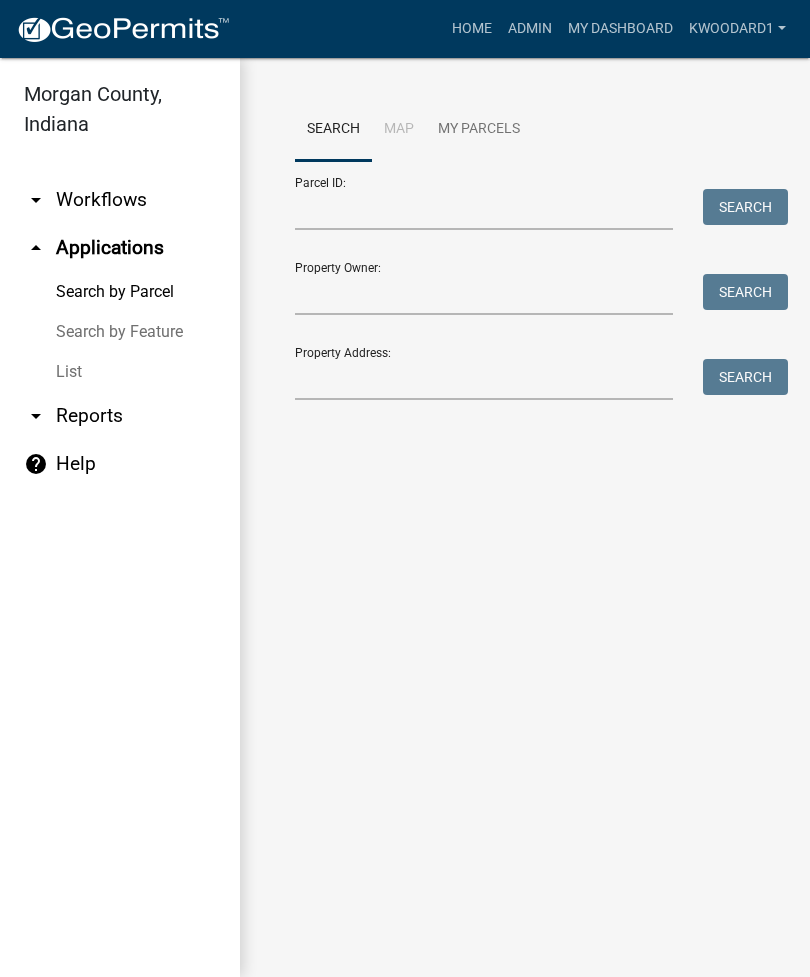 click on "Property Address:   Search" at bounding box center [525, 365] 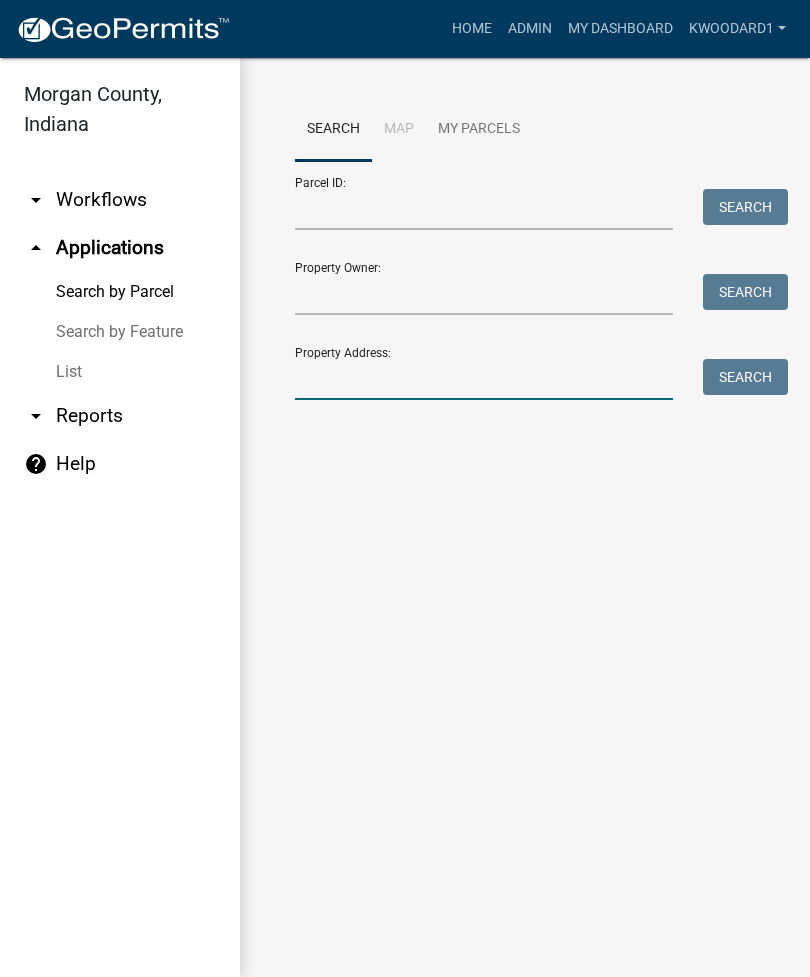 click on "Property Address:" at bounding box center (484, 379) 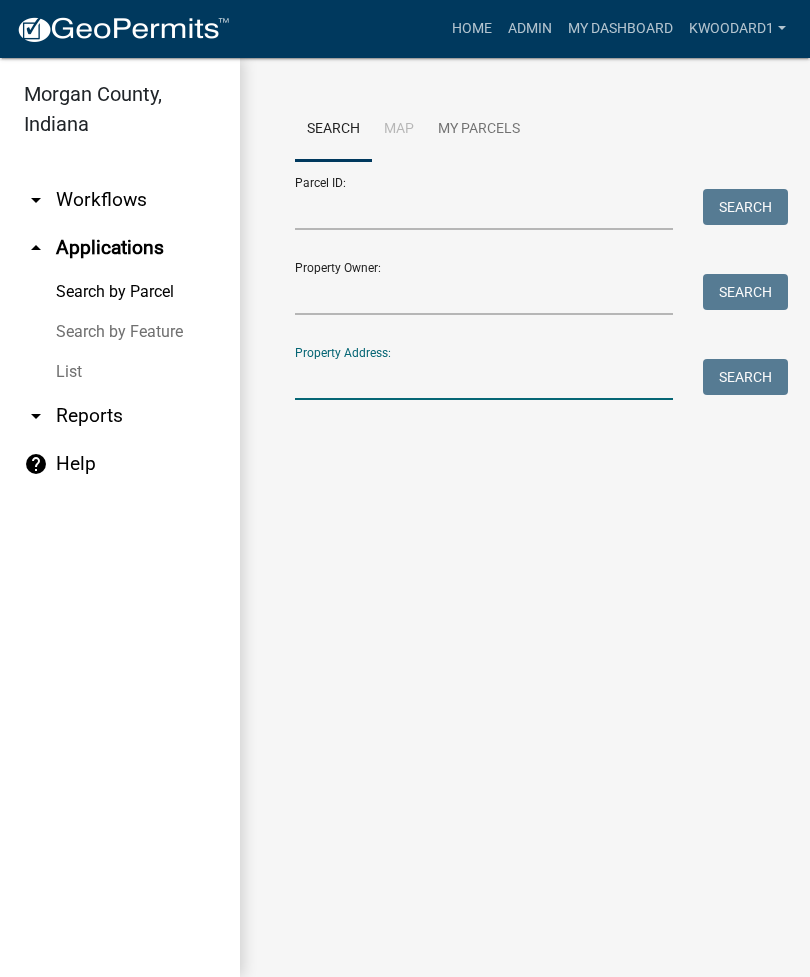click on "List" at bounding box center [120, 372] 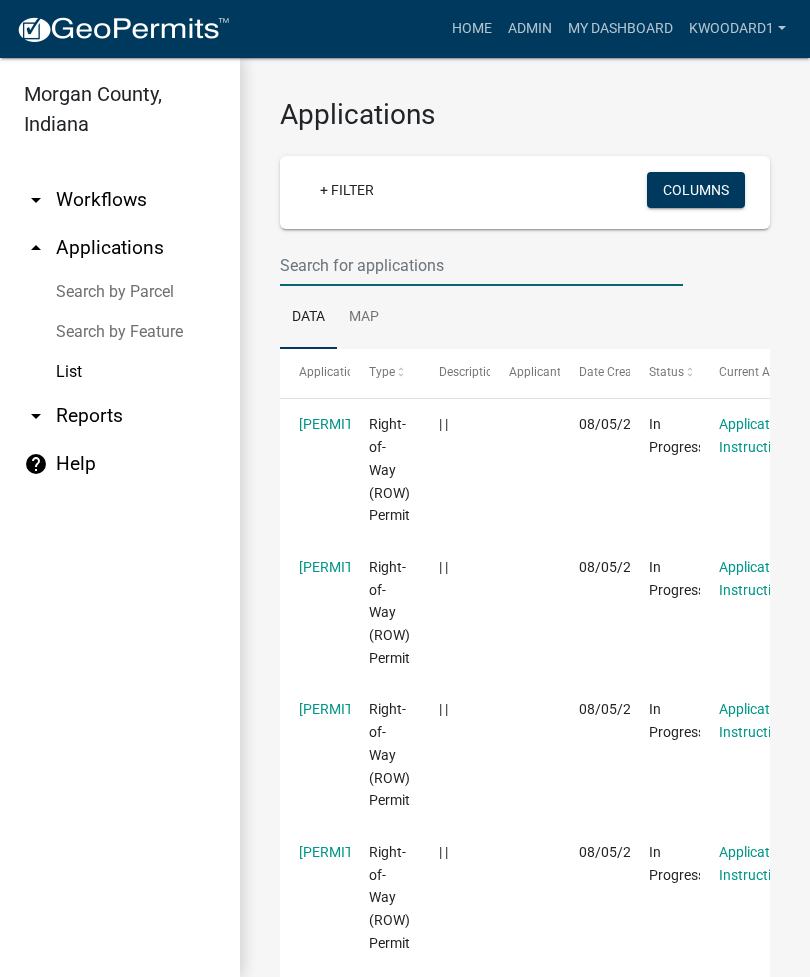 click at bounding box center (481, 265) 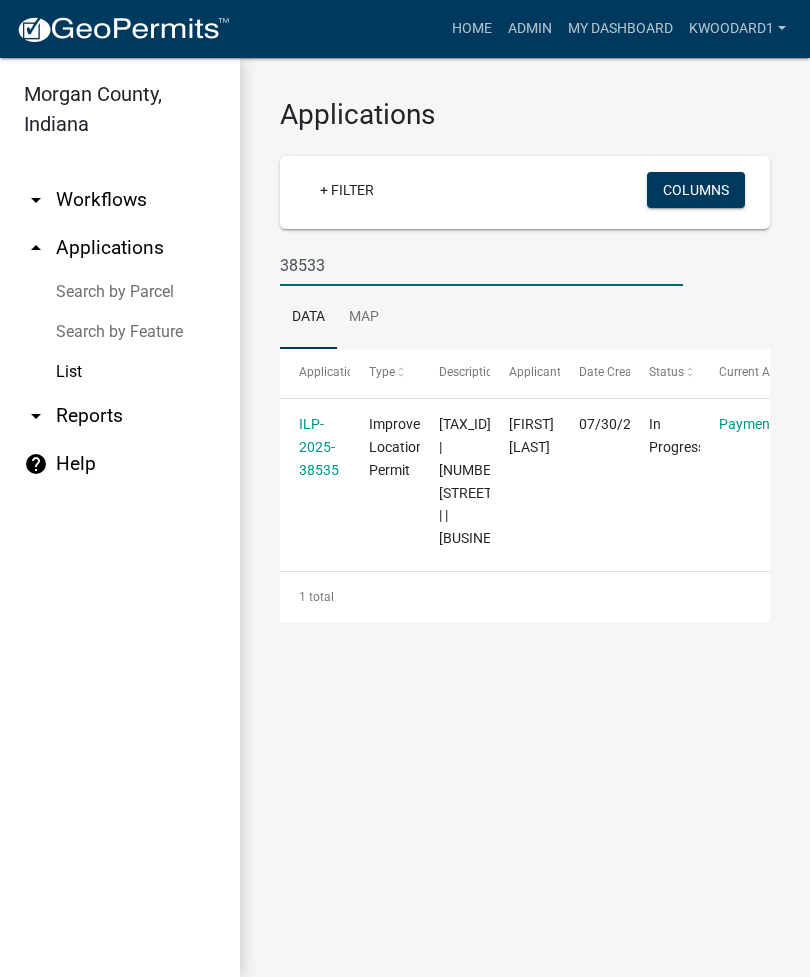 type on "38533" 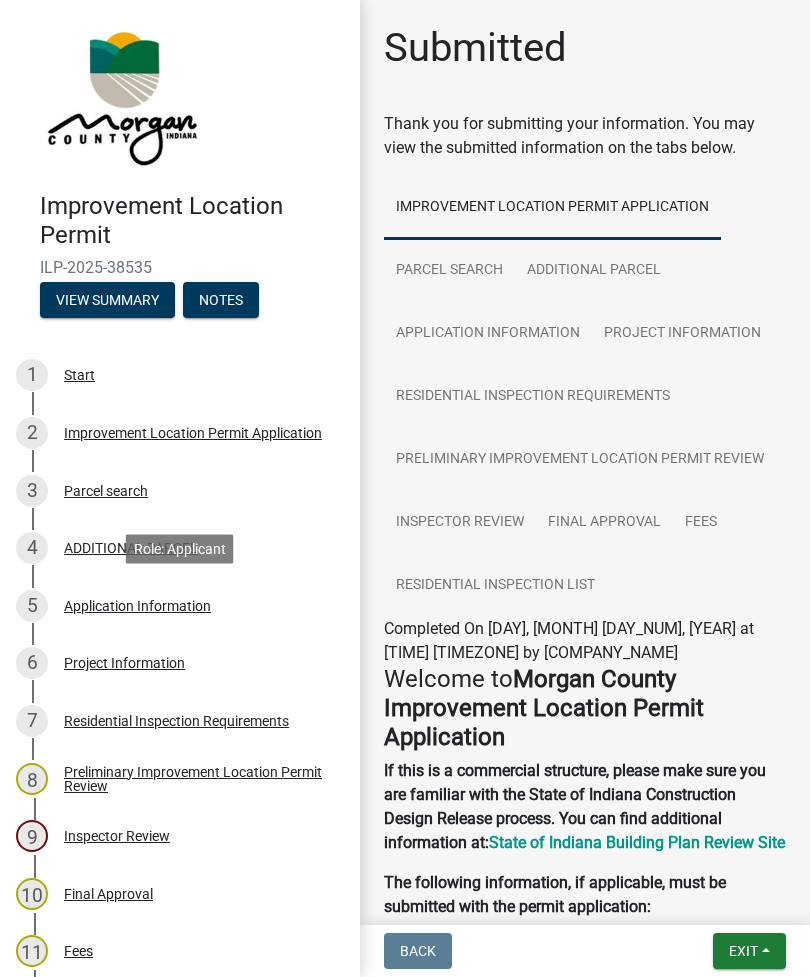 click on "5     Application Information" at bounding box center (172, 606) 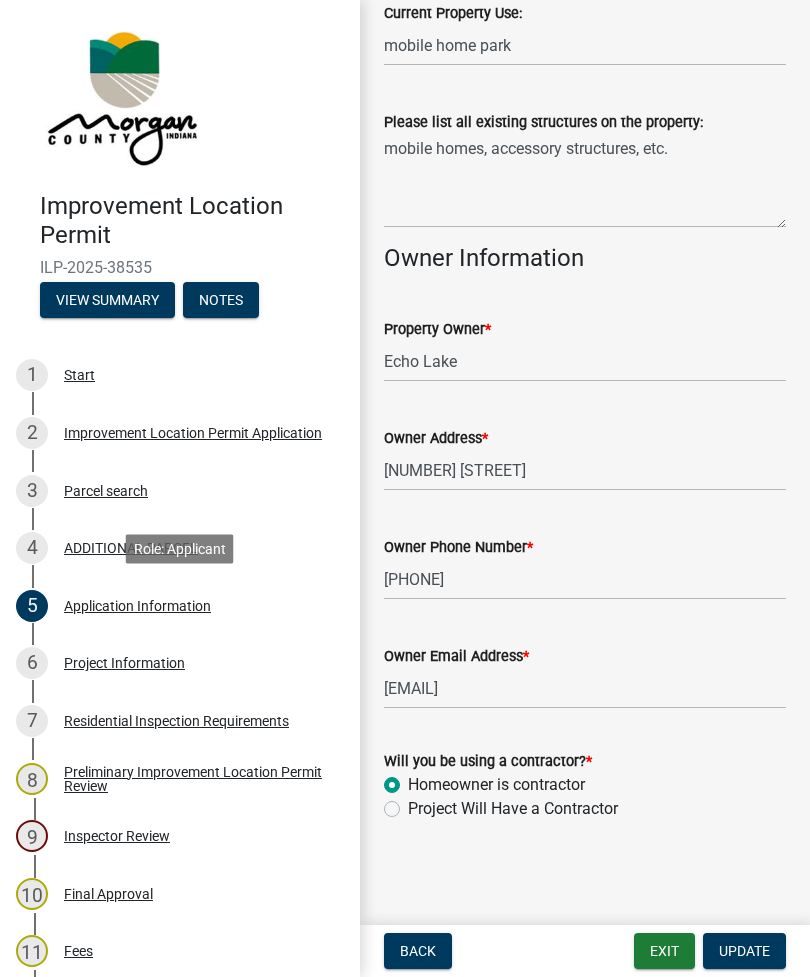 scroll, scrollTop: 897, scrollLeft: 0, axis: vertical 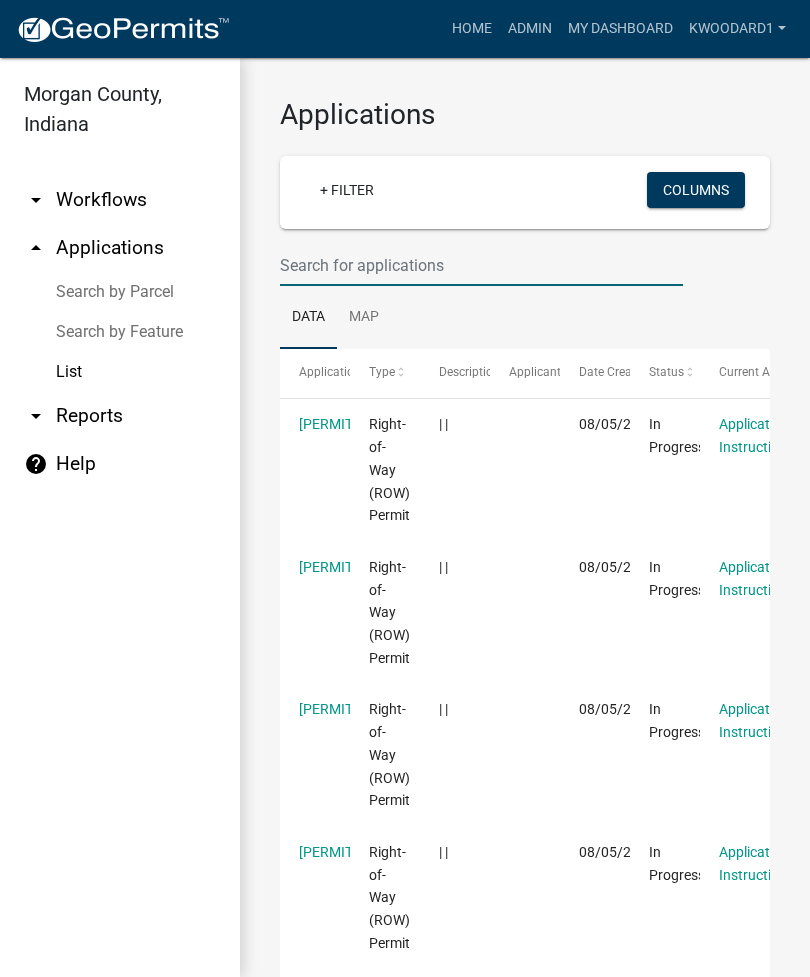 click at bounding box center (481, 265) 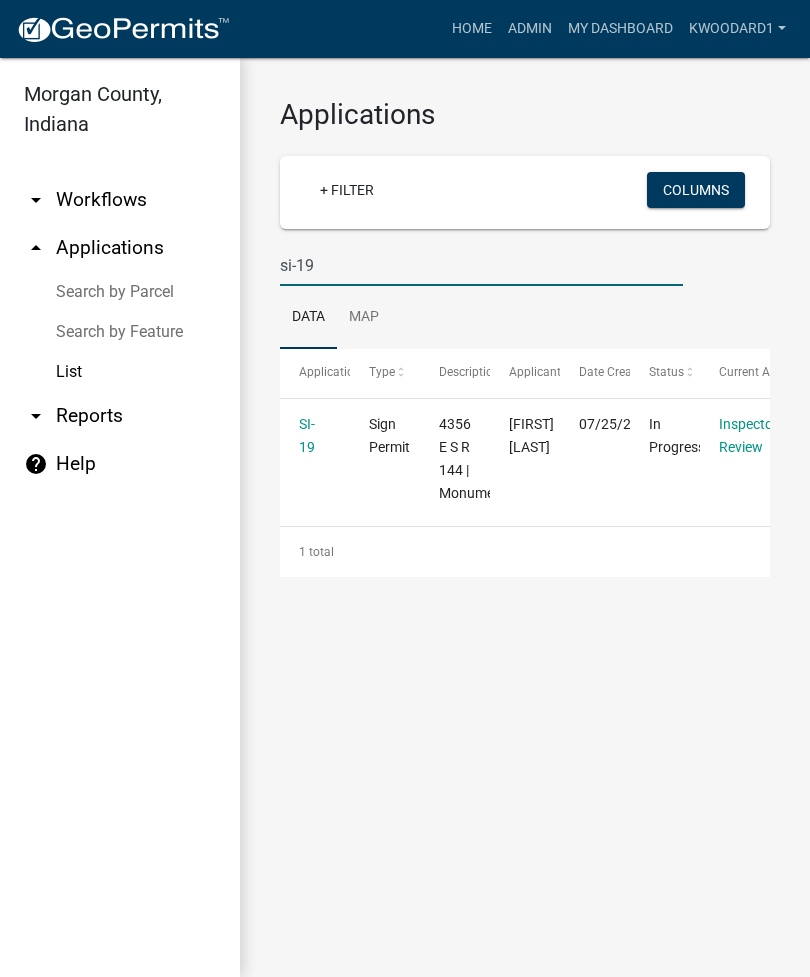 type on "si-19" 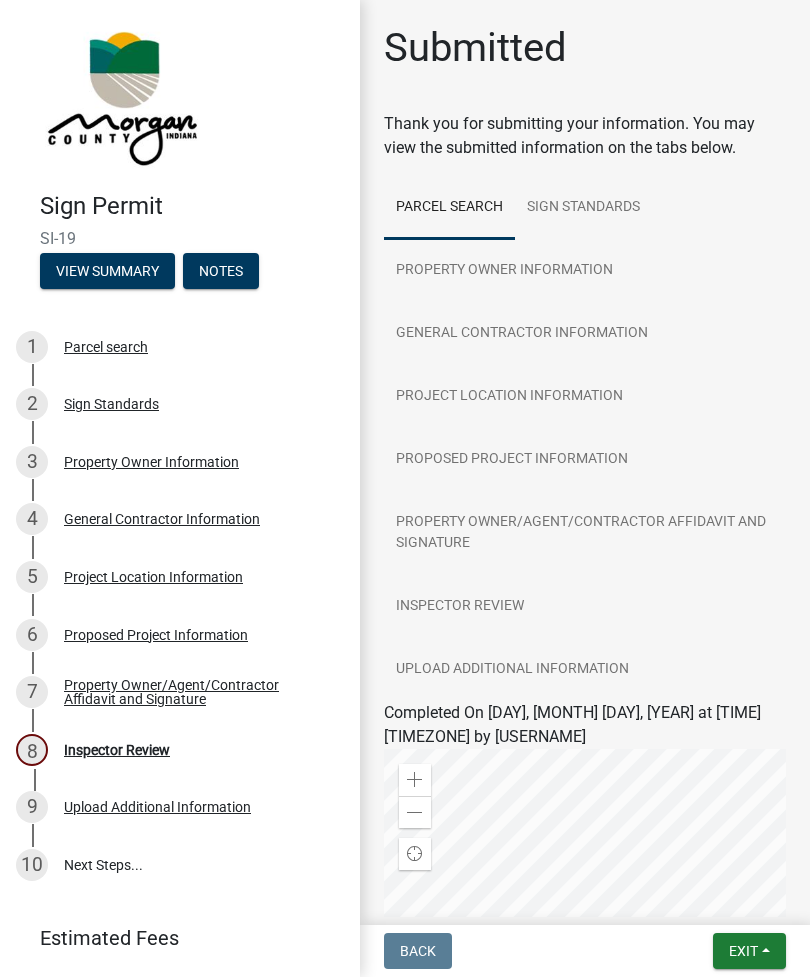 click on "Property Owner Information" at bounding box center [151, 462] 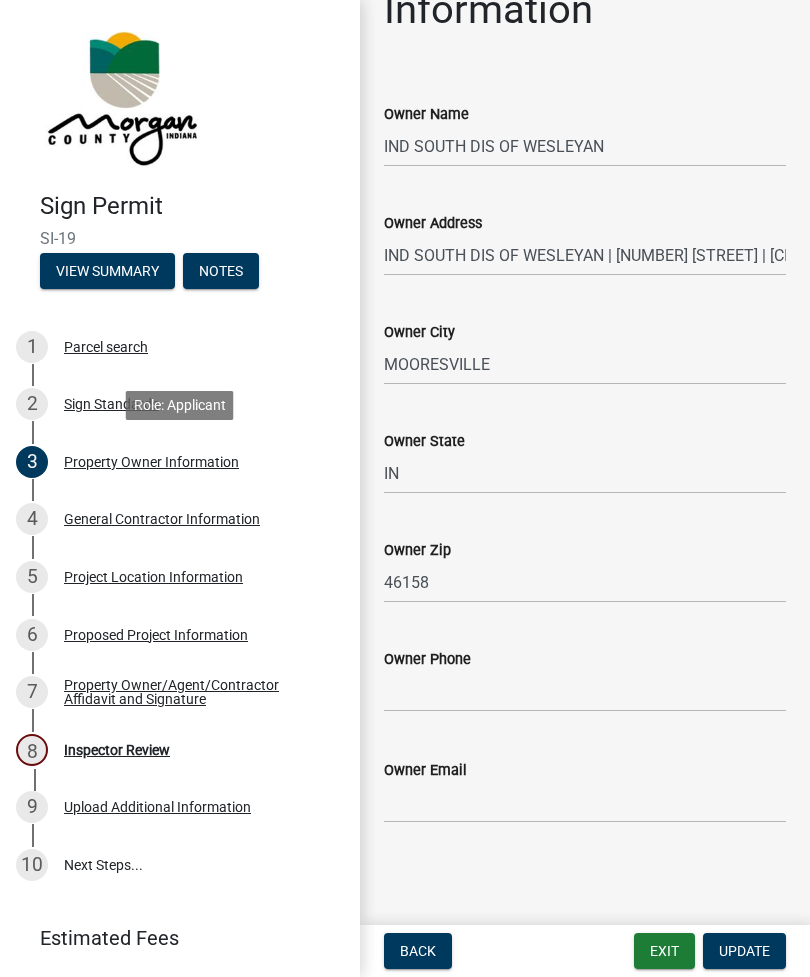 scroll, scrollTop: 86, scrollLeft: 0, axis: vertical 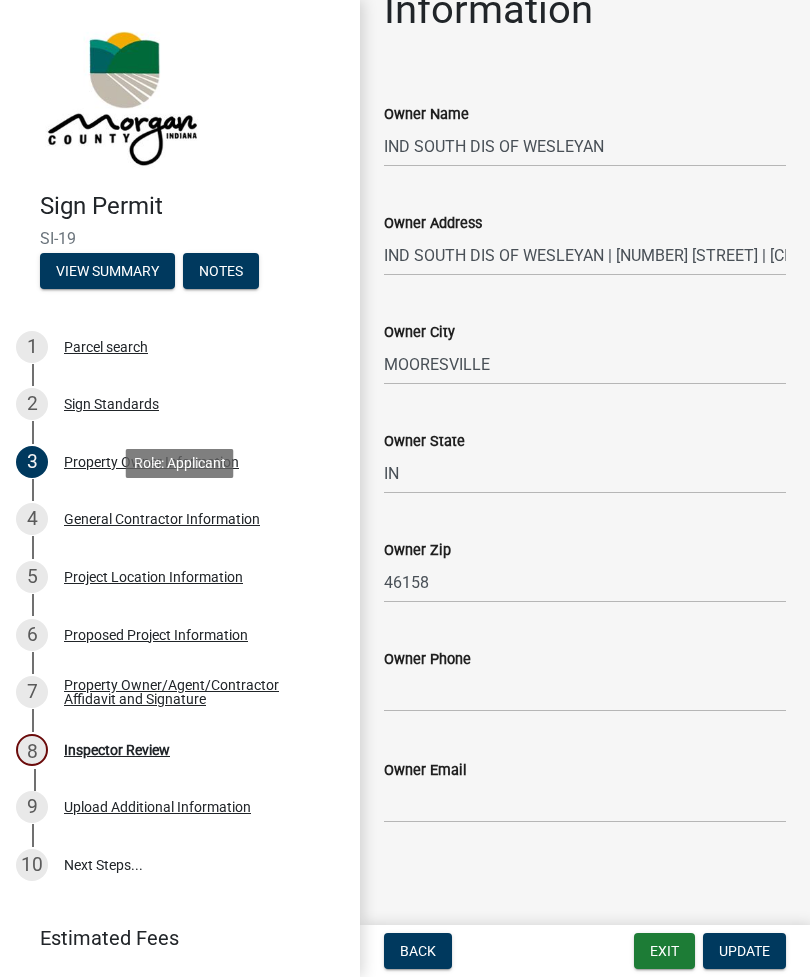 click on "4     General Contractor Information" at bounding box center [172, 519] 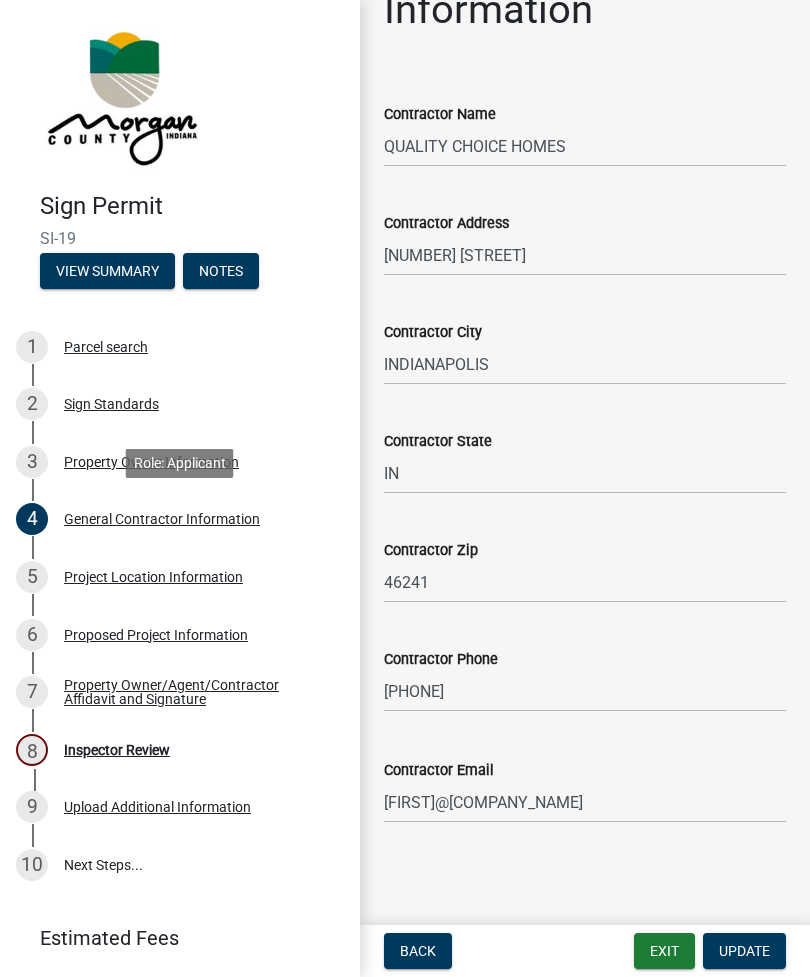 scroll, scrollTop: 134, scrollLeft: 0, axis: vertical 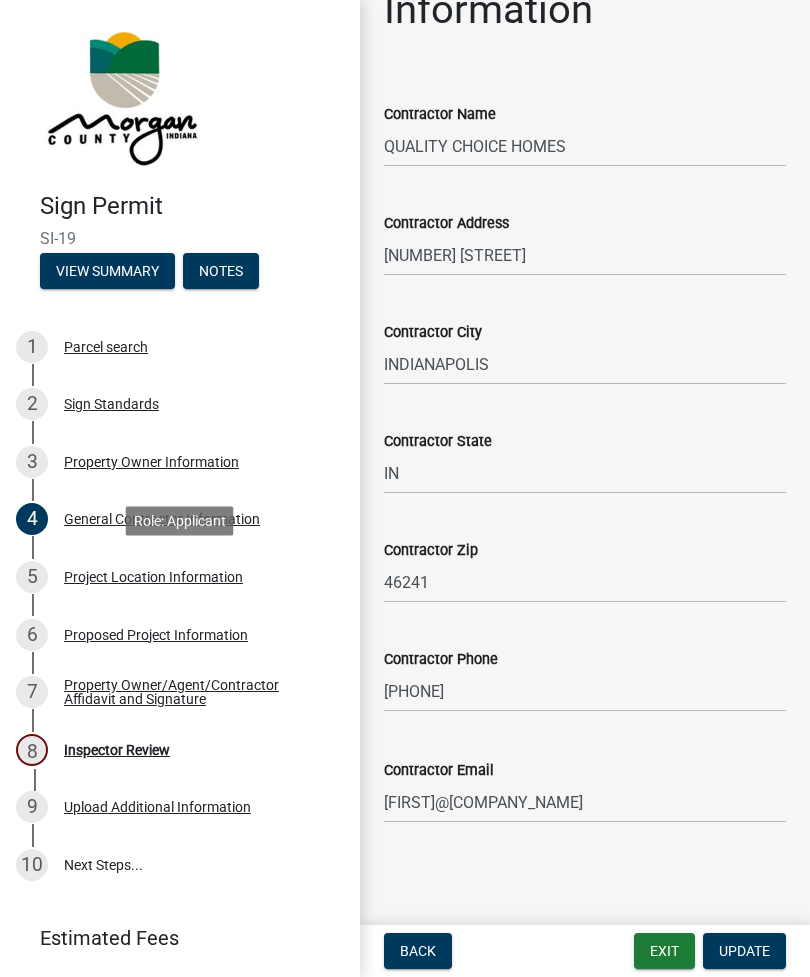 click on "Project Location Information" at bounding box center (153, 577) 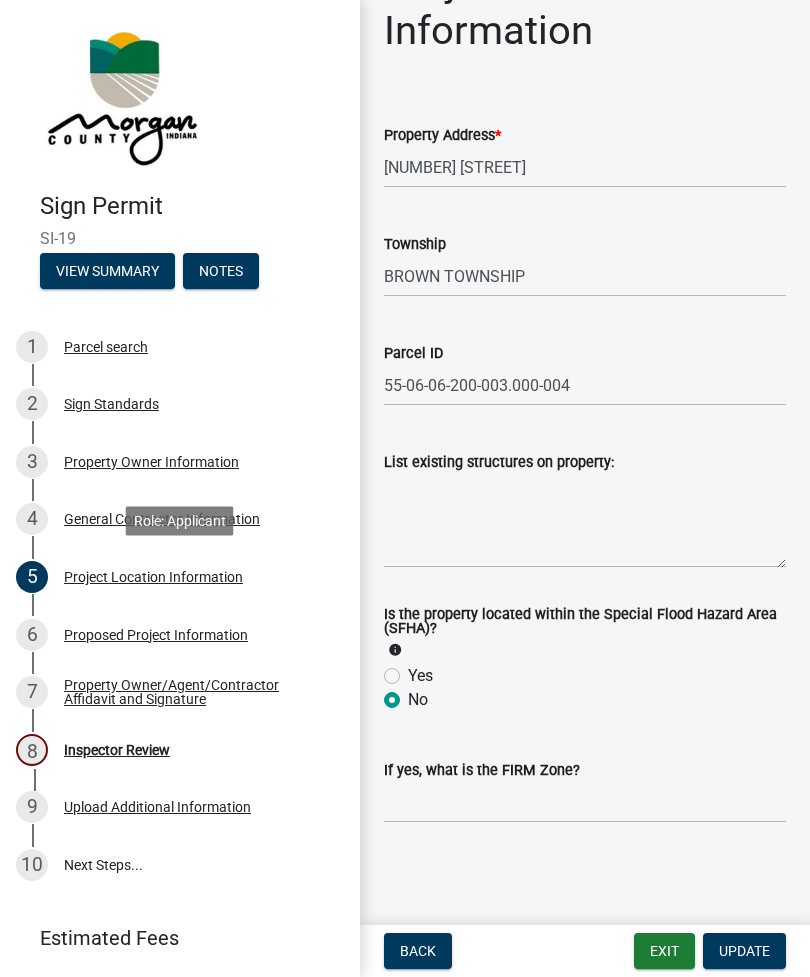 scroll, scrollTop: 66, scrollLeft: 0, axis: vertical 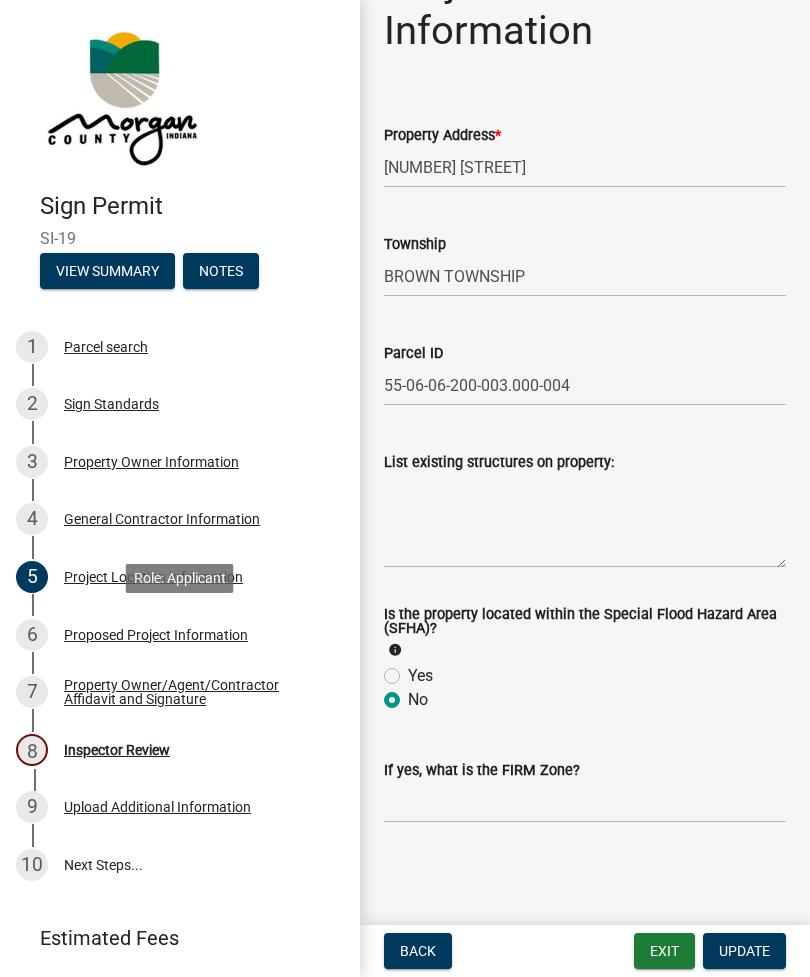 click on "Proposed Project Information" at bounding box center (156, 635) 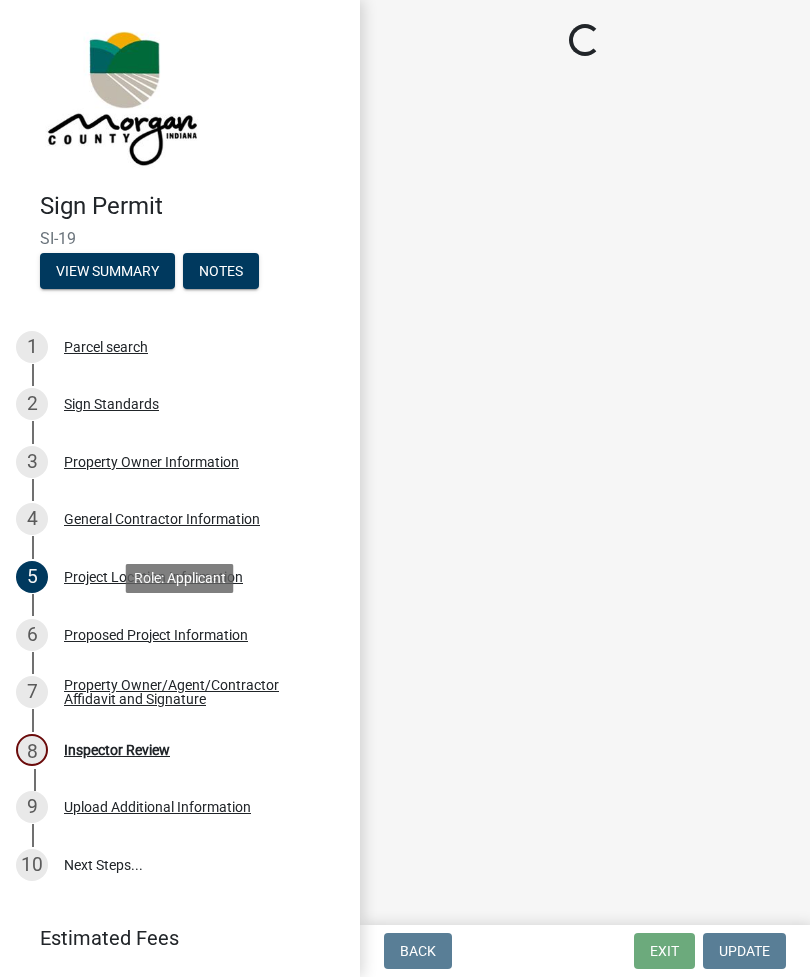 select on "ddff3fc4-854a-4eb6-927e-2cfdcfa94d84" 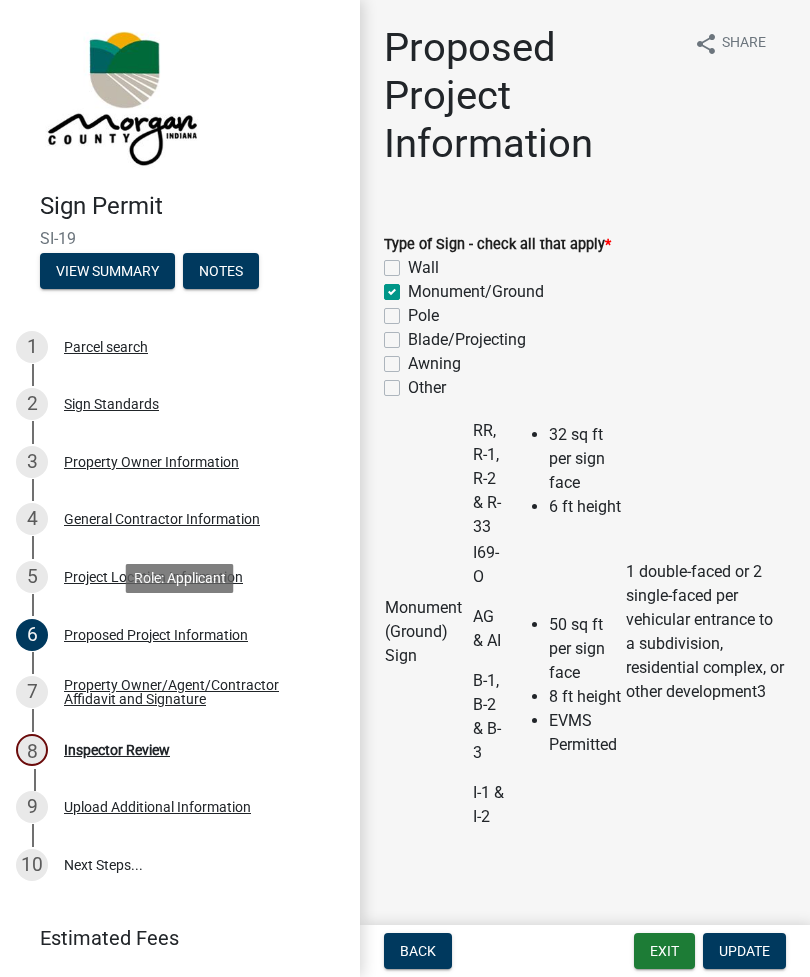click on "Exit" at bounding box center (664, 951) 